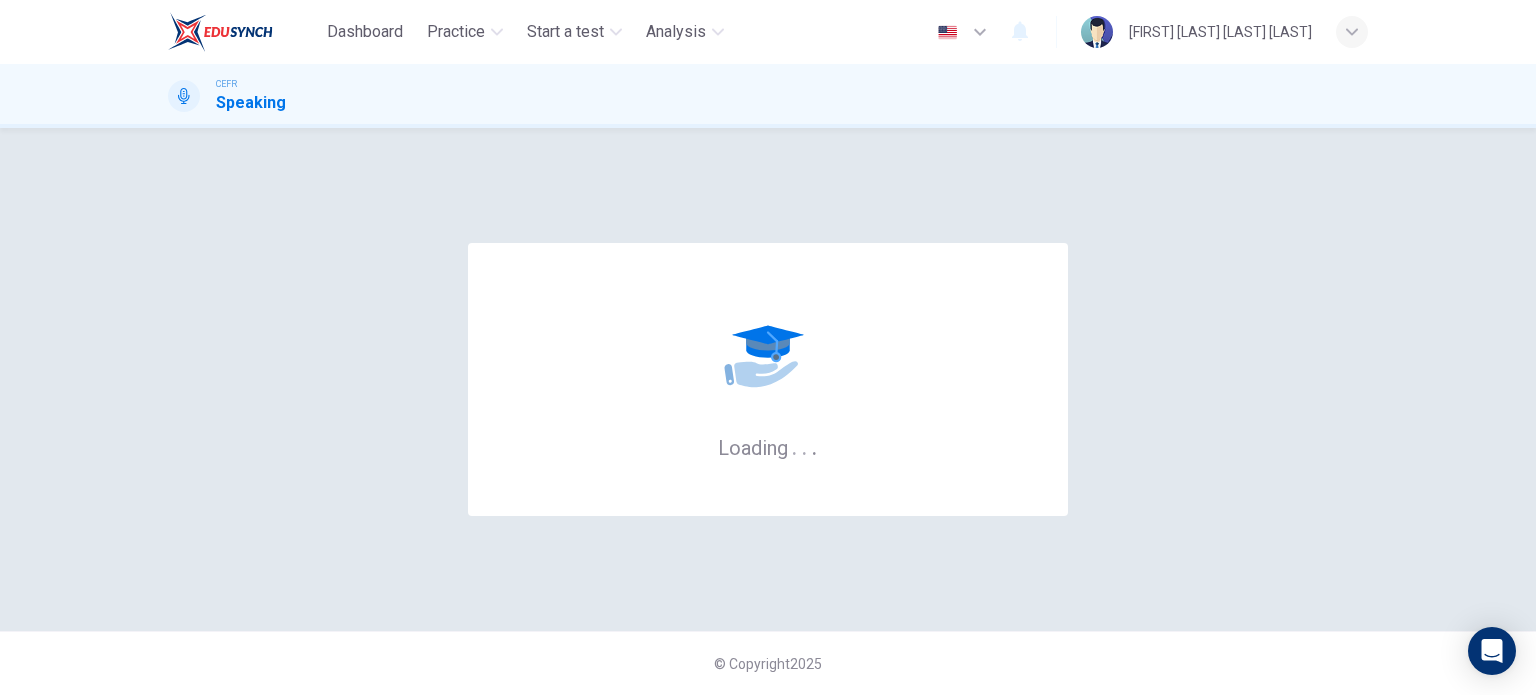 scroll, scrollTop: 0, scrollLeft: 0, axis: both 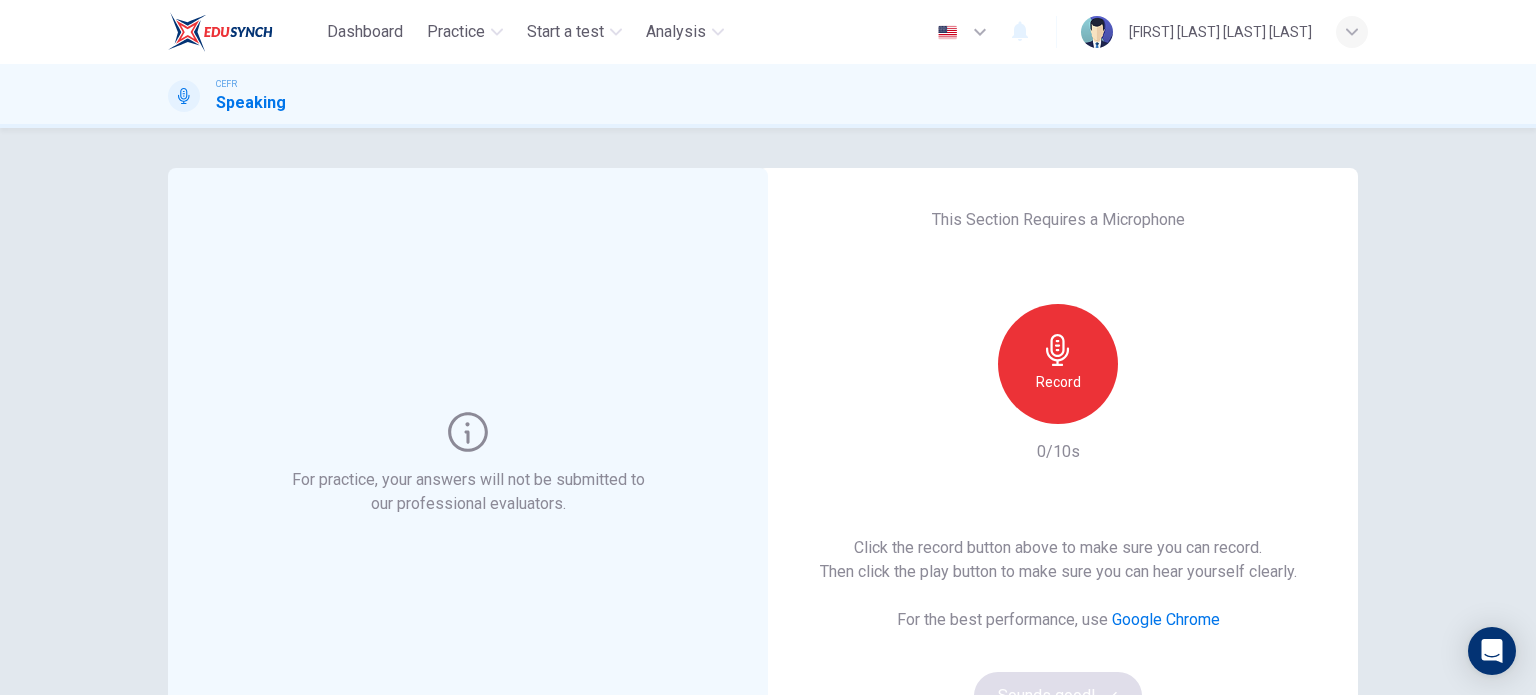 click on "Record" at bounding box center [1058, 364] 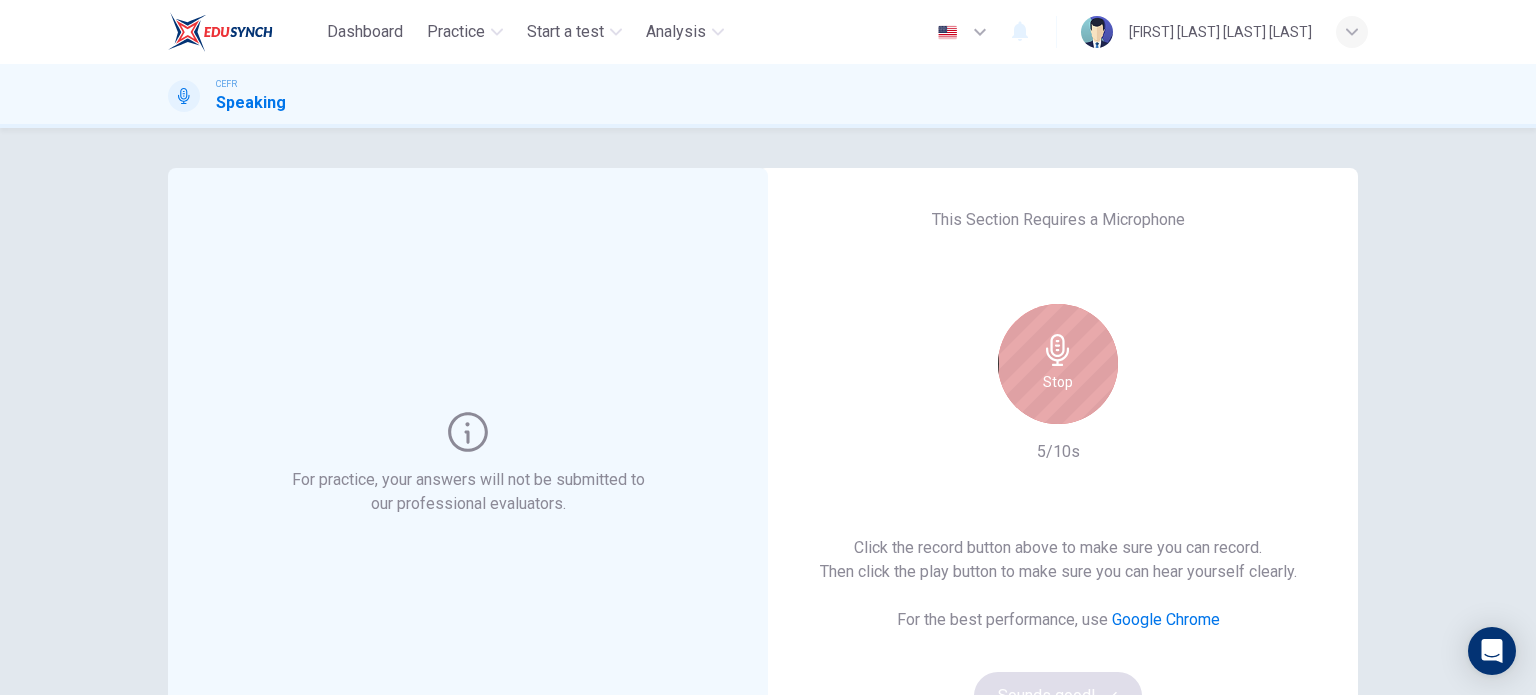 click on "Stop" at bounding box center (1058, 364) 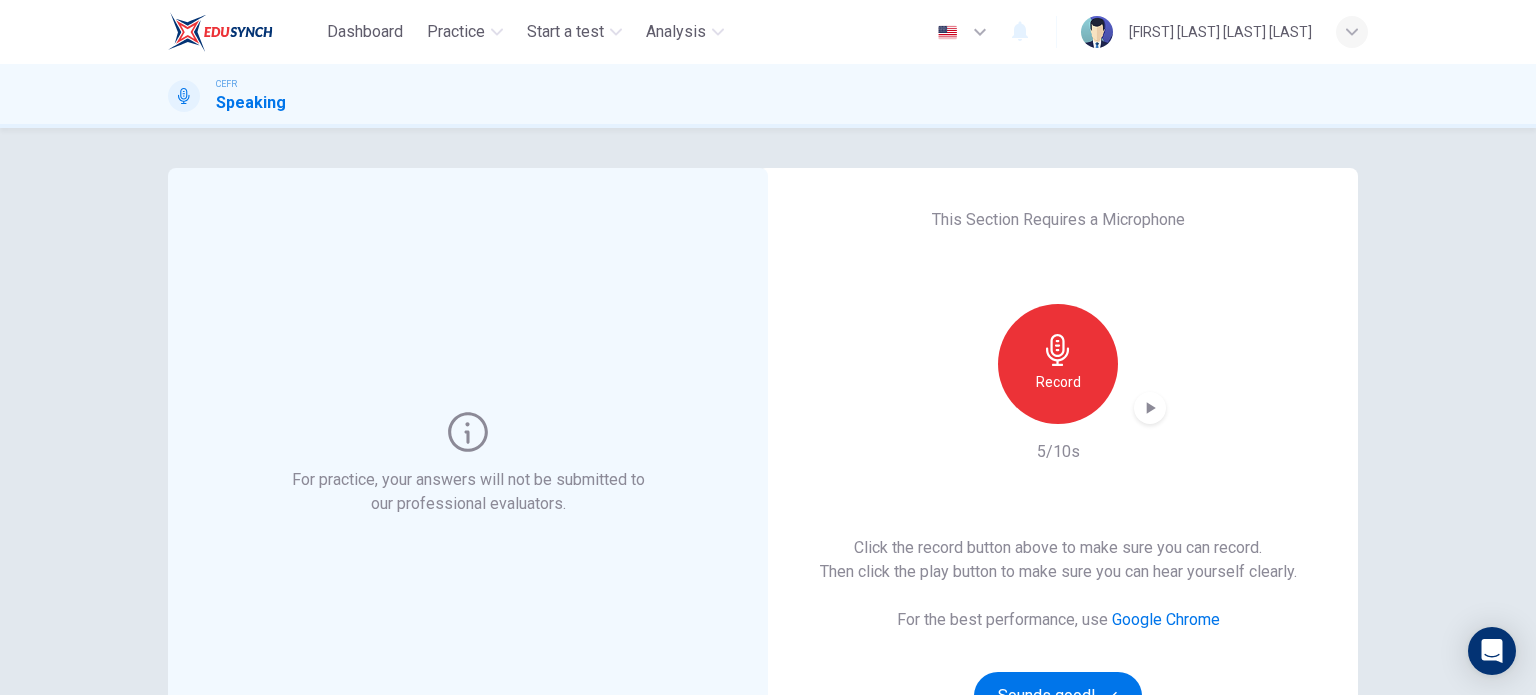 click at bounding box center (1150, 408) 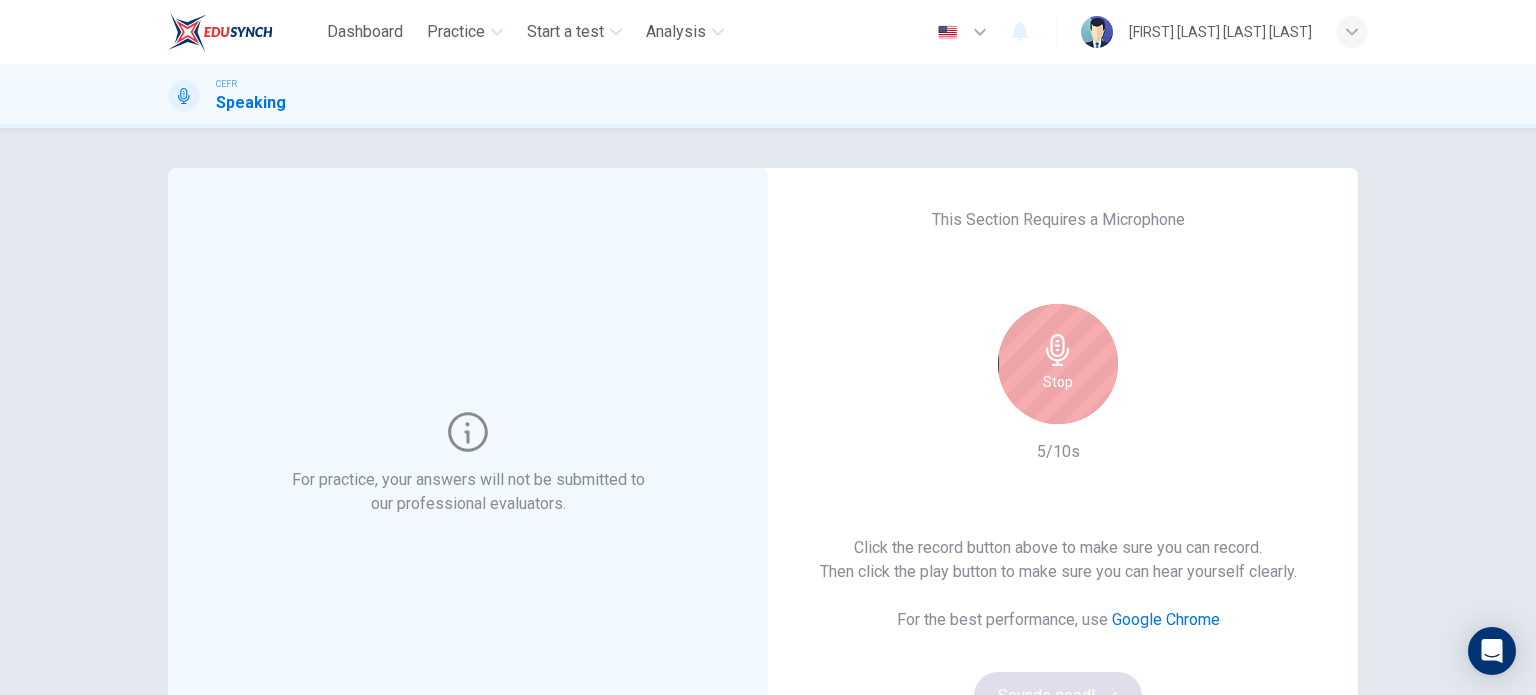 click on "Stop" at bounding box center (1058, 364) 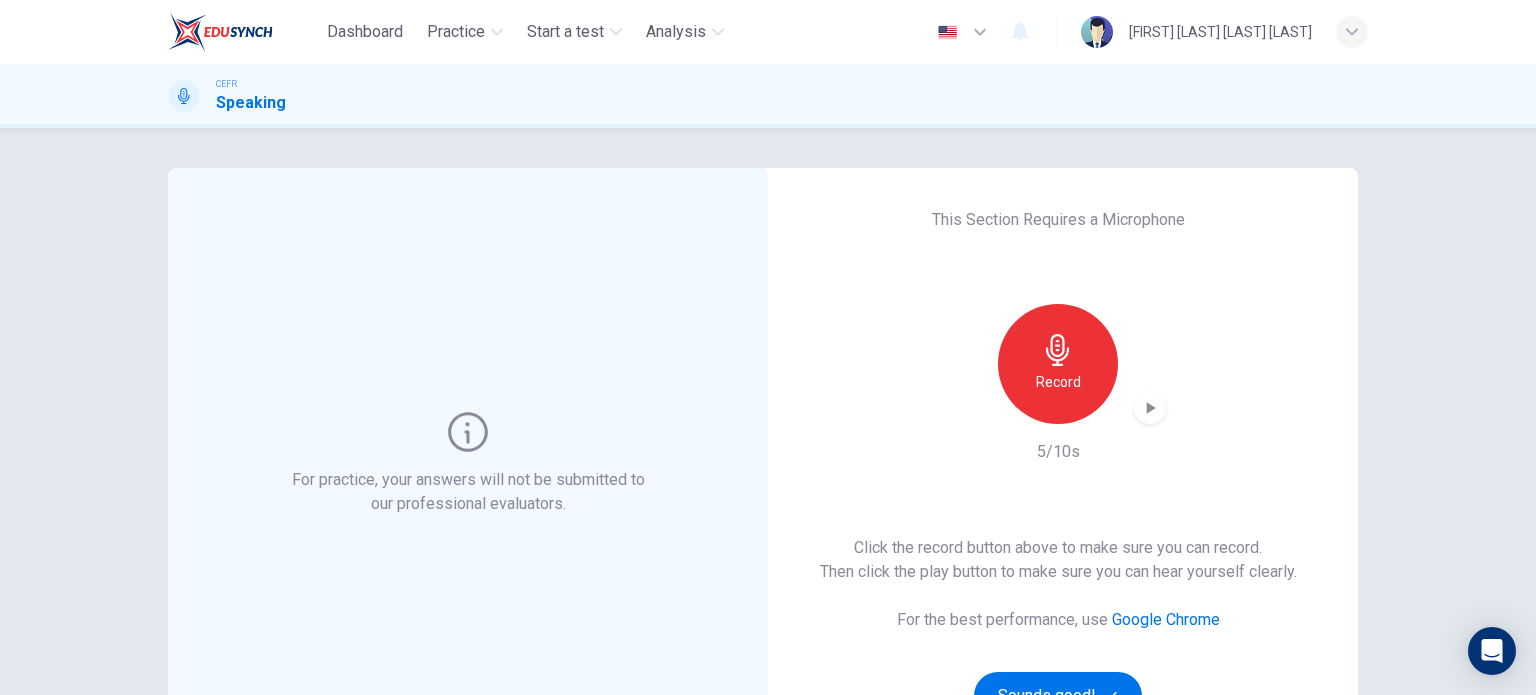 click at bounding box center [1150, 408] 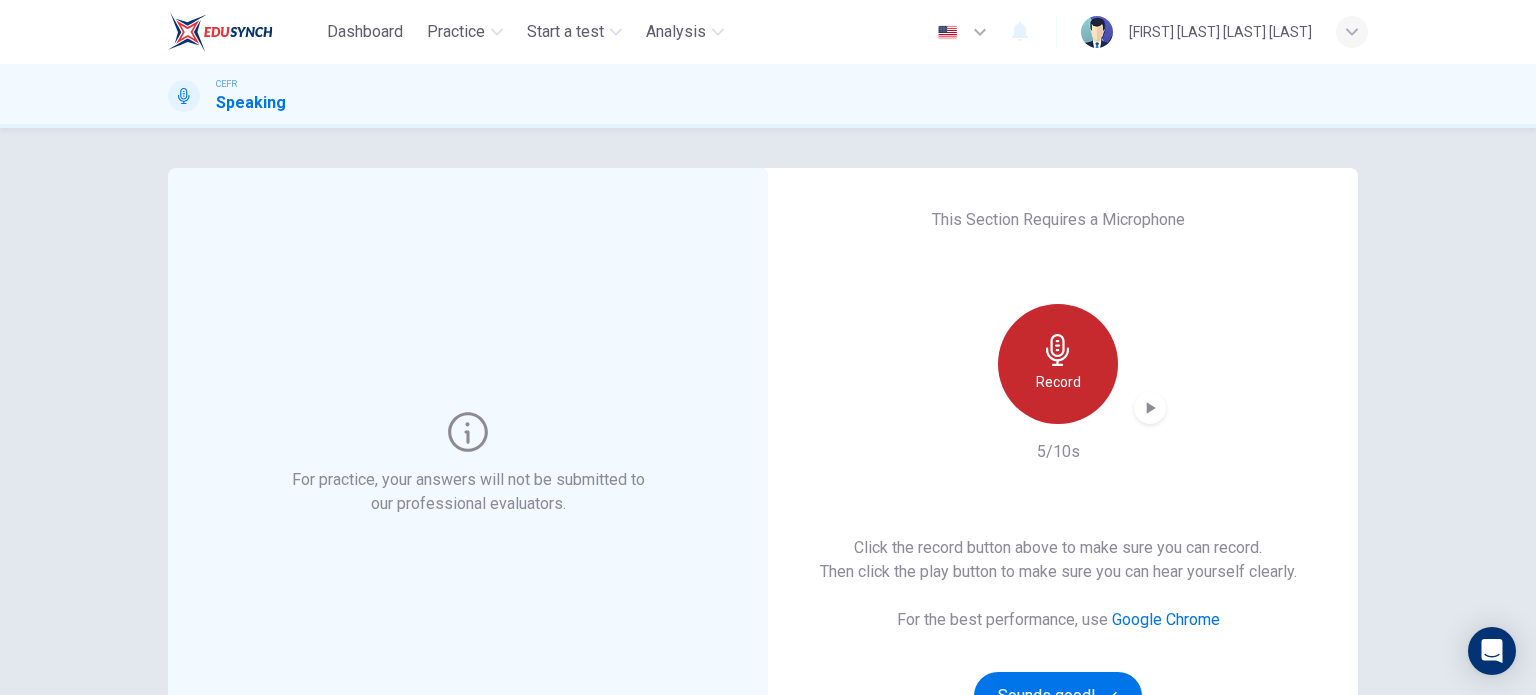 click on "Record" at bounding box center (1058, 364) 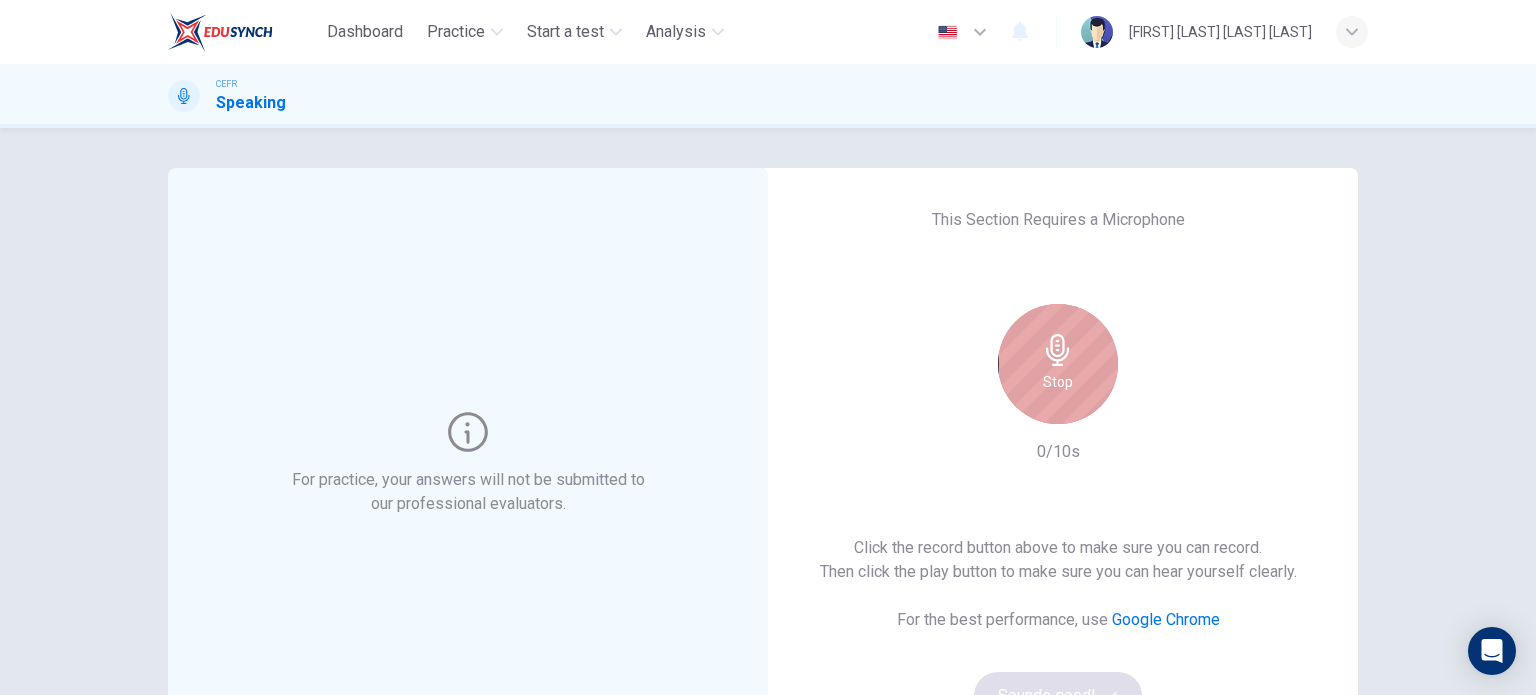 click on "Stop" at bounding box center (1058, 364) 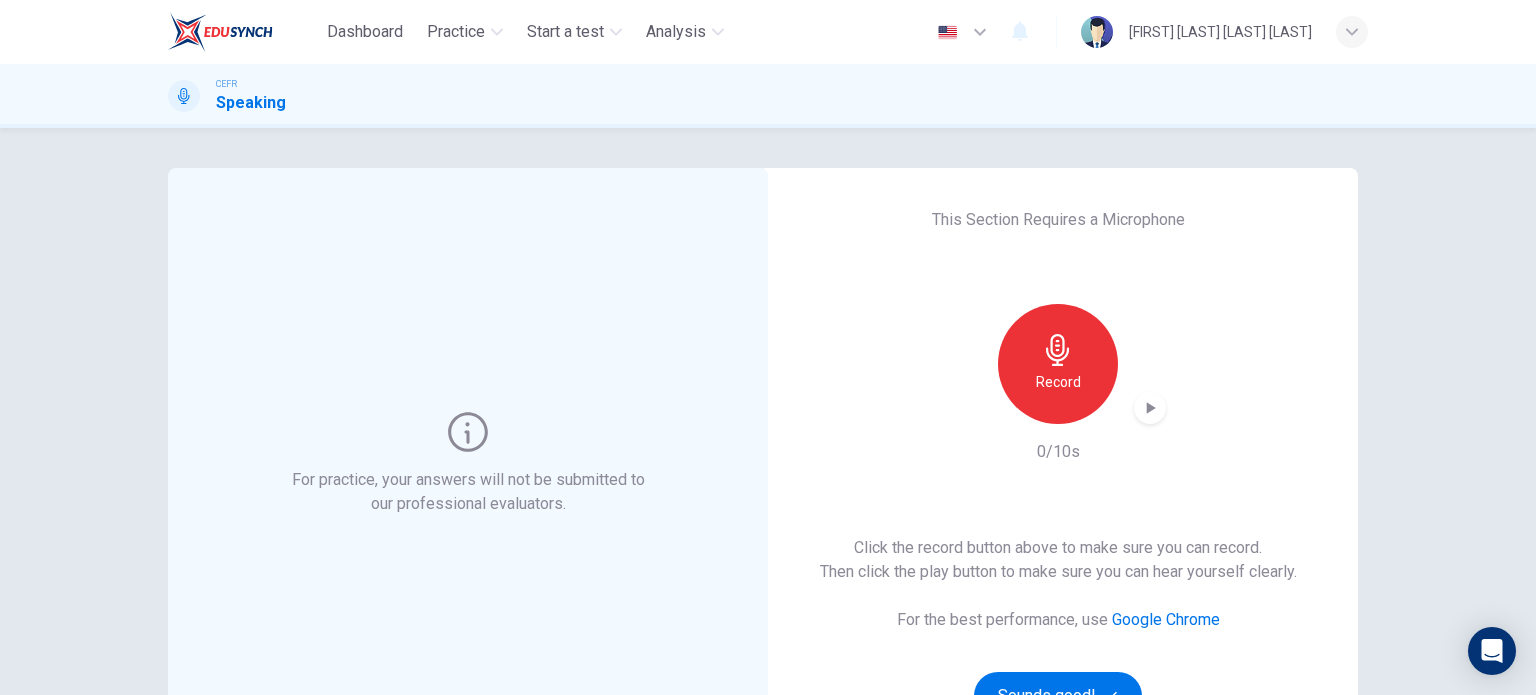 click at bounding box center (1058, 350) 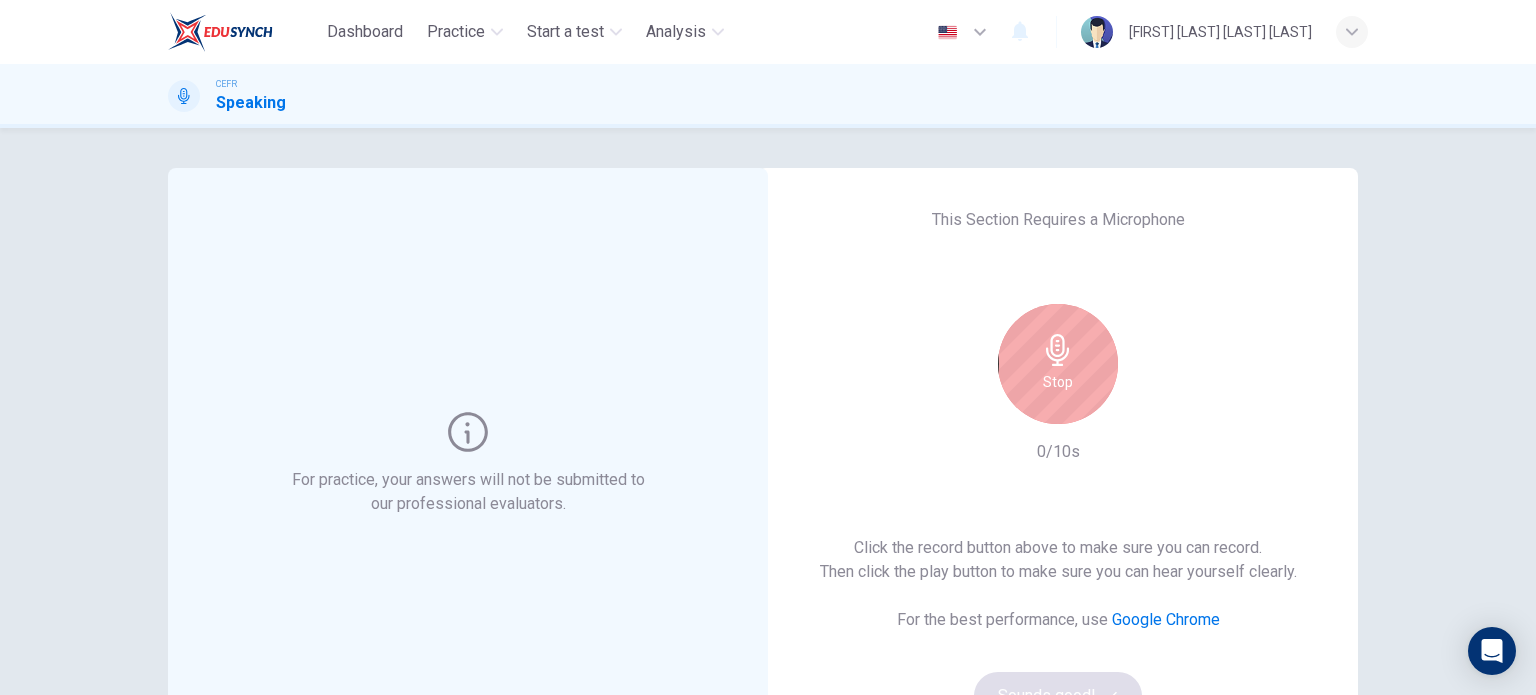 click at bounding box center [1058, 350] 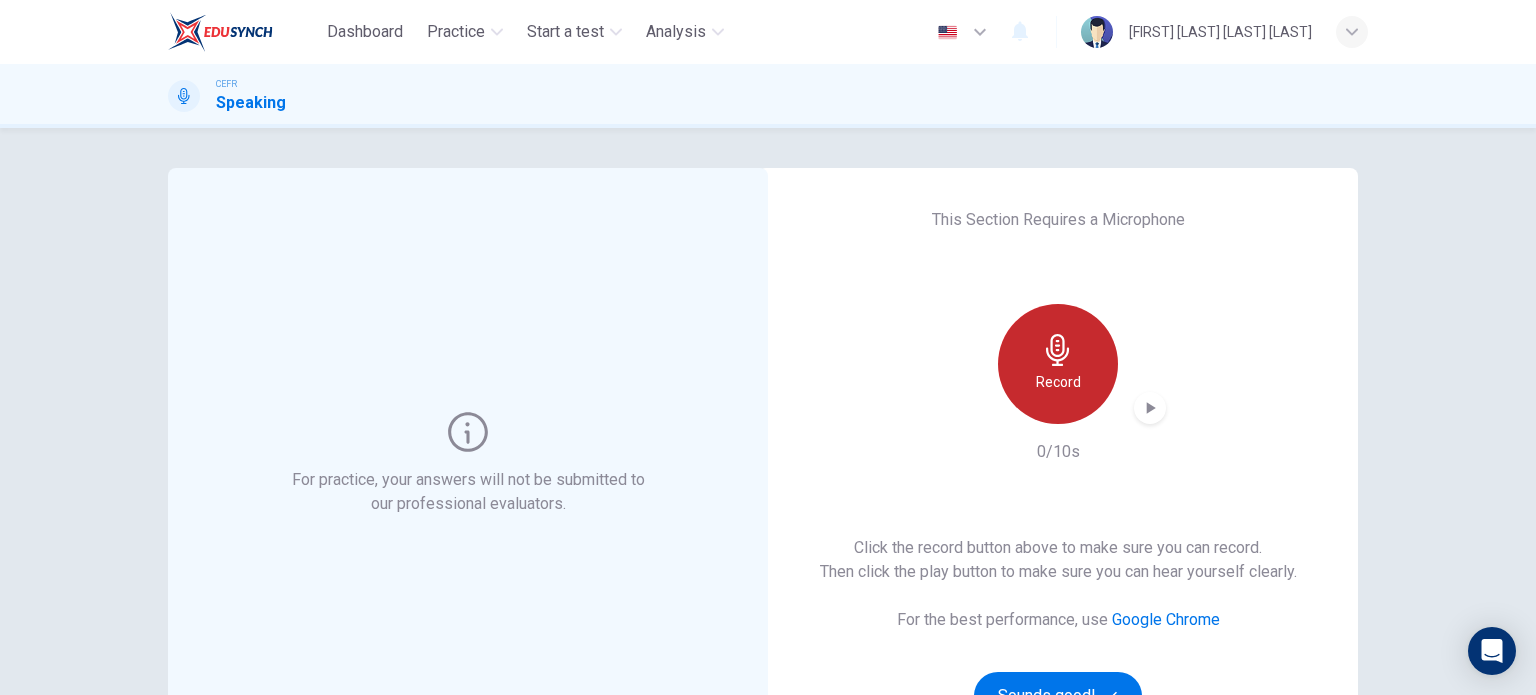 click on "Record" at bounding box center [1058, 364] 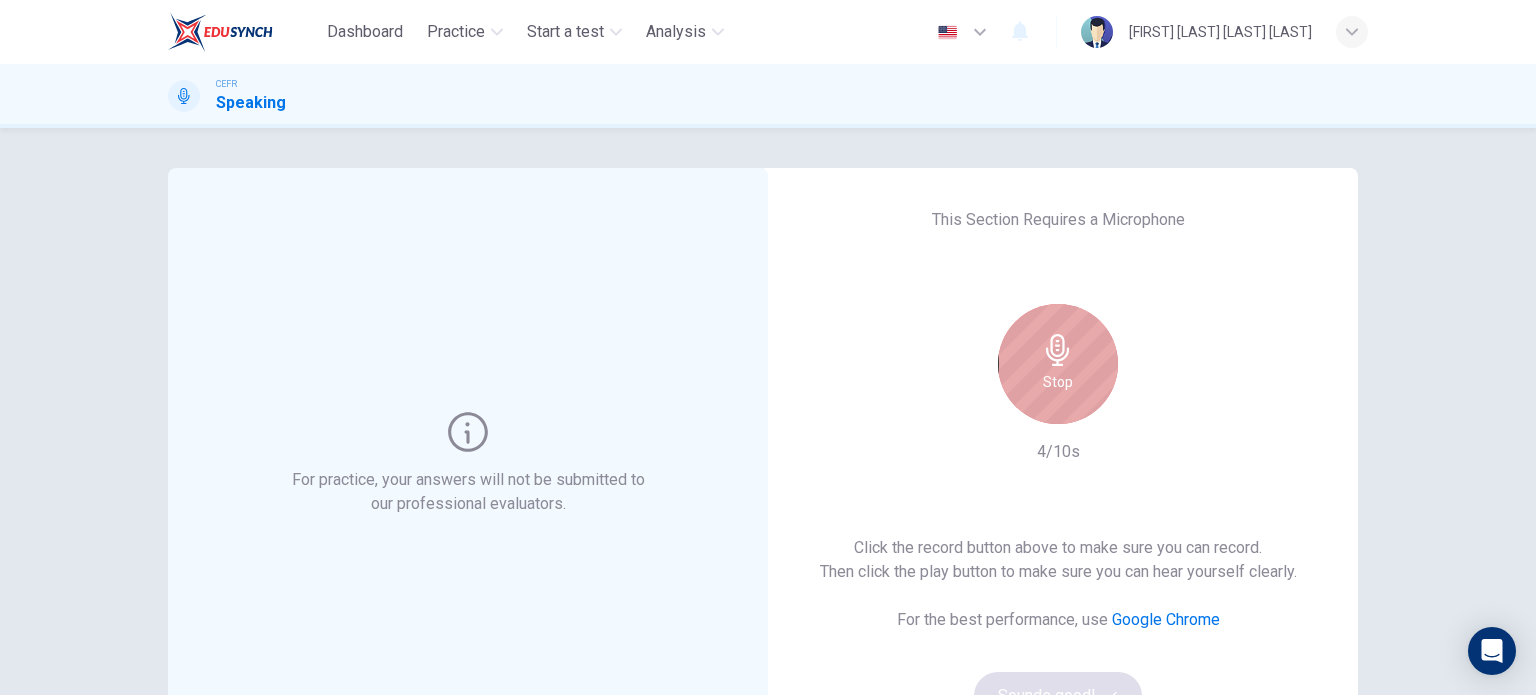 click on "Stop" at bounding box center (1058, 364) 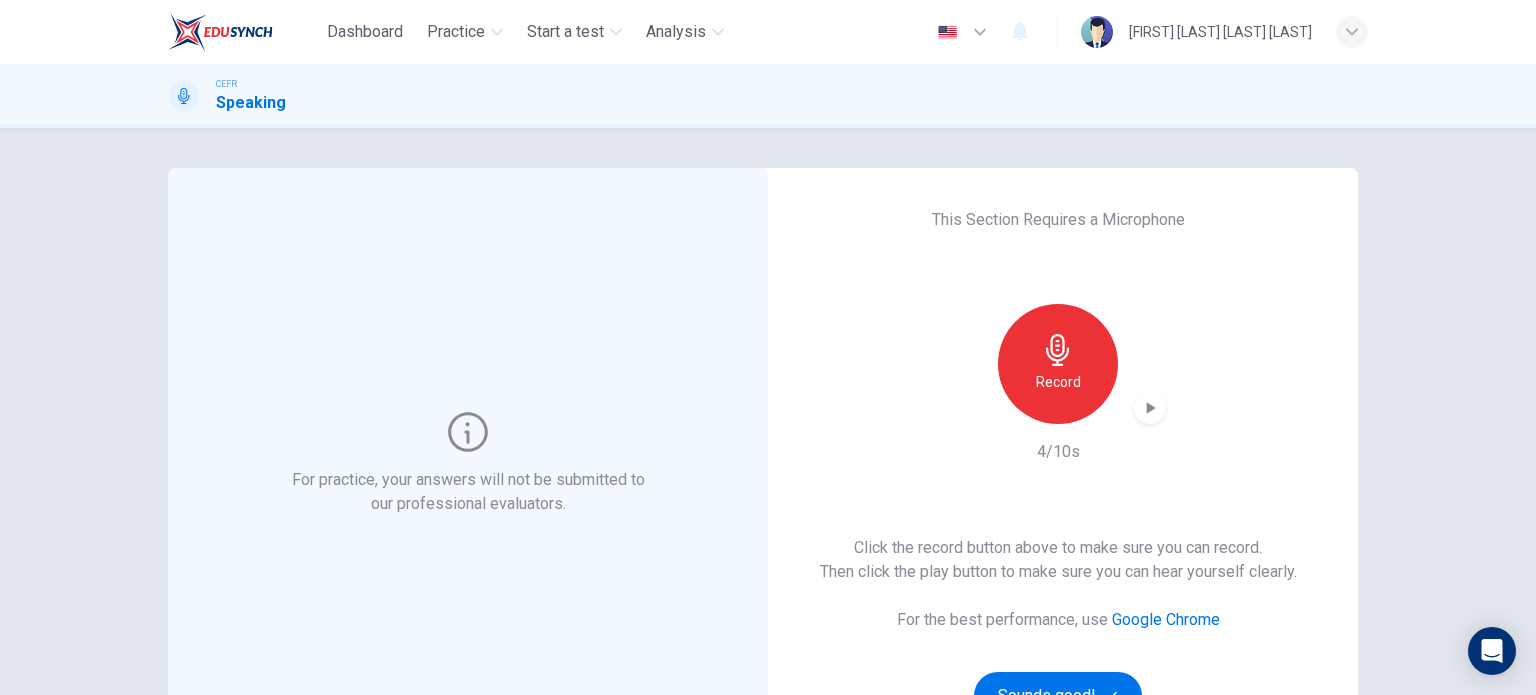 click at bounding box center (1151, 408) 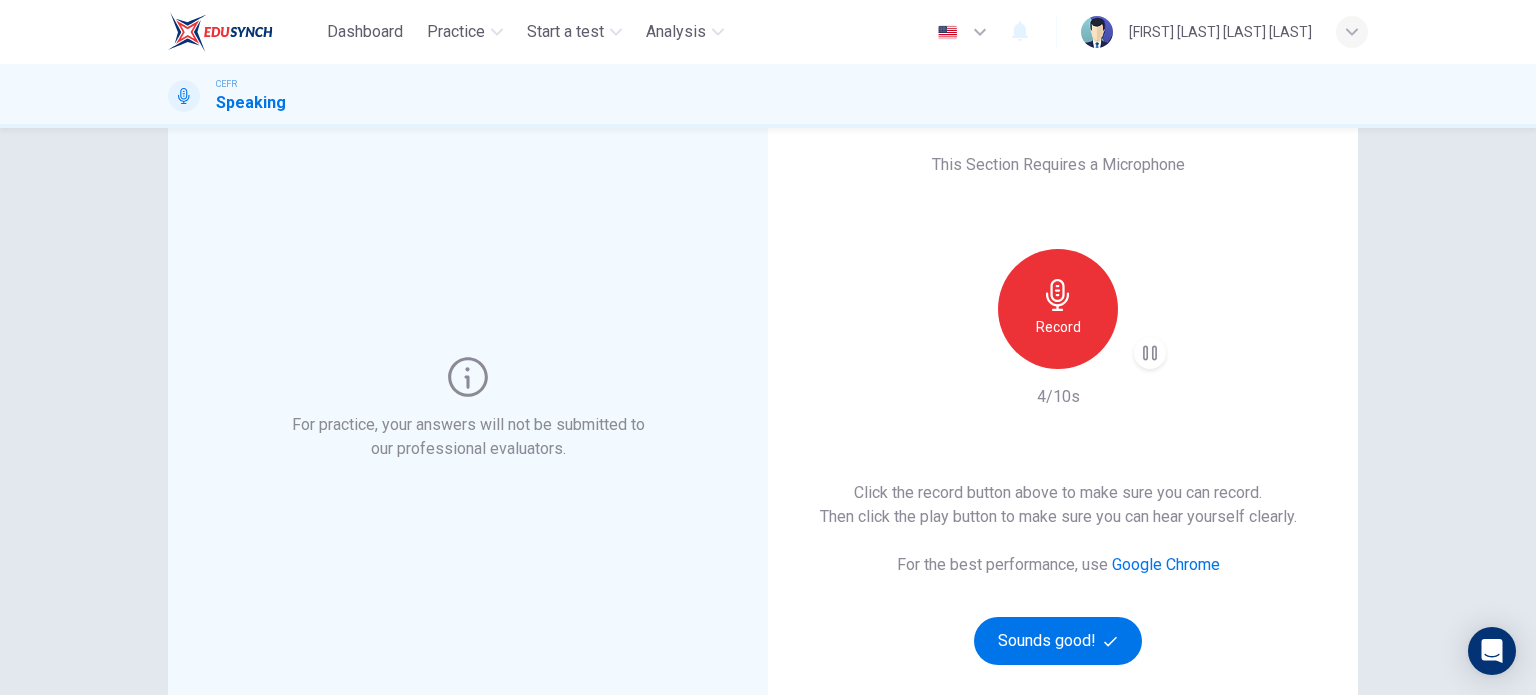 scroll, scrollTop: 200, scrollLeft: 0, axis: vertical 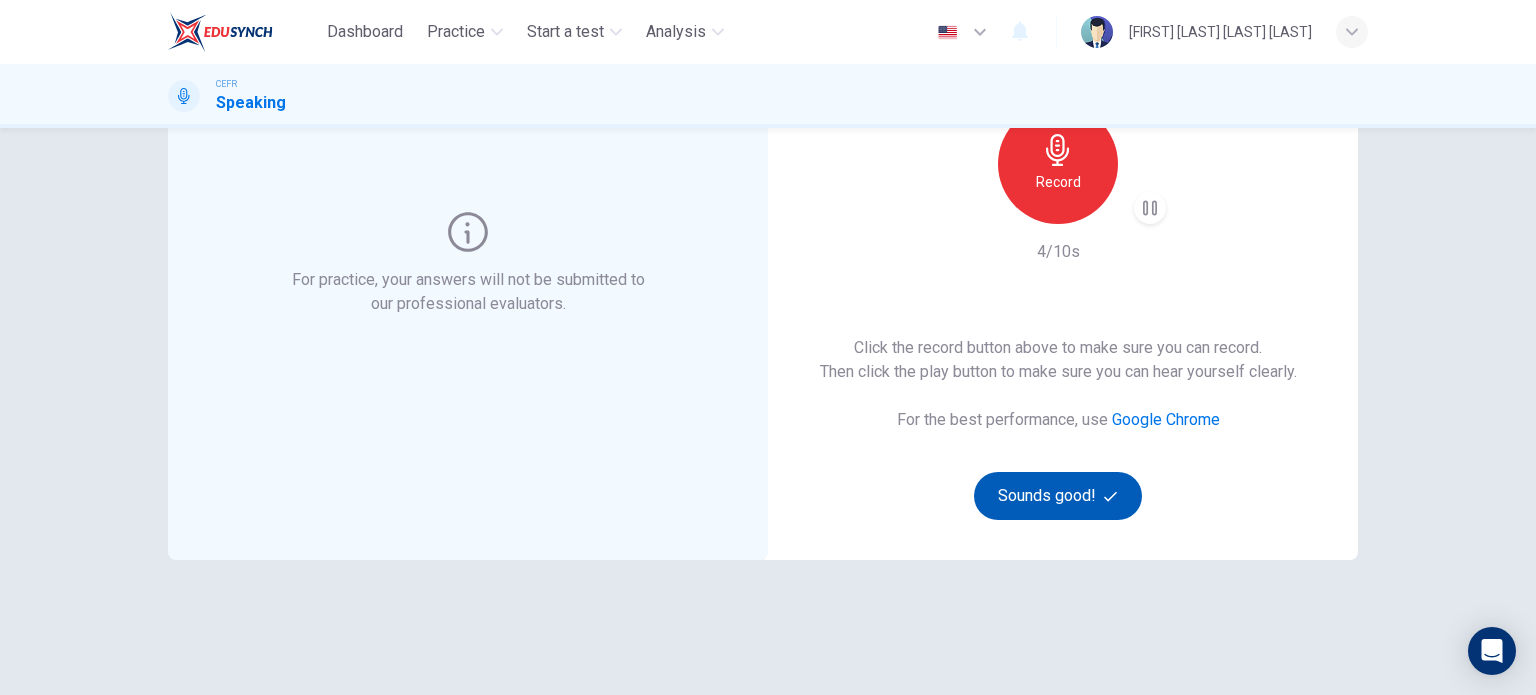 click on "Sounds good!" at bounding box center (1058, 496) 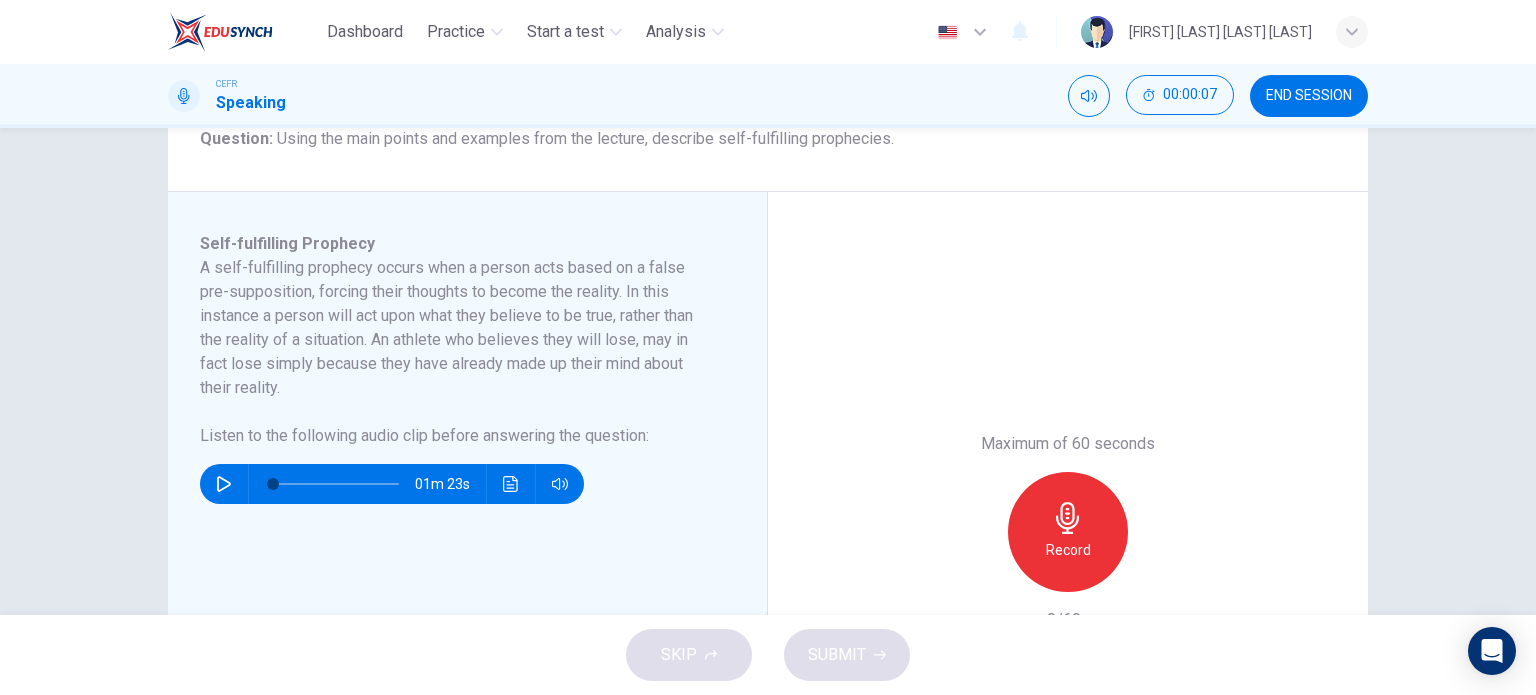 scroll, scrollTop: 300, scrollLeft: 0, axis: vertical 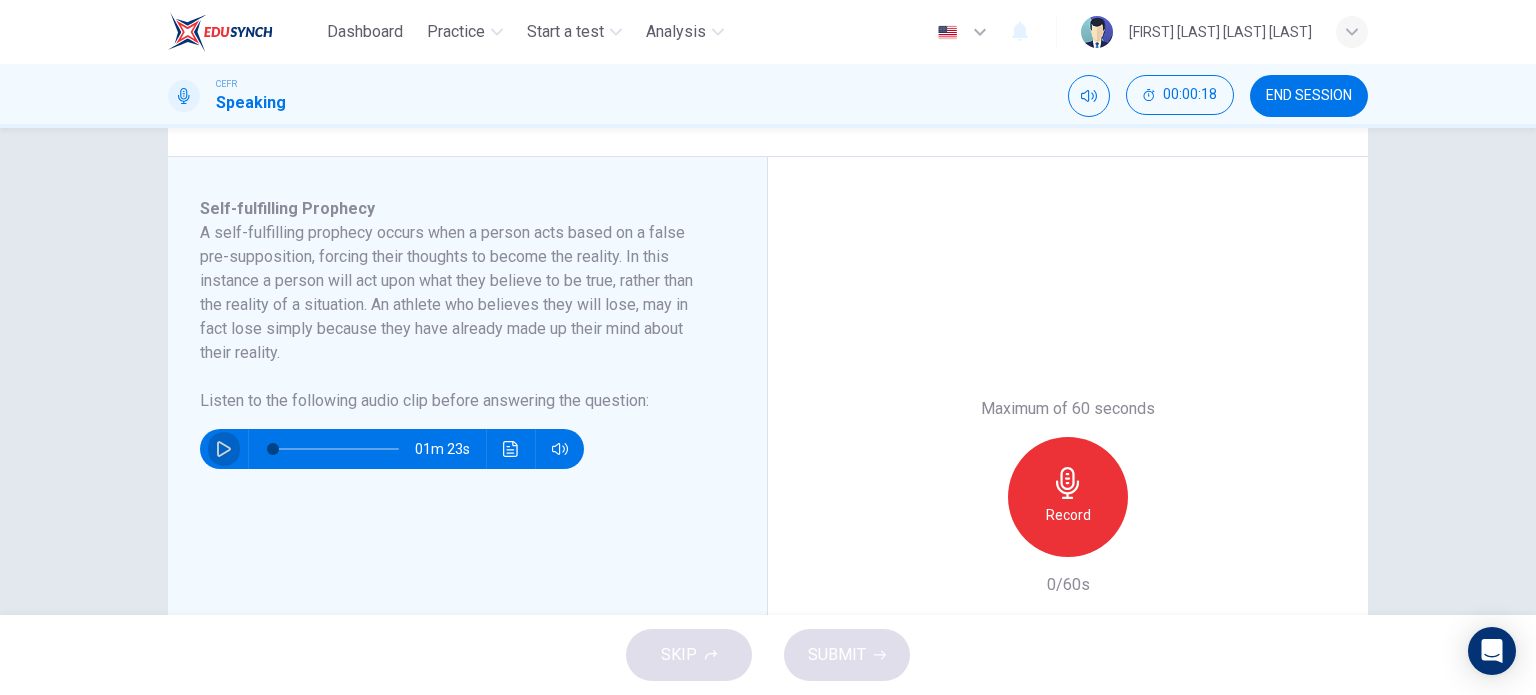 click at bounding box center [224, 449] 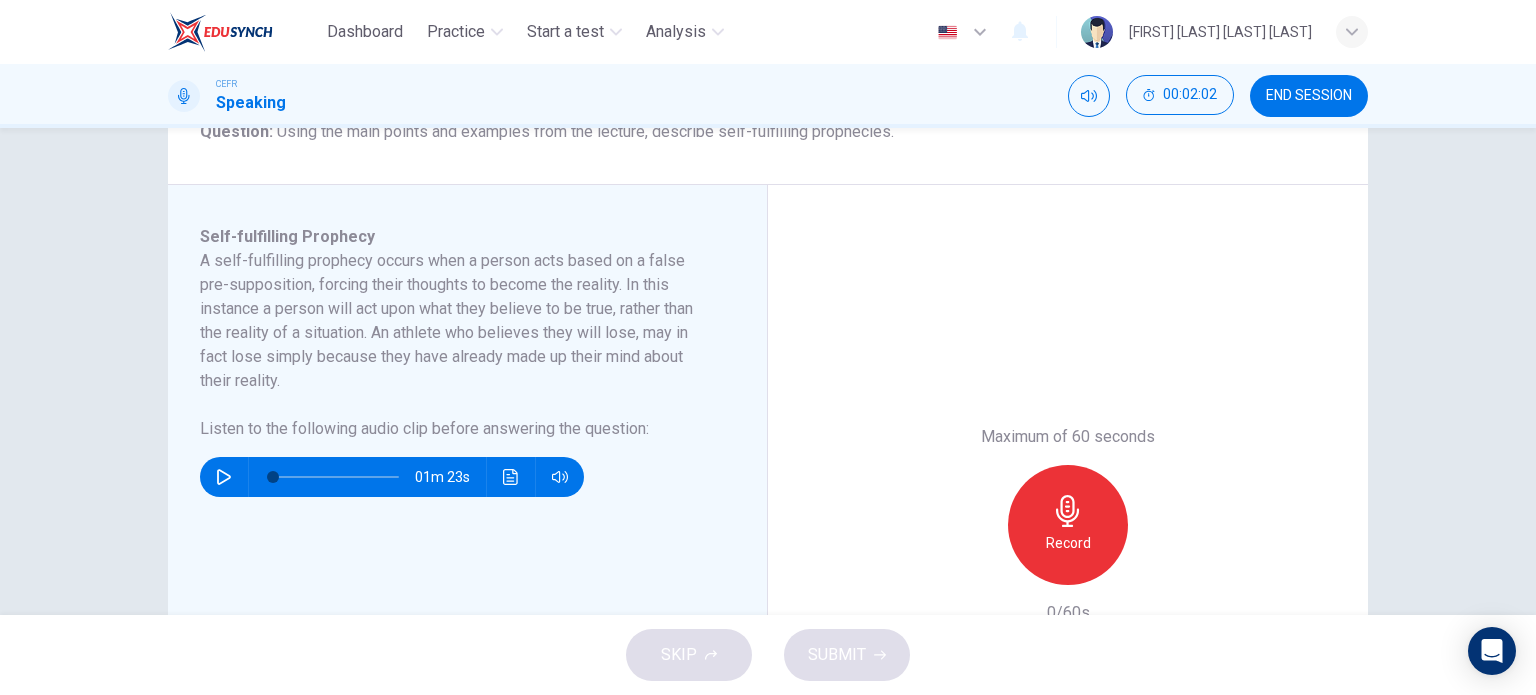 scroll, scrollTop: 300, scrollLeft: 0, axis: vertical 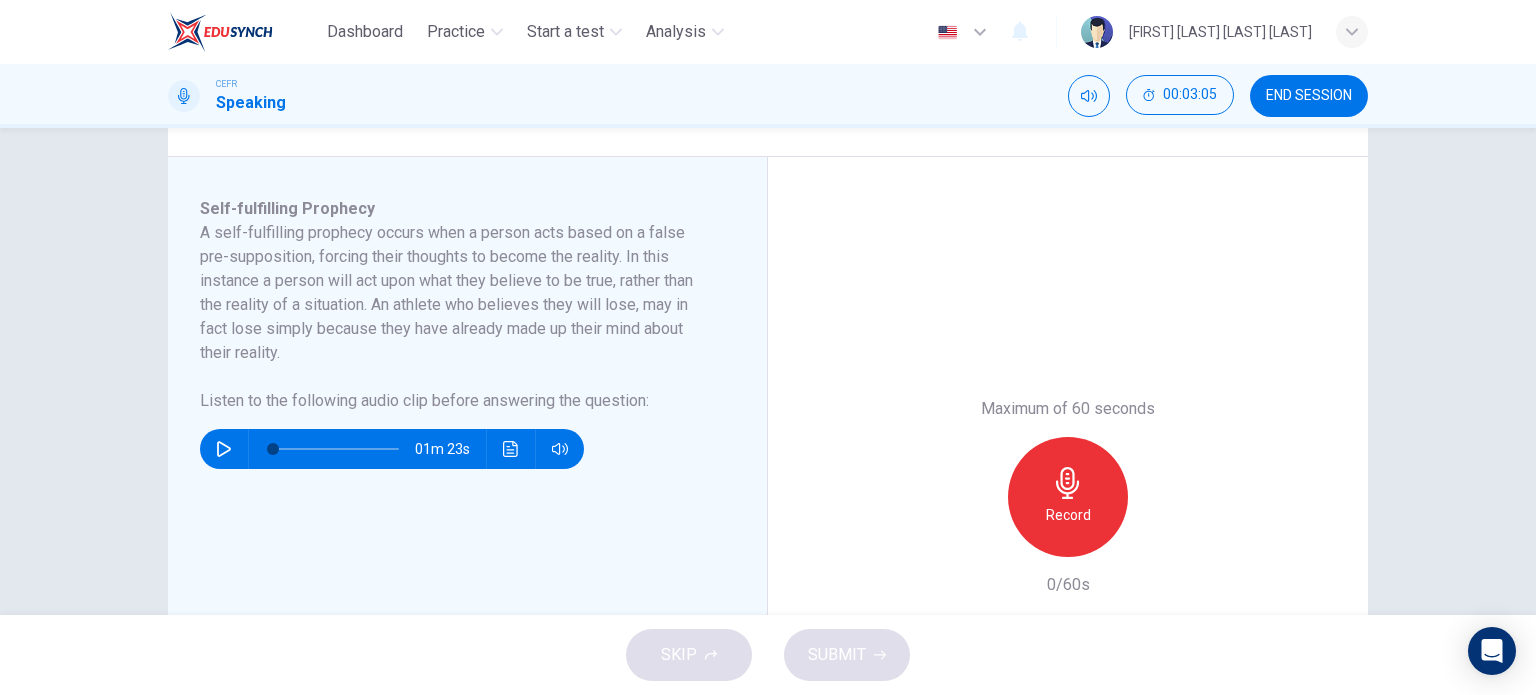 click at bounding box center [1068, 483] 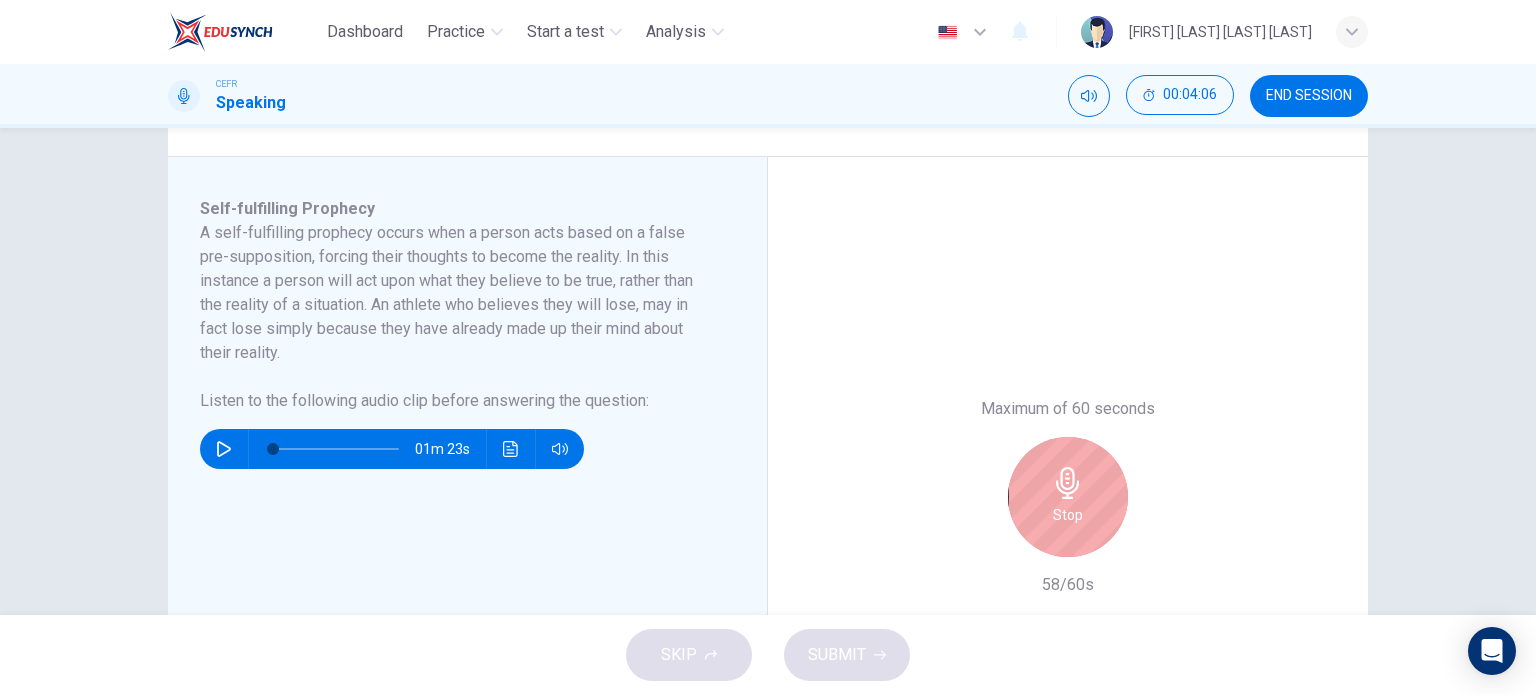 click at bounding box center [1067, 483] 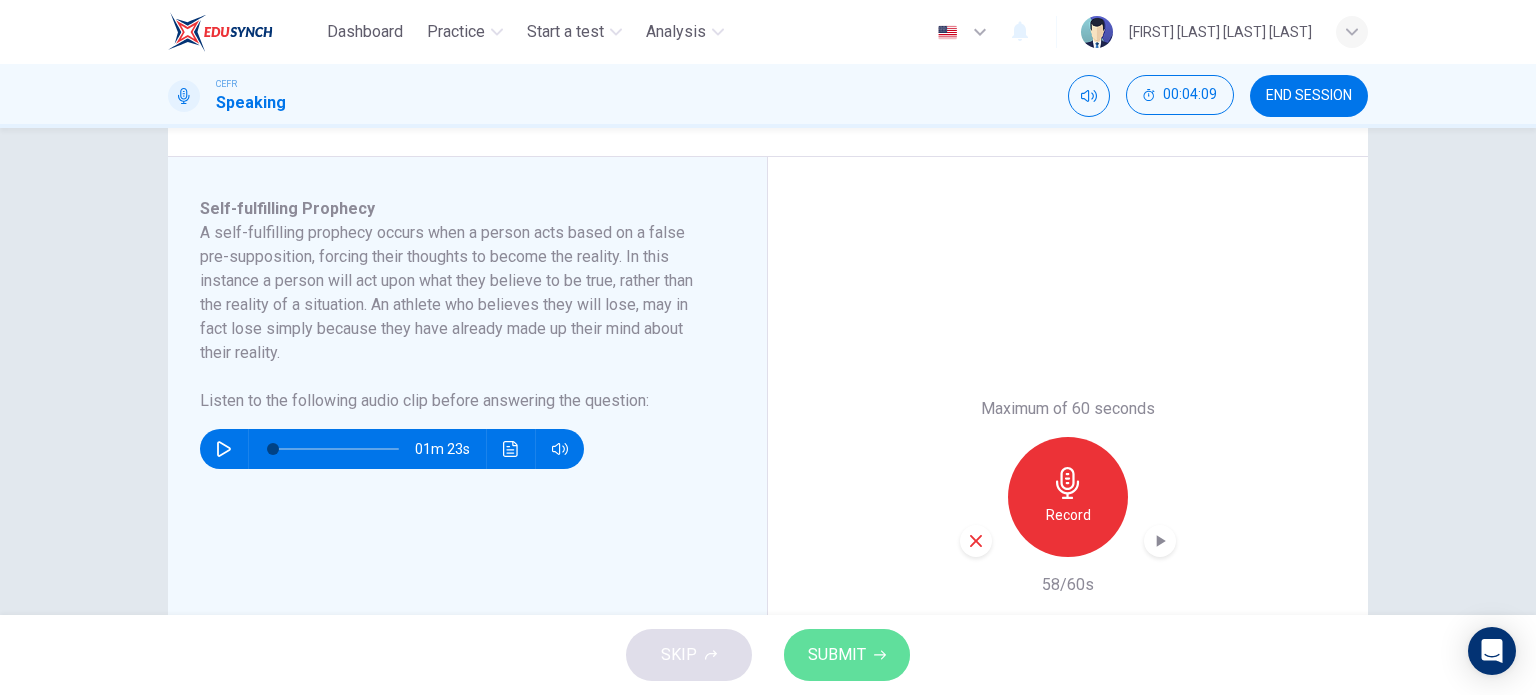 click on "SUBMIT" at bounding box center [837, 655] 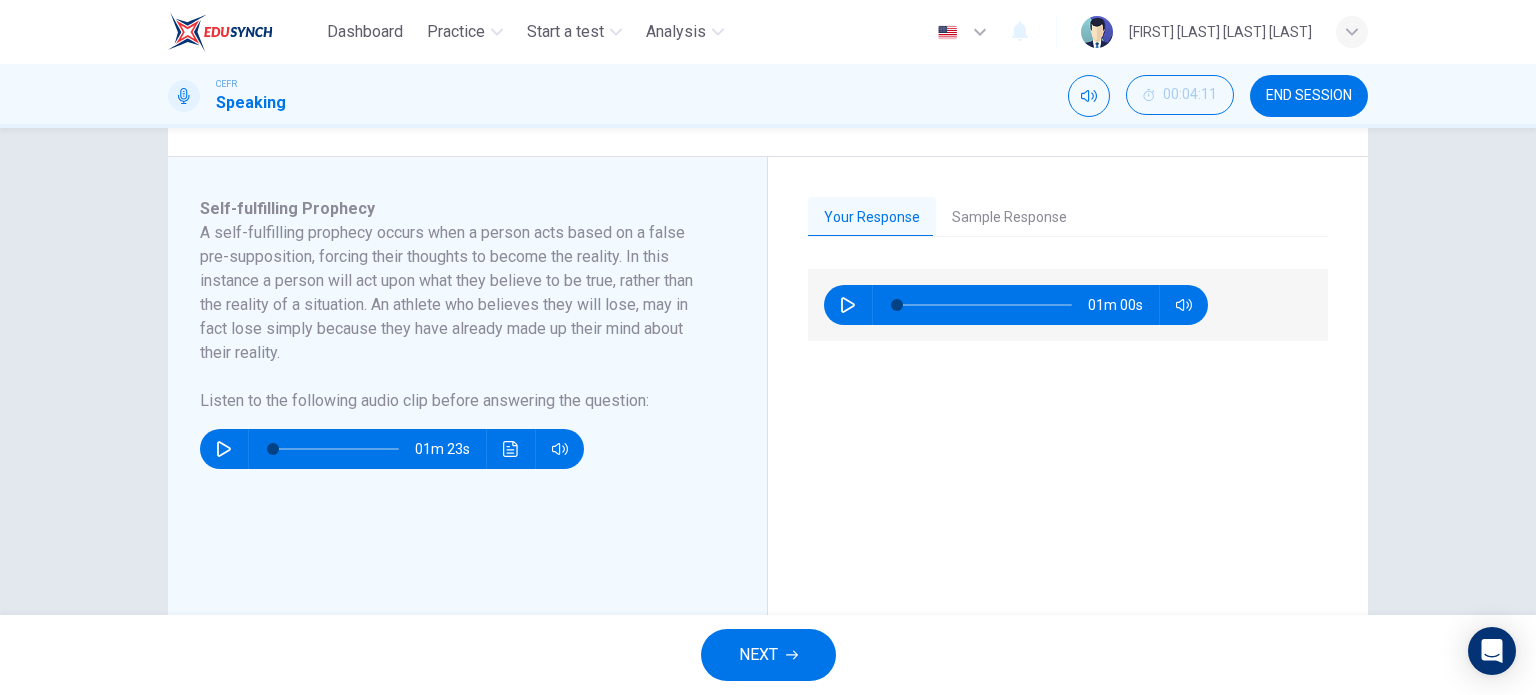 click at bounding box center [848, 305] 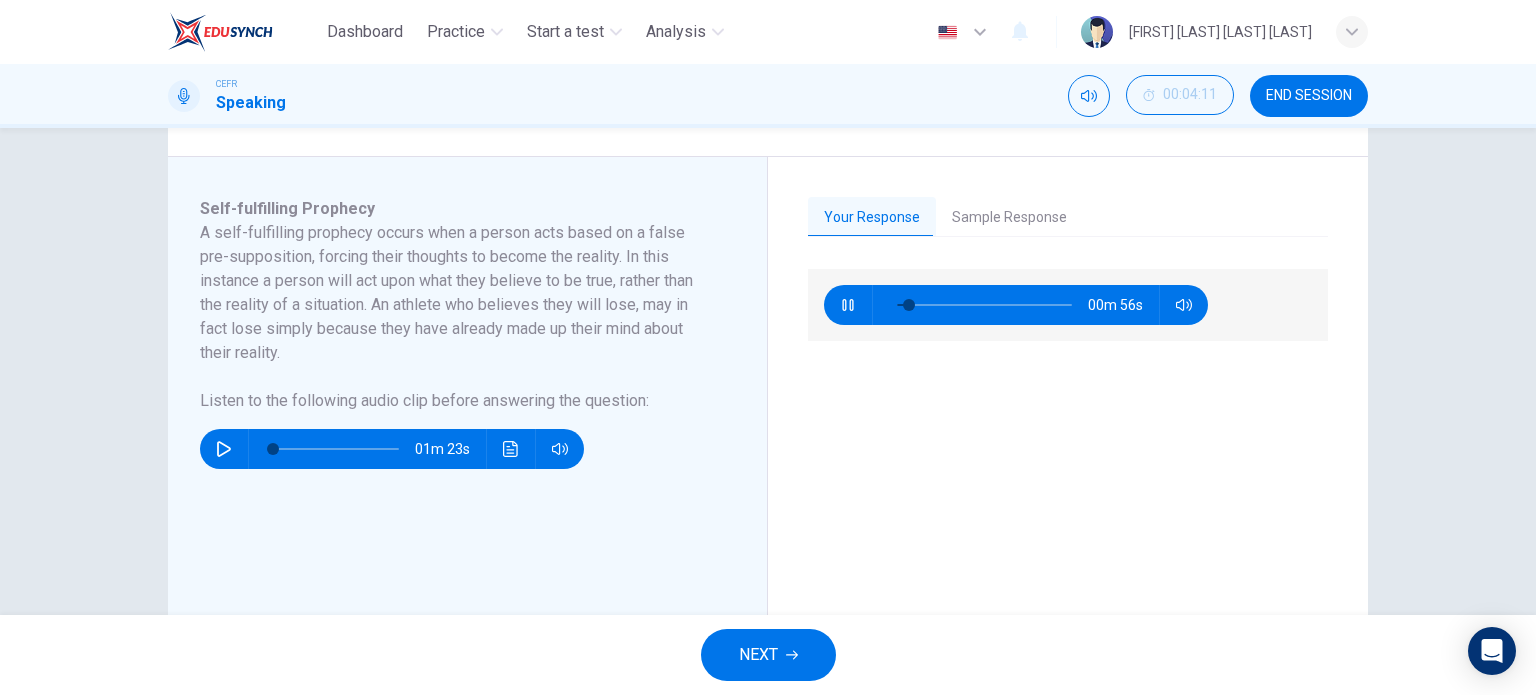 type 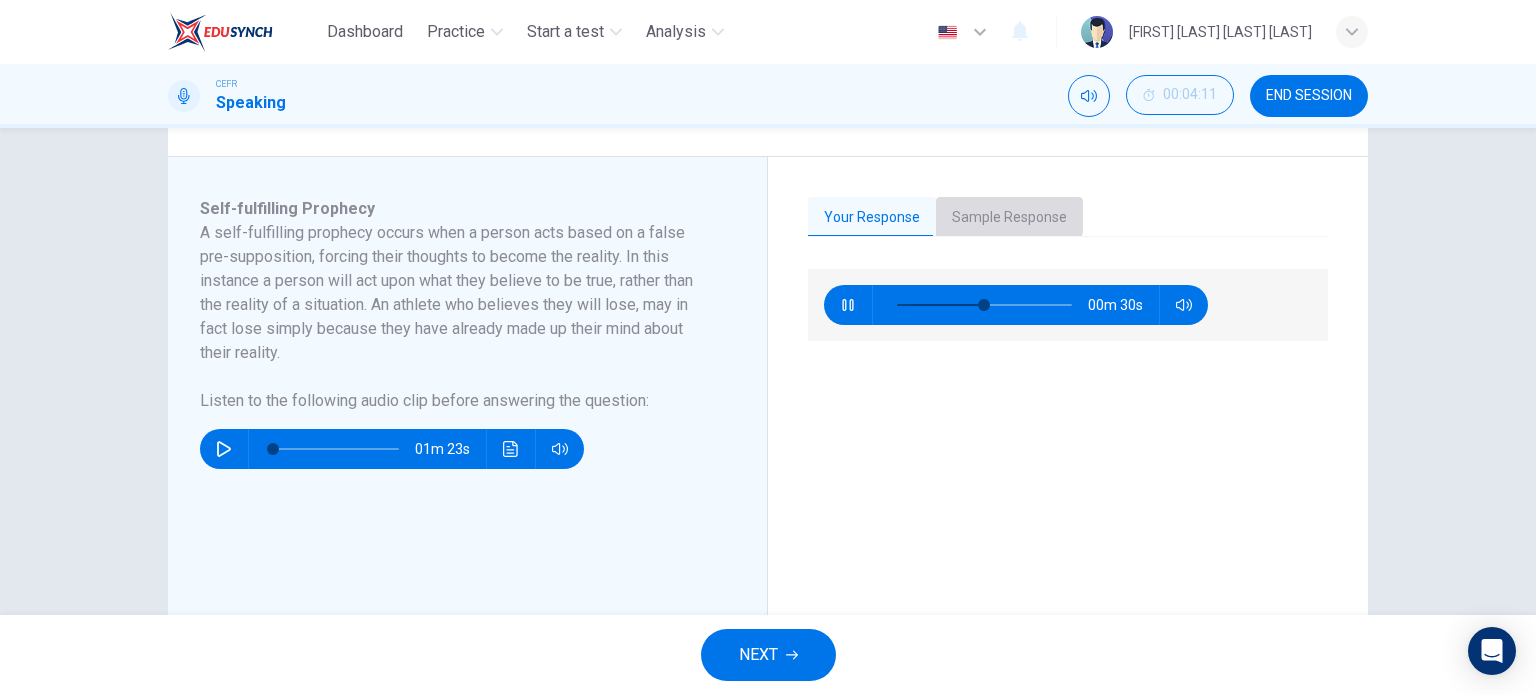 click on "Sample Response" at bounding box center [1009, 218] 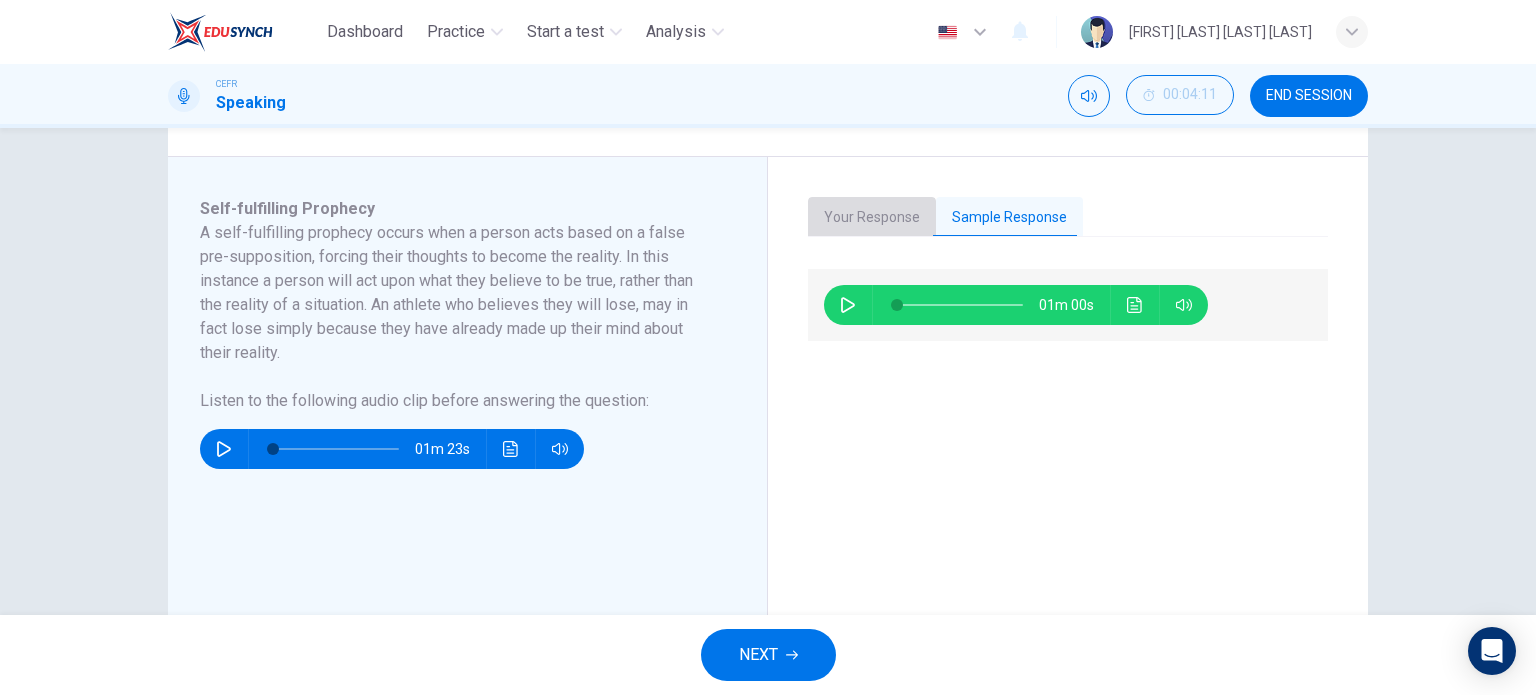 click on "Your Response" at bounding box center [872, 218] 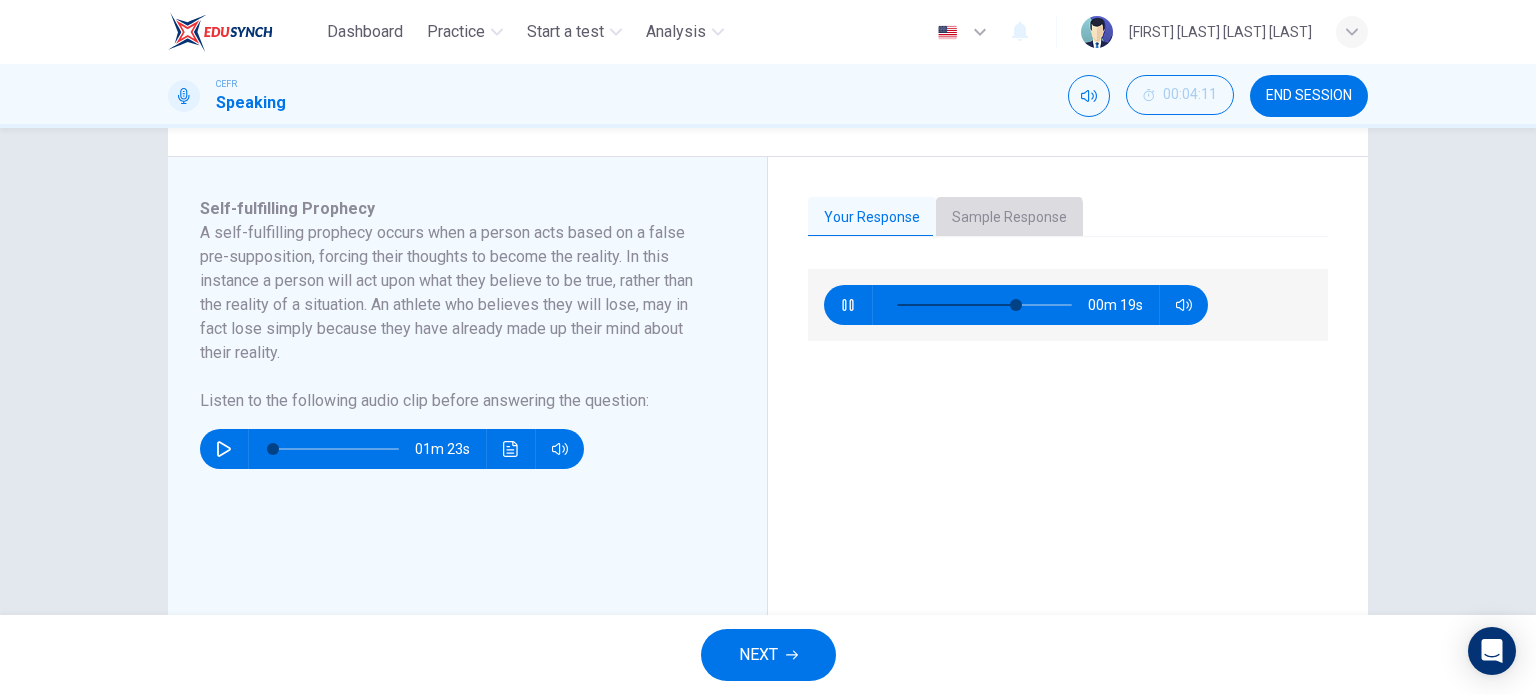 click on "Sample Response" at bounding box center (1009, 218) 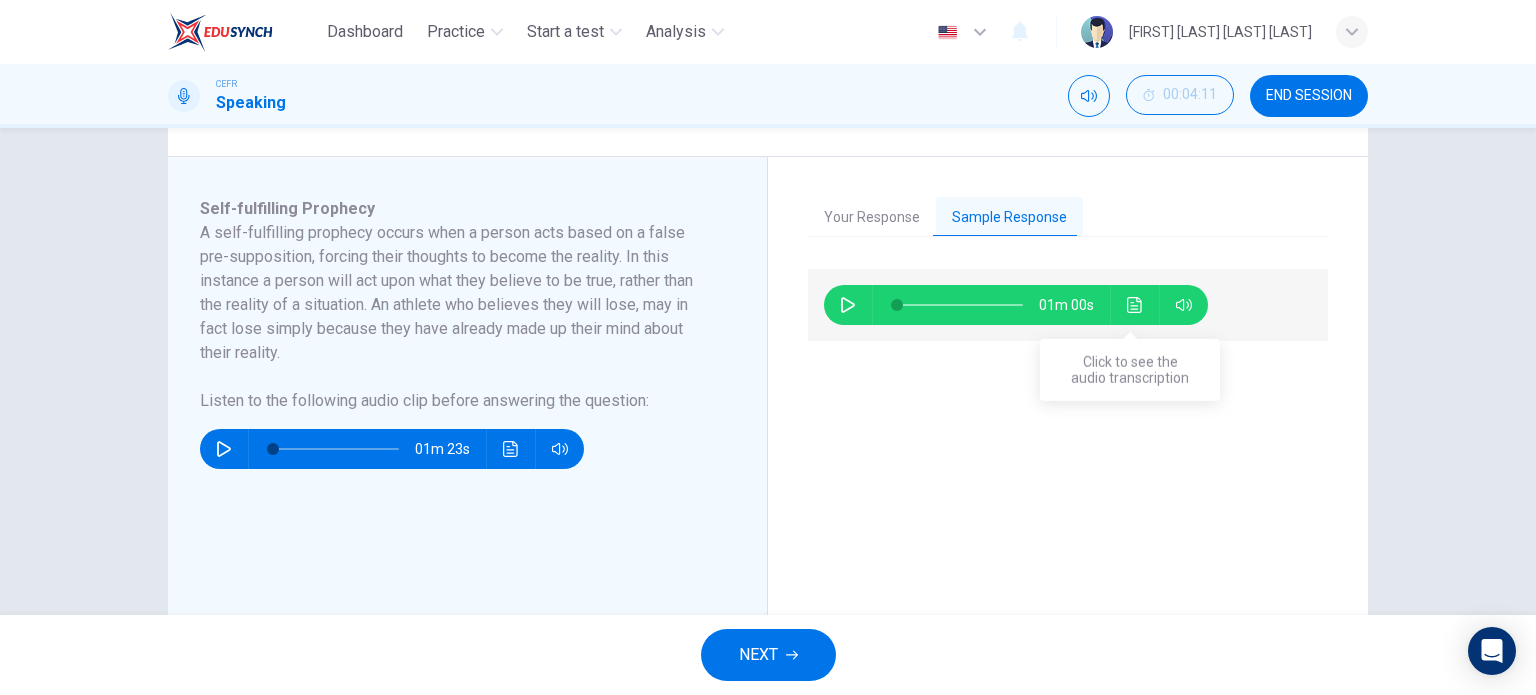 click at bounding box center (1135, 305) 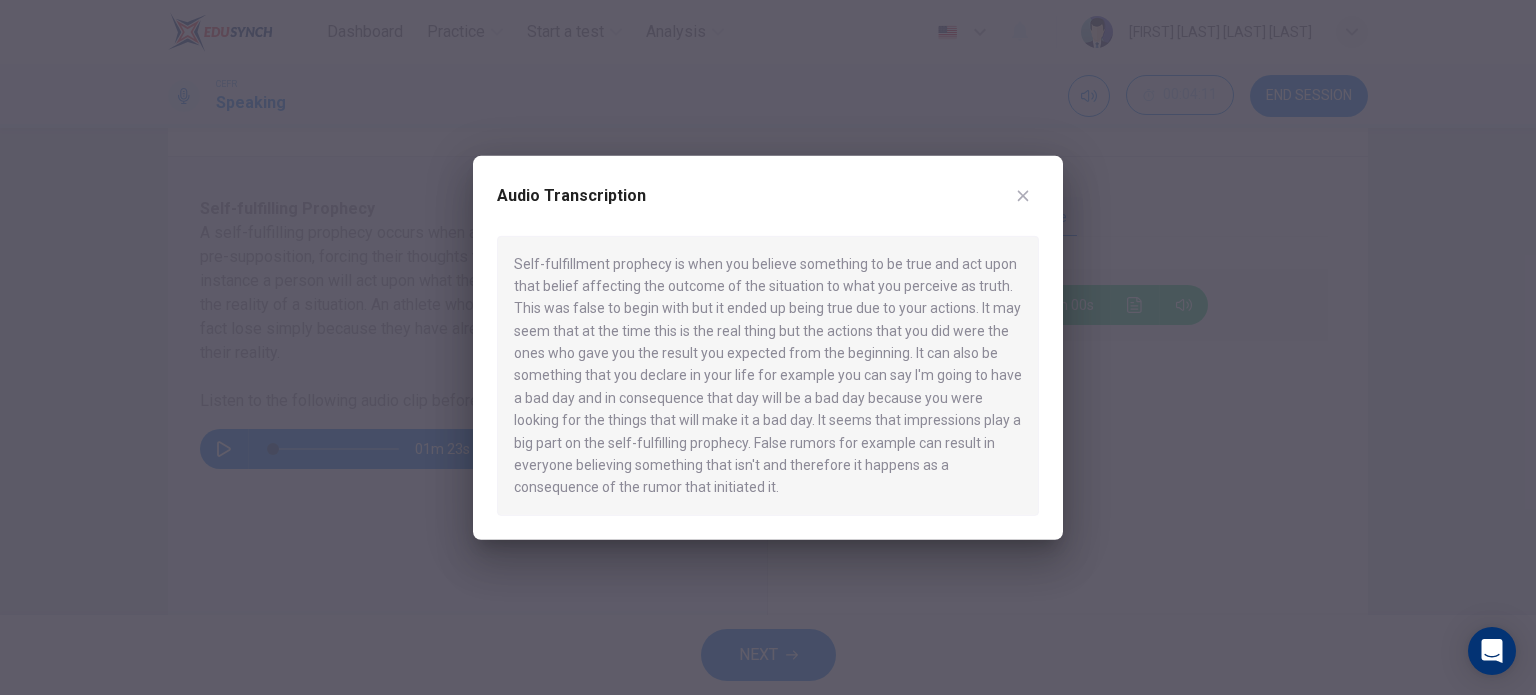 type 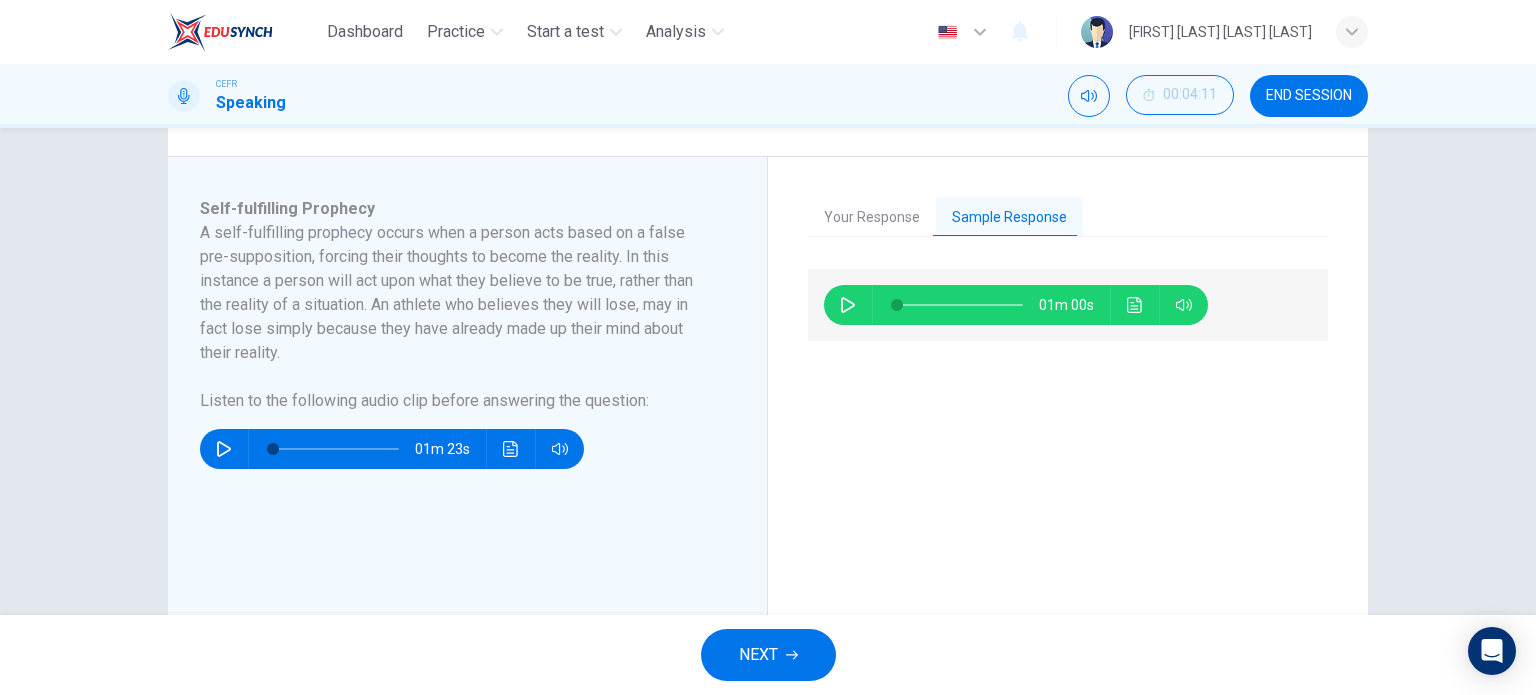 click on "Your Response Sample Response [TIME] [TIME]" at bounding box center [1068, 497] 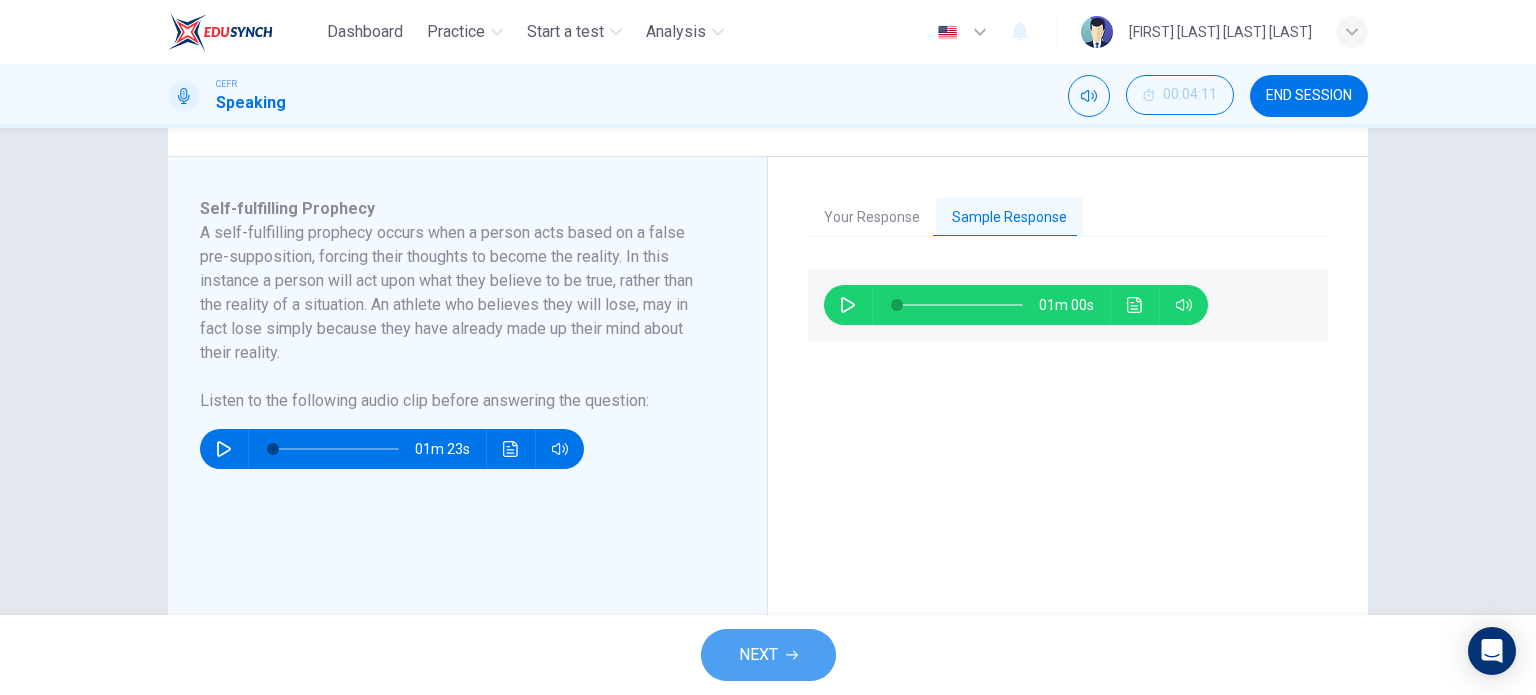 click on "NEXT" at bounding box center (768, 655) 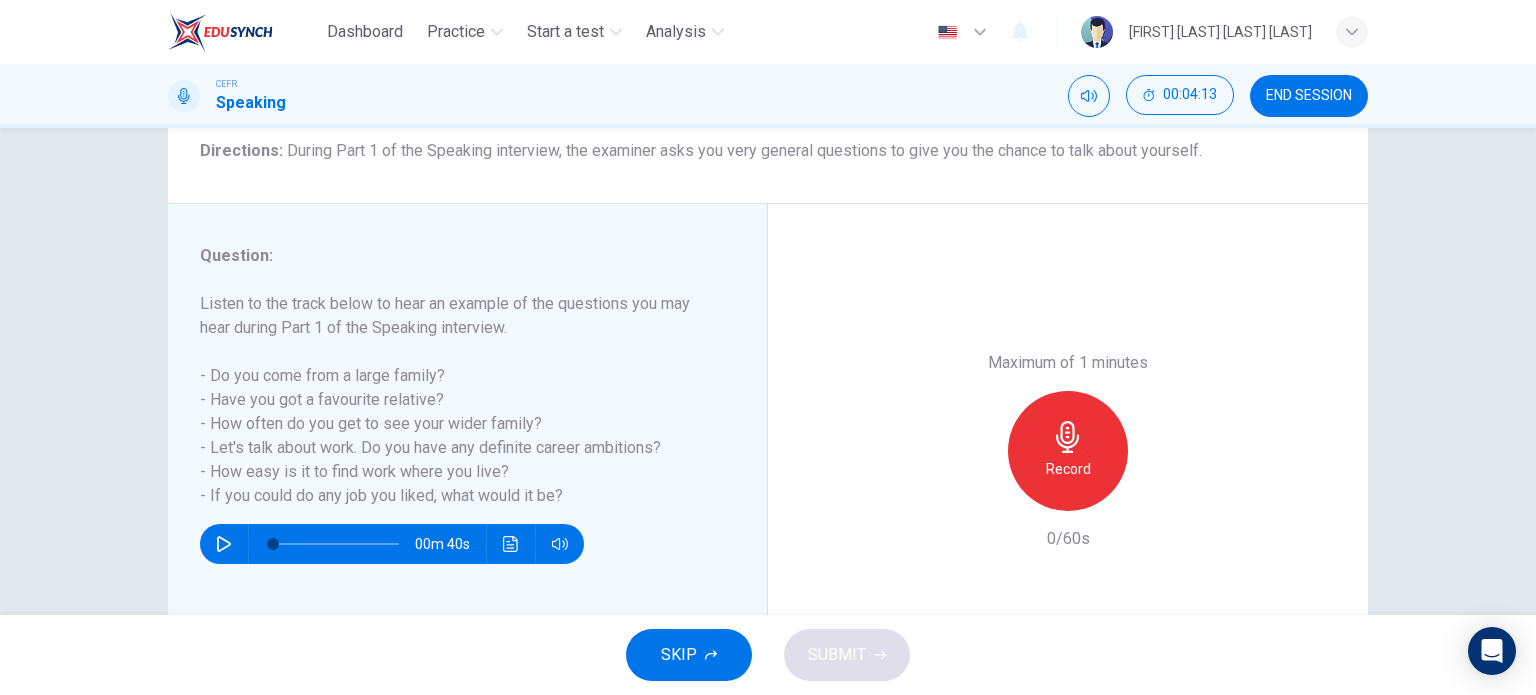 scroll, scrollTop: 200, scrollLeft: 0, axis: vertical 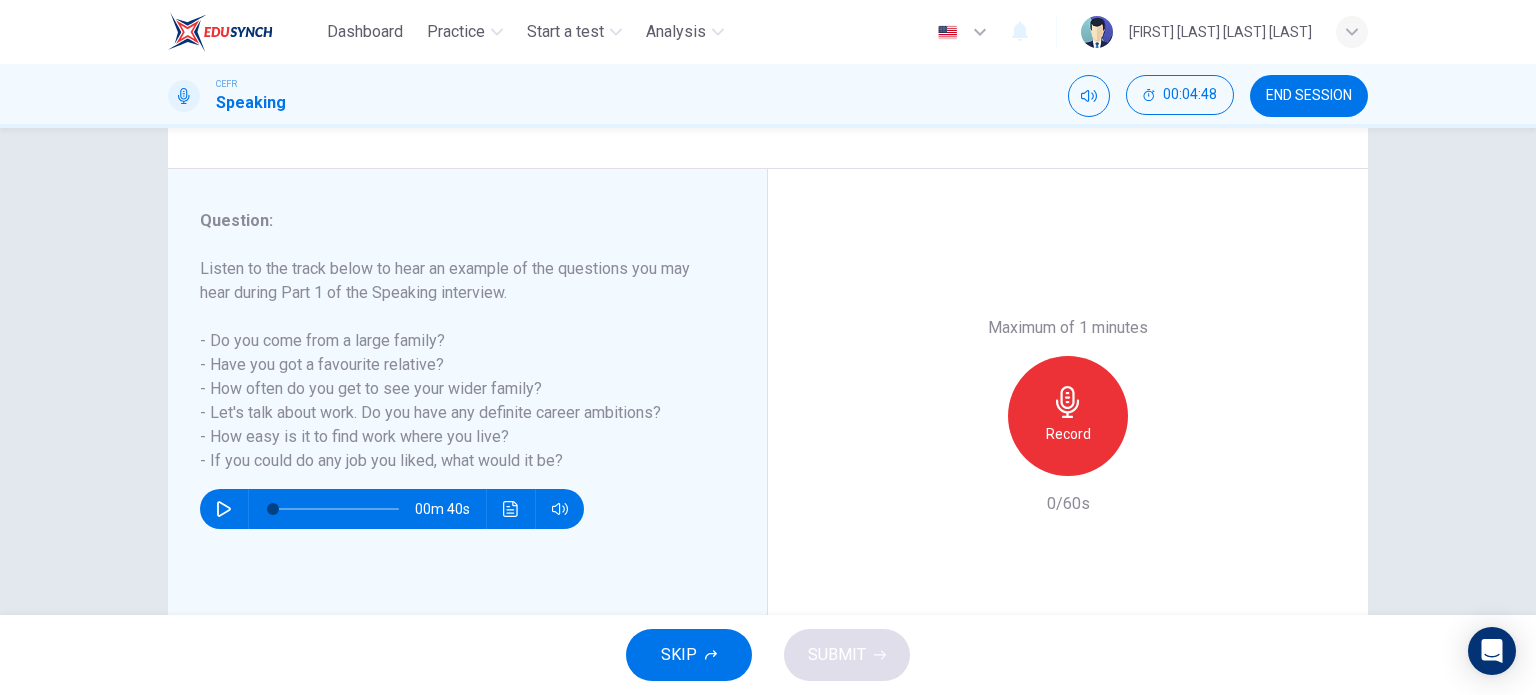 click on "Record" at bounding box center [1068, 416] 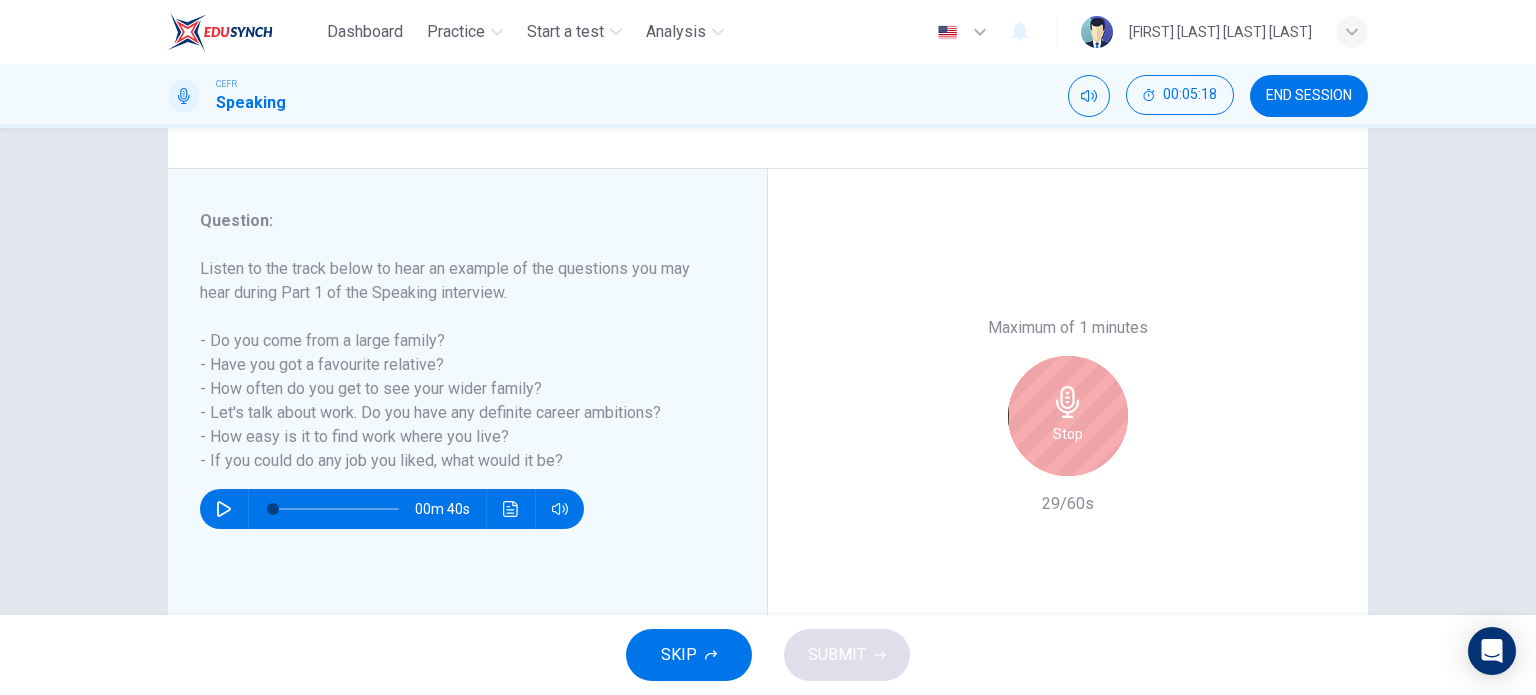 drag, startPoint x: 626, startPoint y: 419, endPoint x: 768, endPoint y: 422, distance: 142.0317 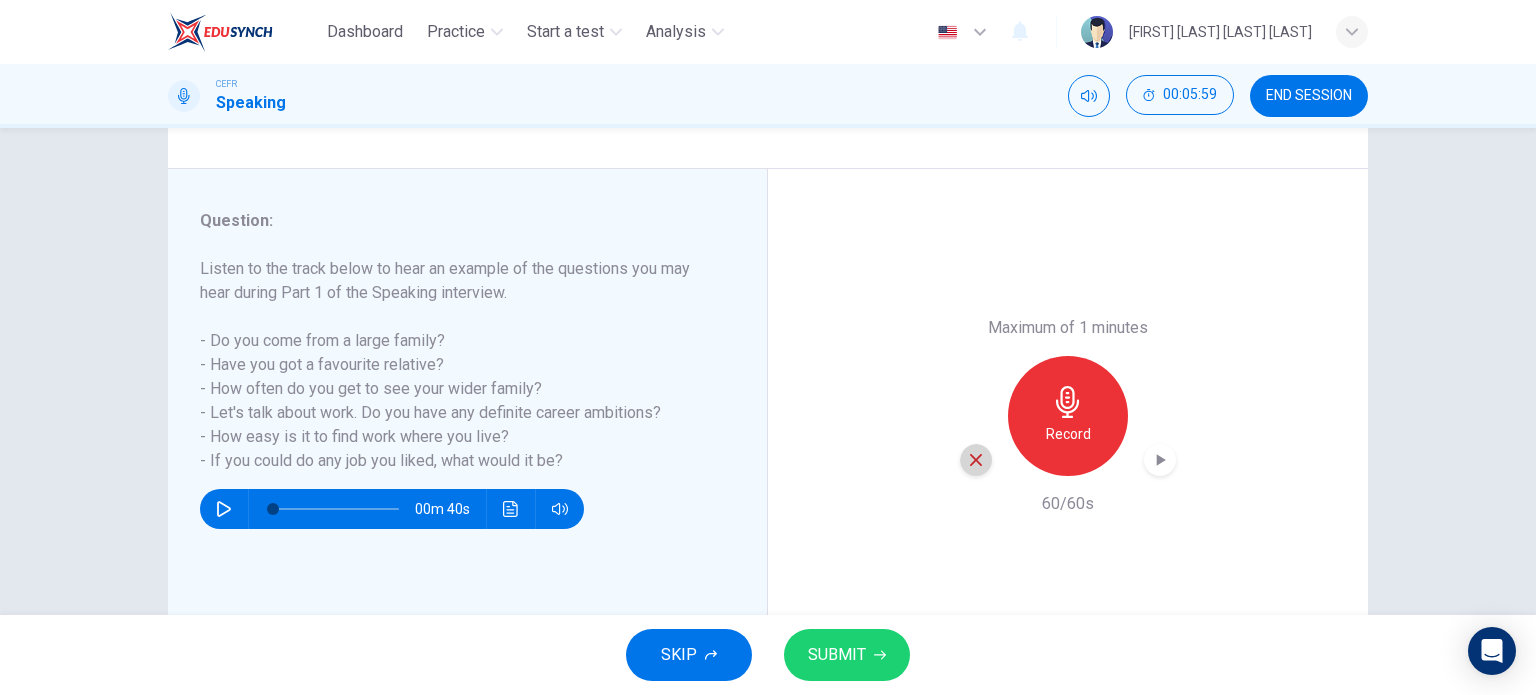 click at bounding box center [976, 460] 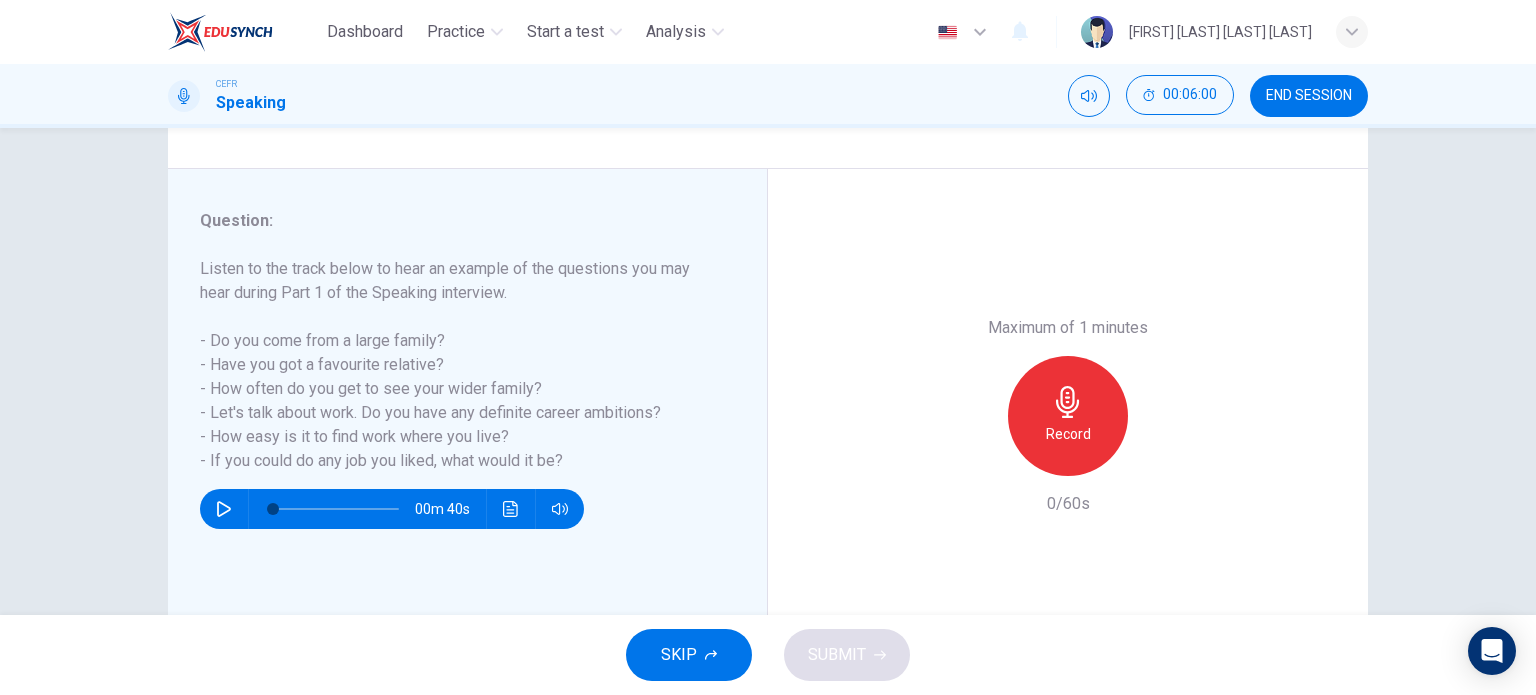 click on "Record" at bounding box center [1068, 434] 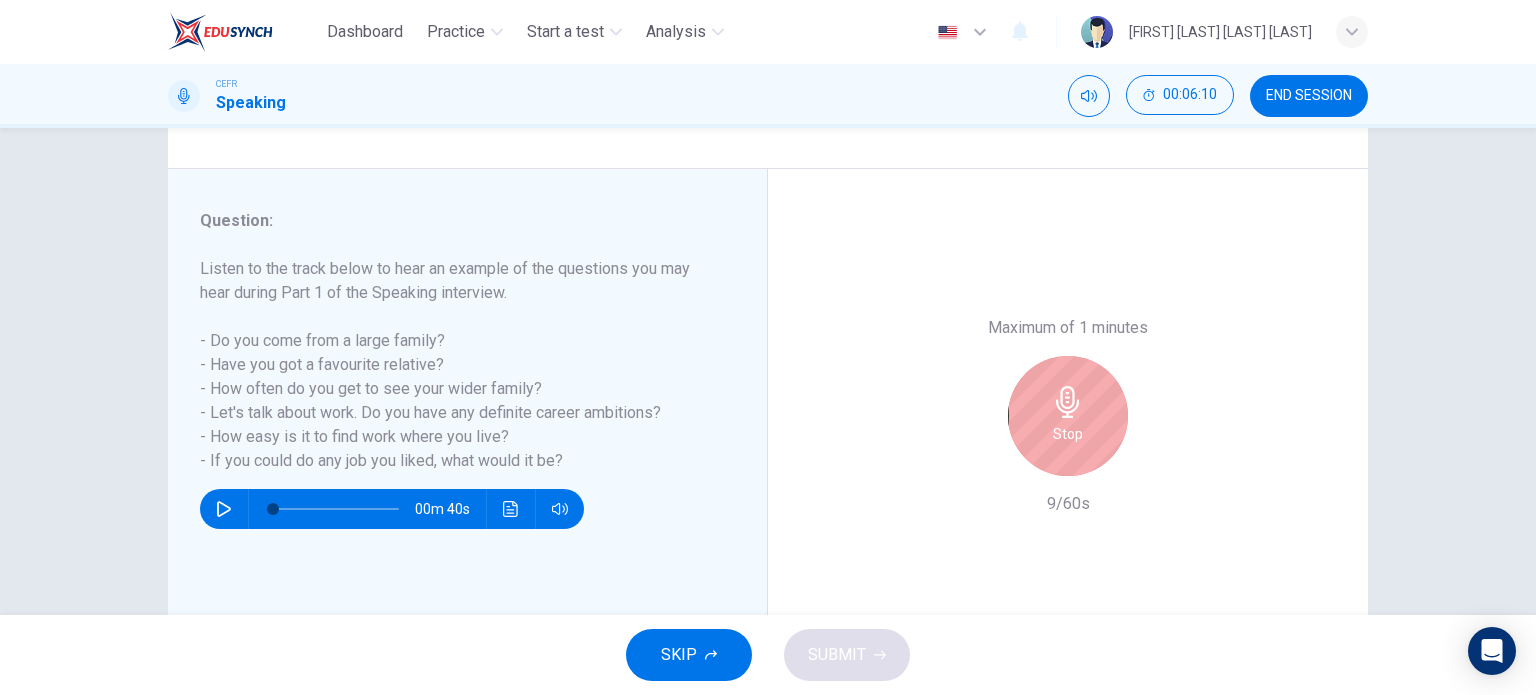 click on "Stop" at bounding box center (1068, 416) 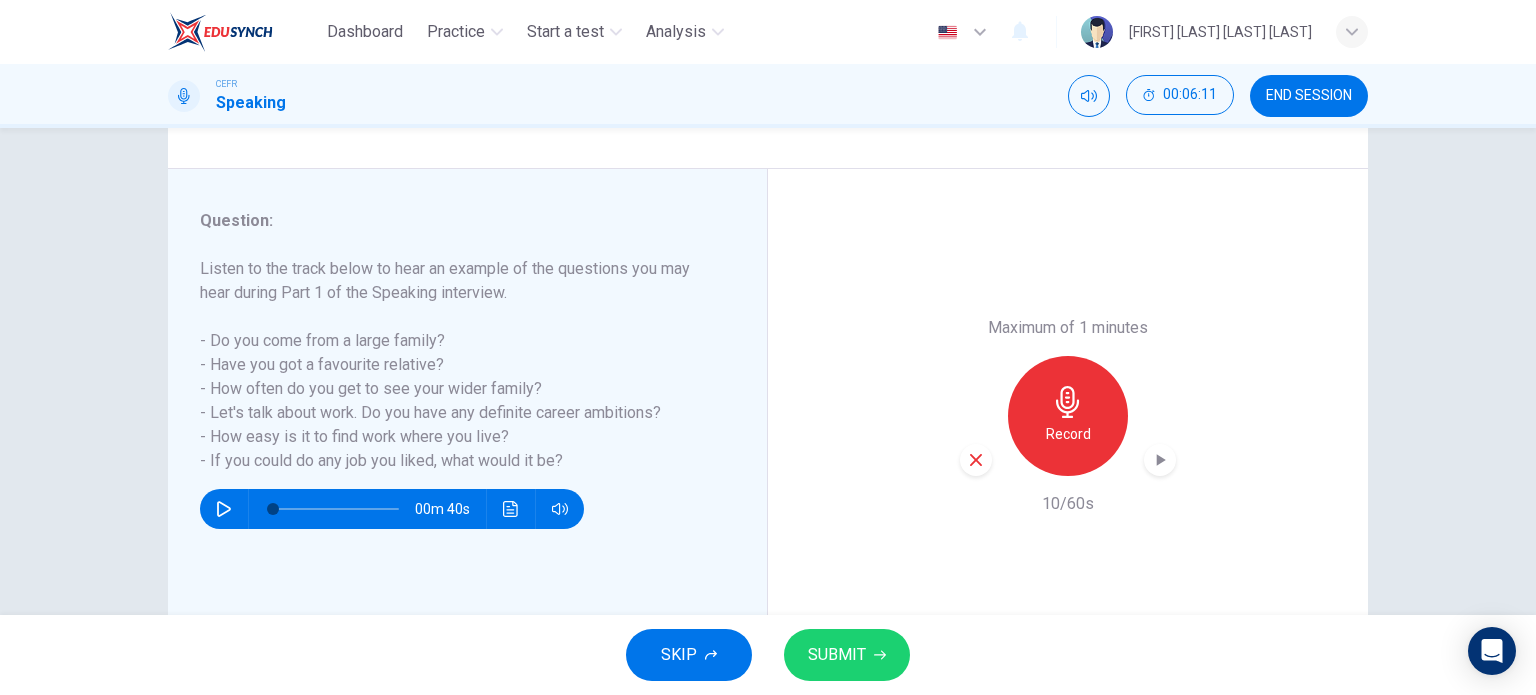 click at bounding box center [976, 460] 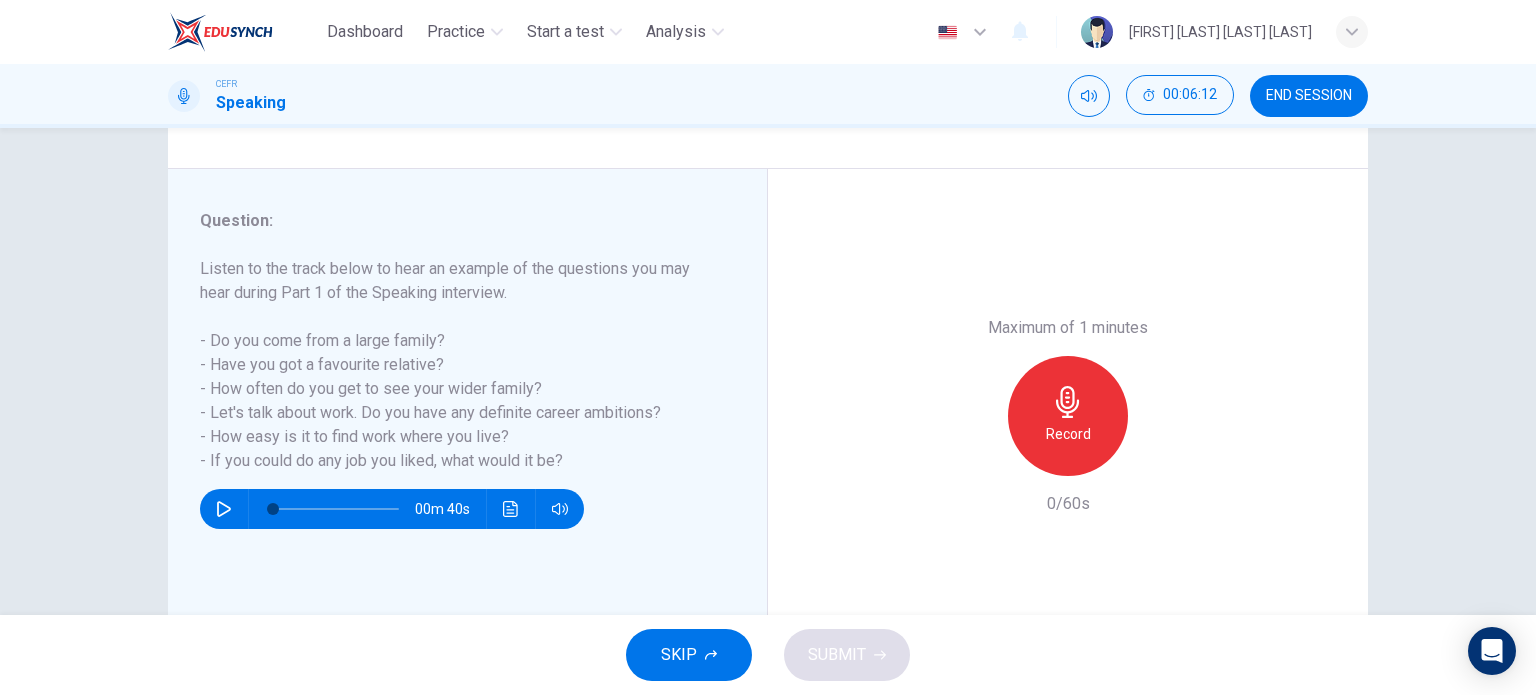 click on "Record" at bounding box center (1068, 434) 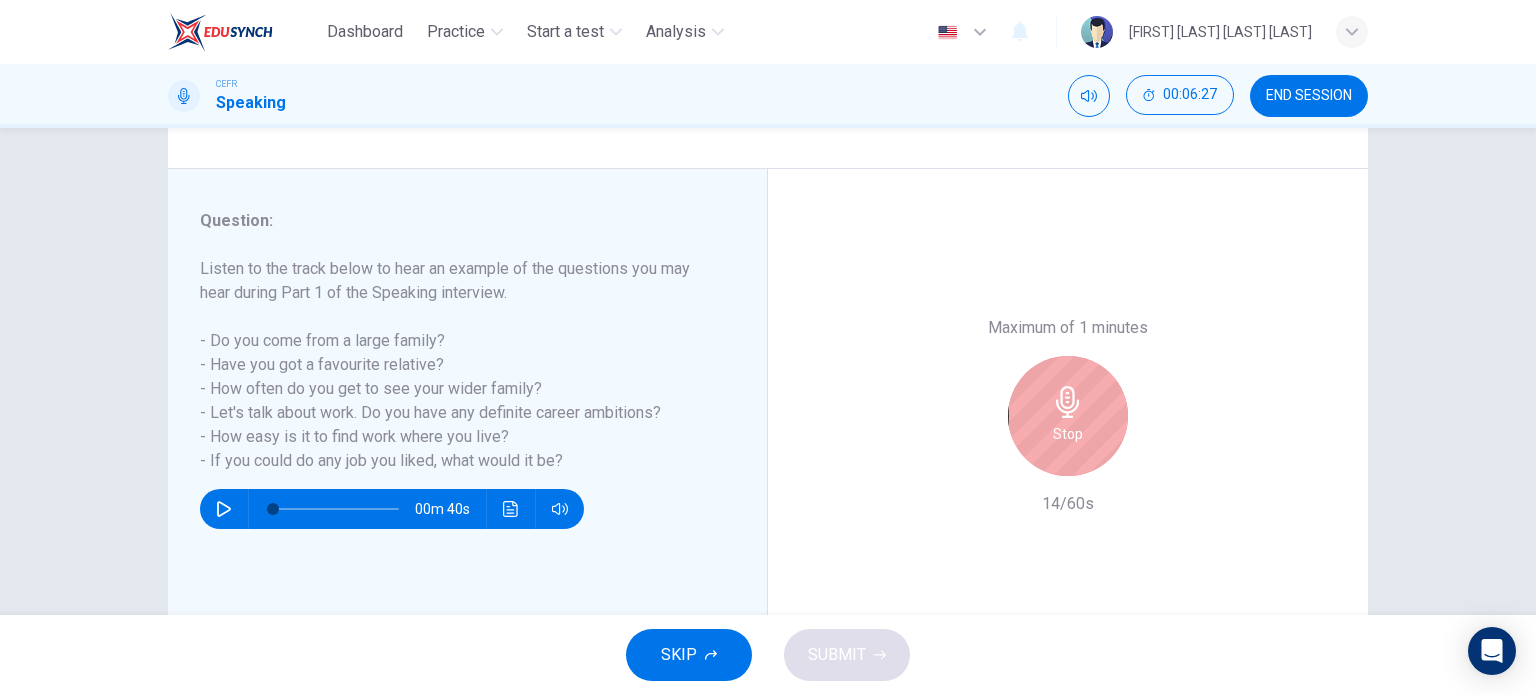 click on "Stop" at bounding box center [1068, 416] 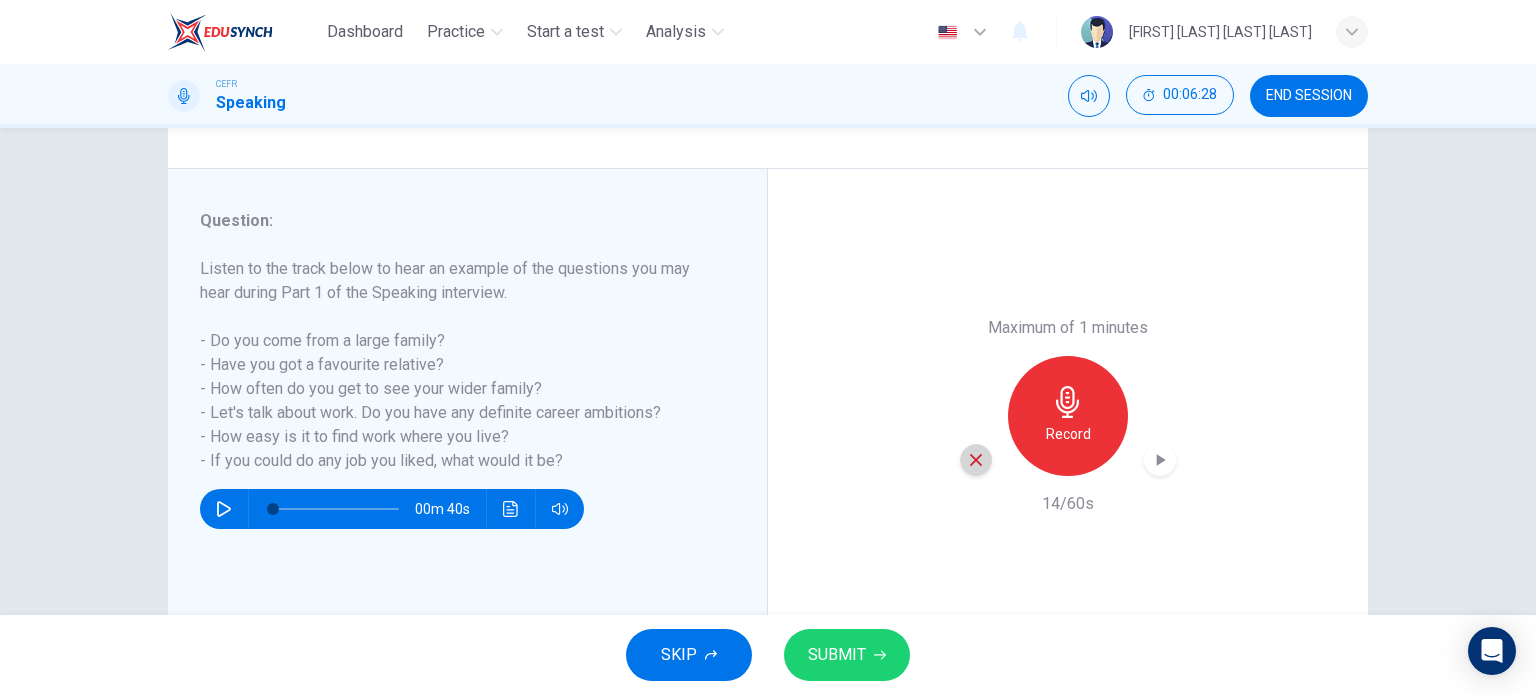 click at bounding box center [976, 460] 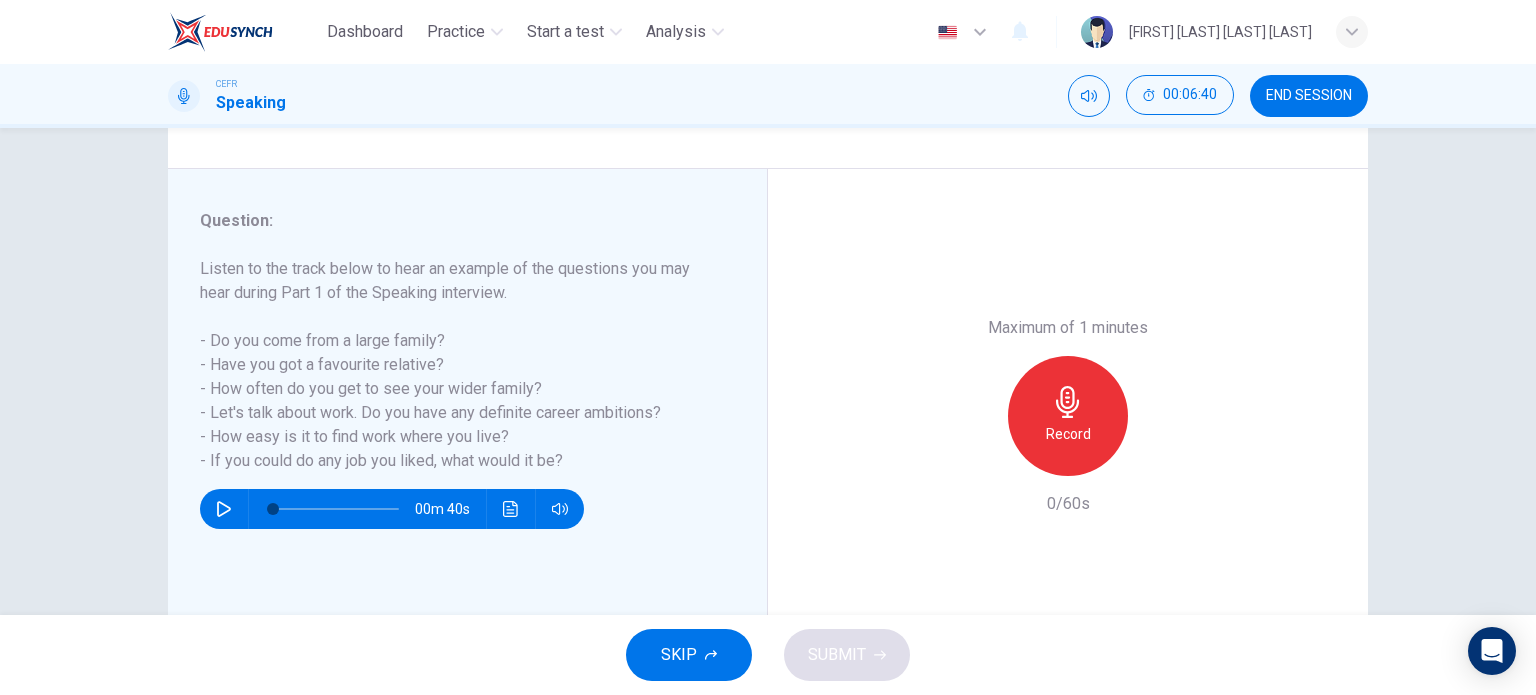 click on "Record" at bounding box center (1068, 434) 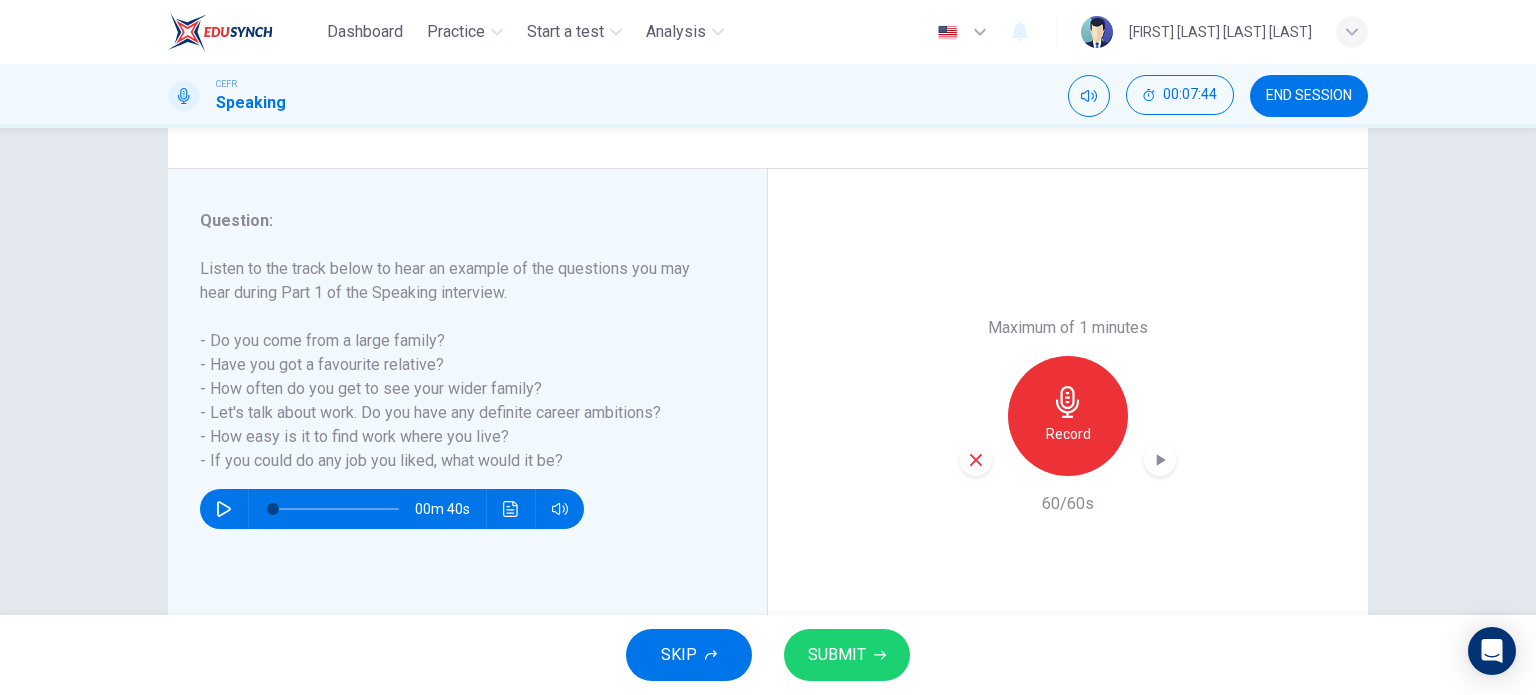 click on "SUBMIT" at bounding box center [847, 655] 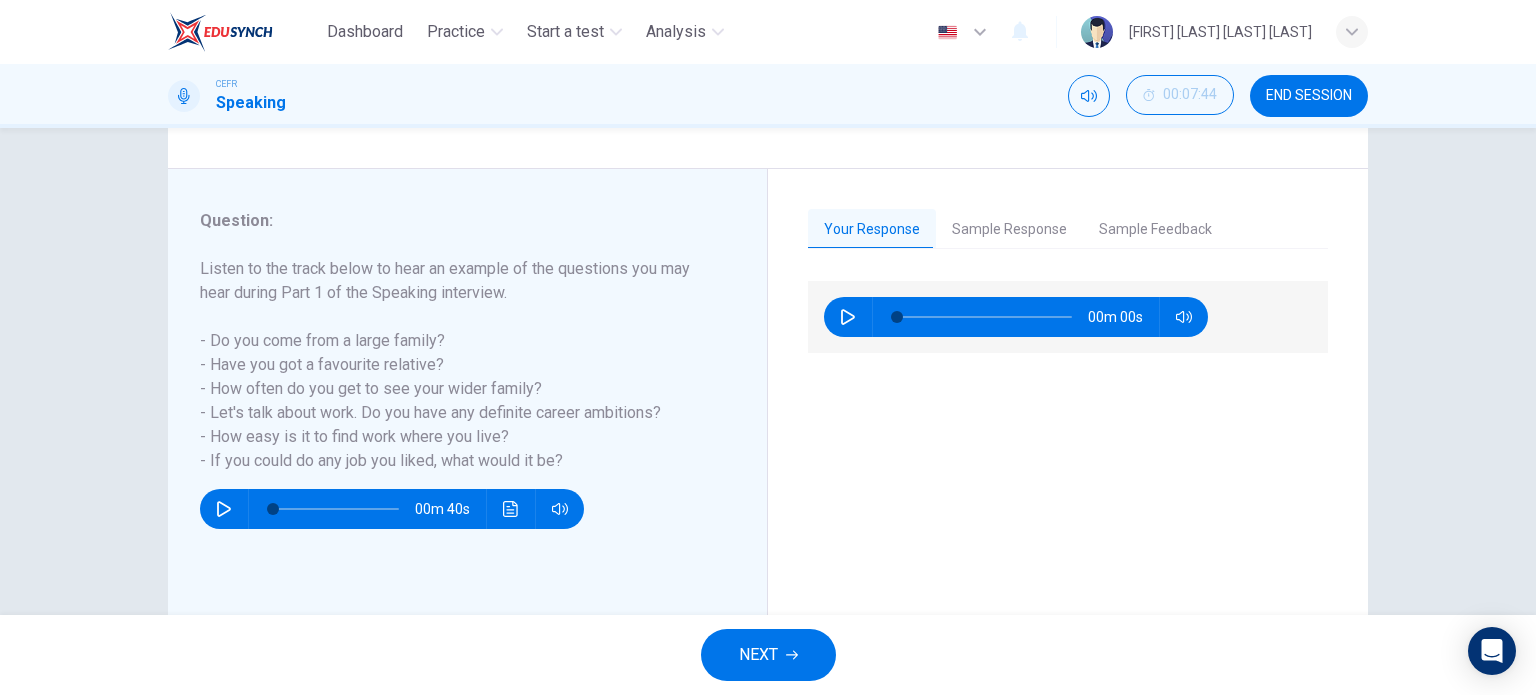 click at bounding box center (848, 317) 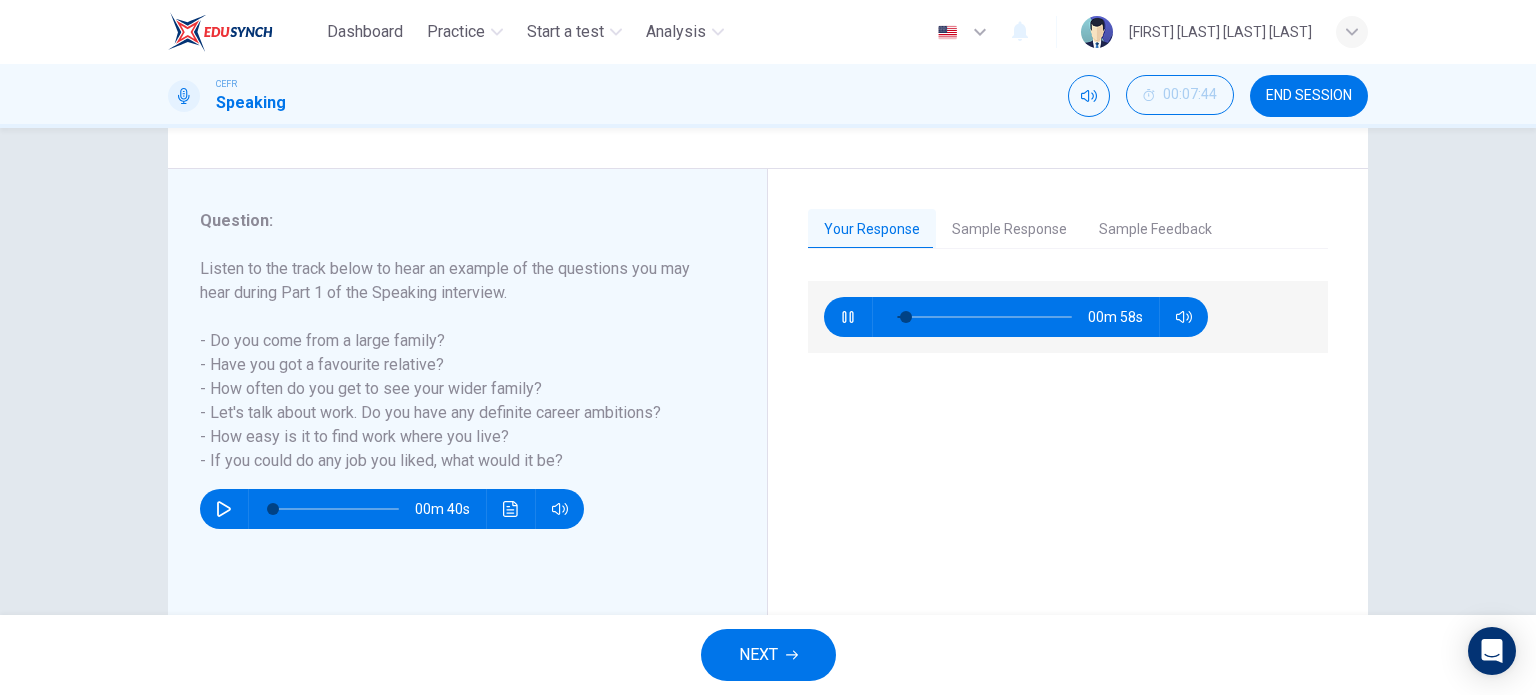 type 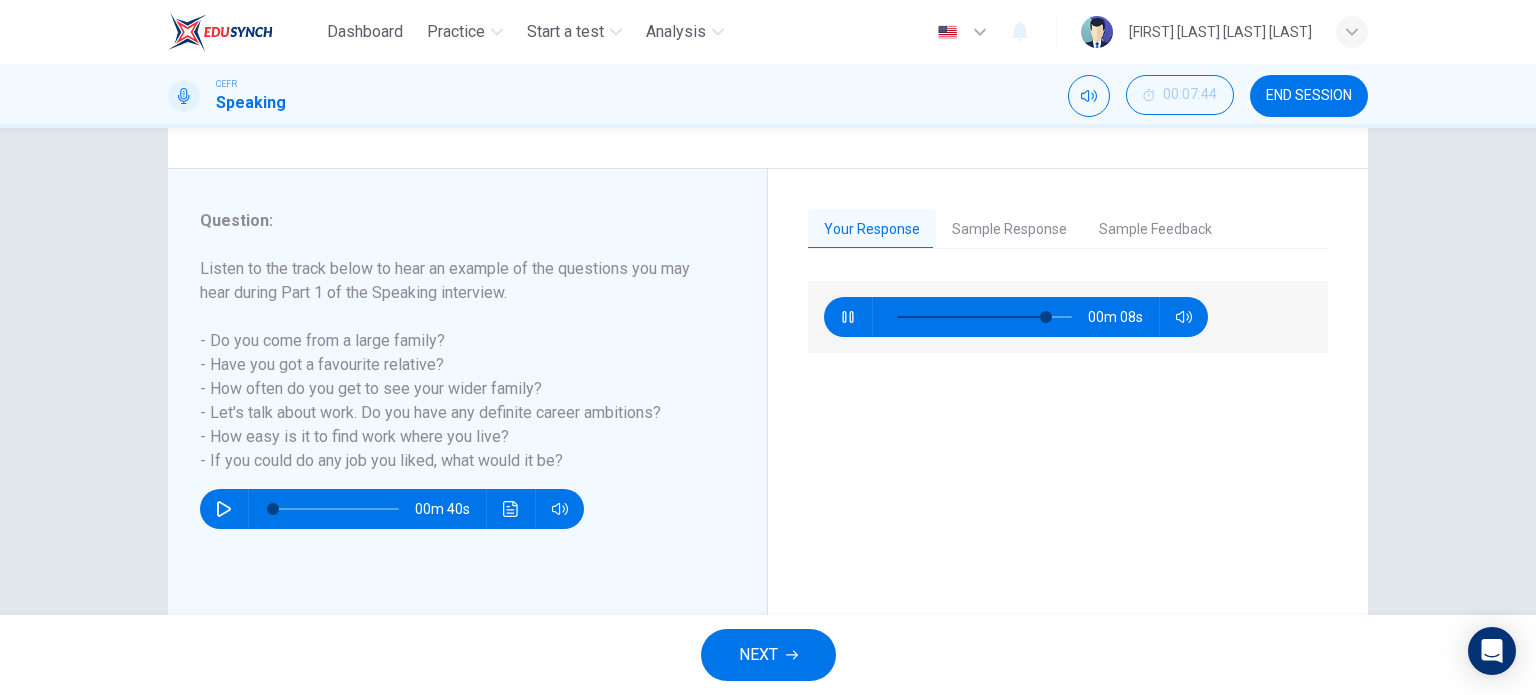 drag, startPoint x: 396, startPoint y: 431, endPoint x: 510, endPoint y: 415, distance: 115.11733 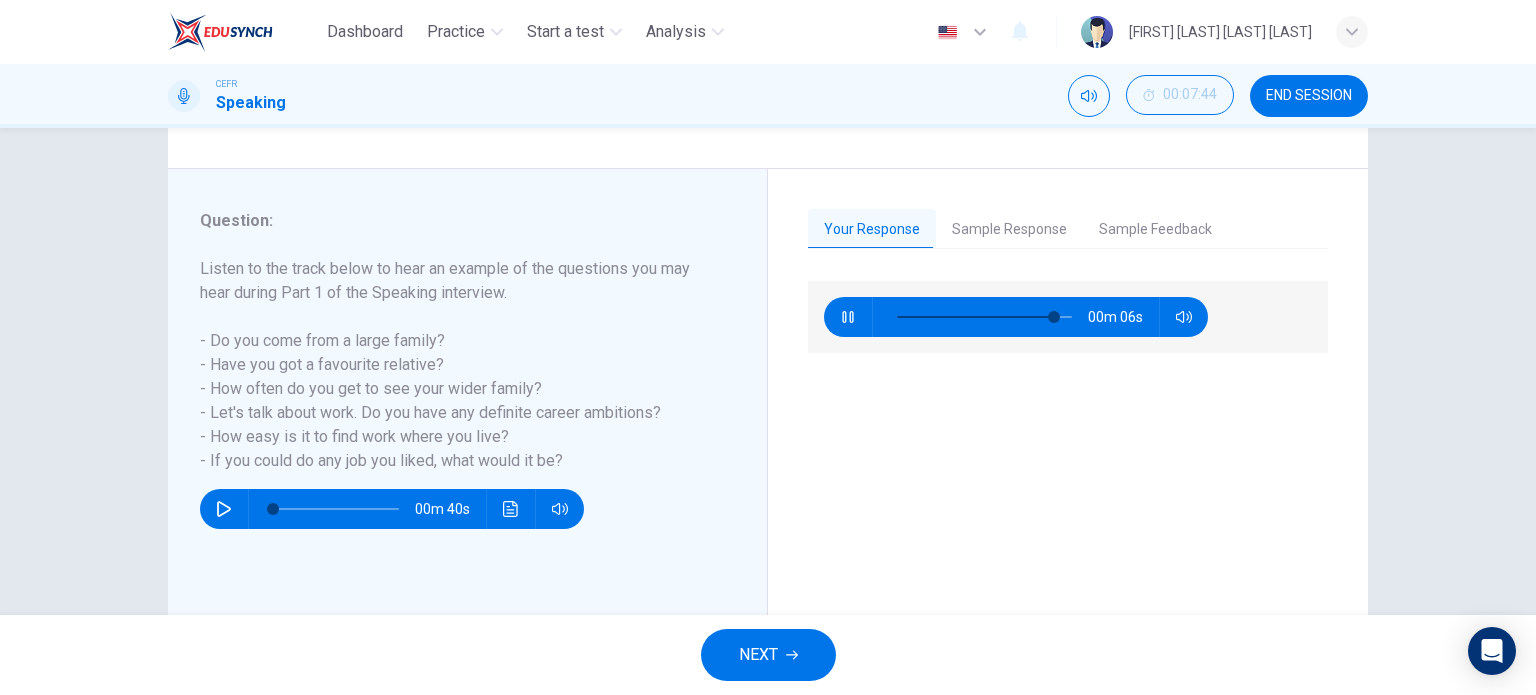 drag, startPoint x: 543, startPoint y: 466, endPoint x: 588, endPoint y: 466, distance: 45 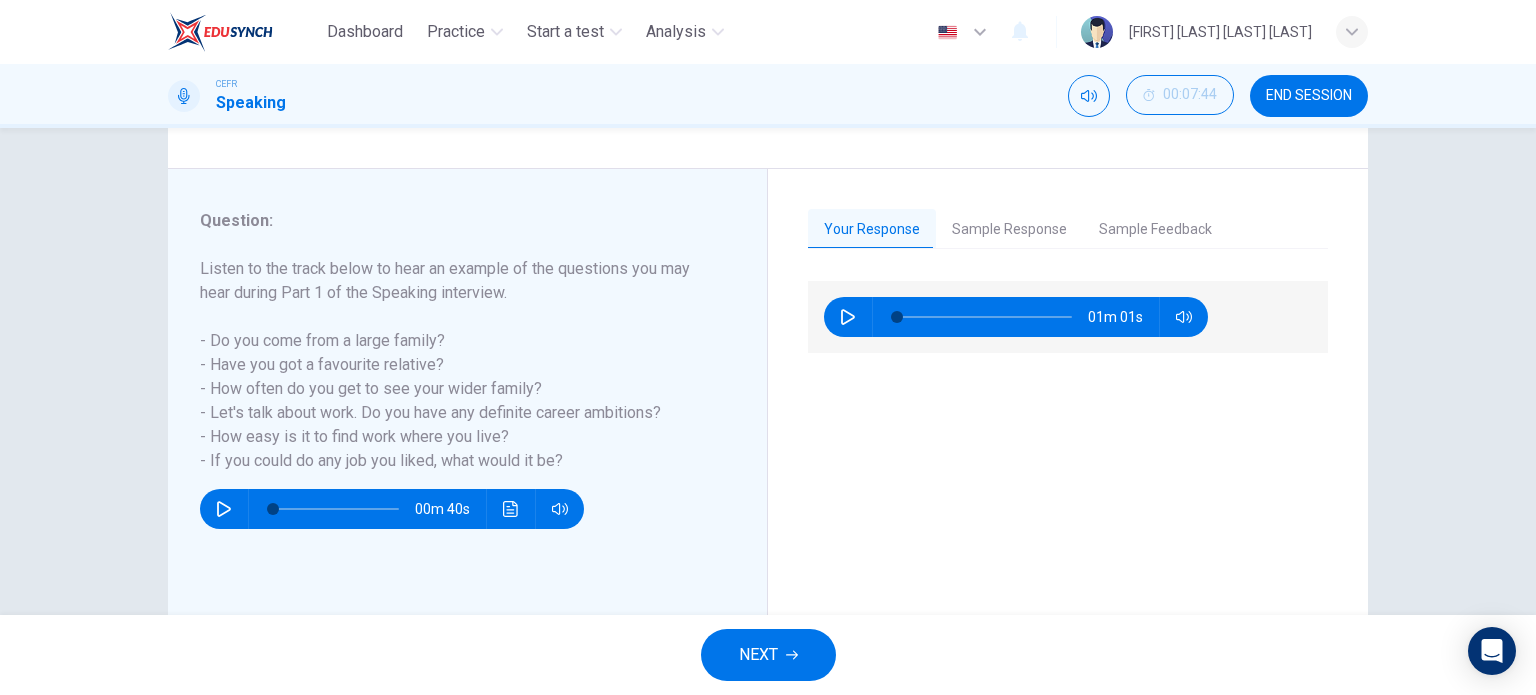 click on "Sample Feedback" at bounding box center [1155, 230] 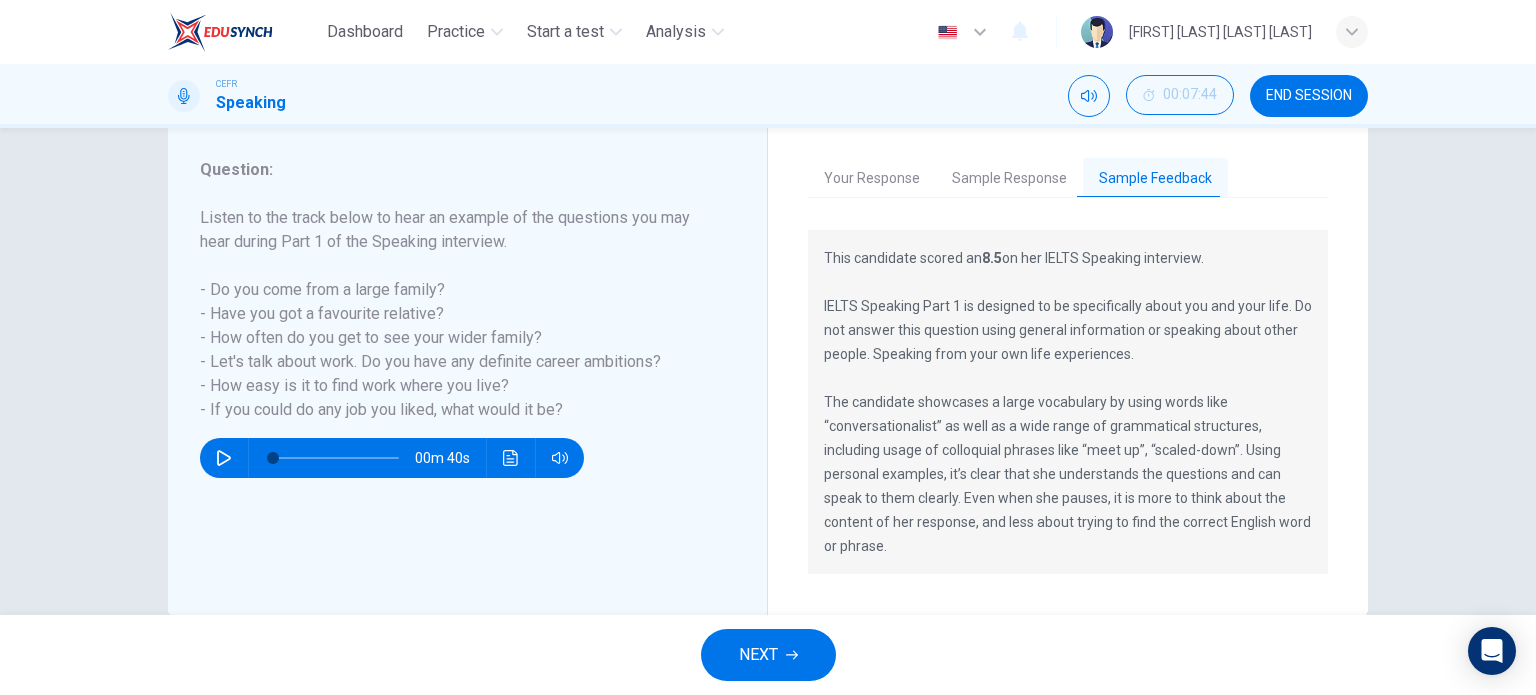 scroll, scrollTop: 292, scrollLeft: 0, axis: vertical 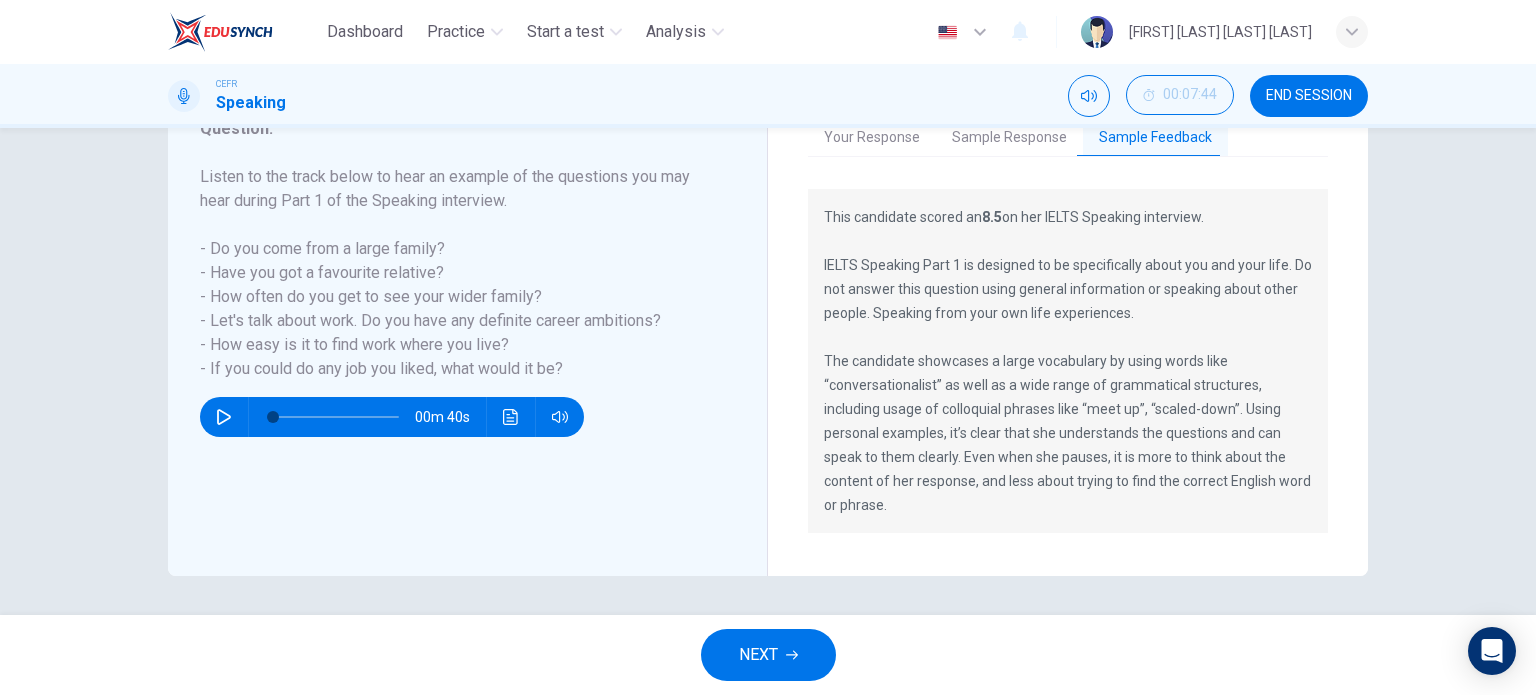 click on "Sample Response" at bounding box center [1009, 138] 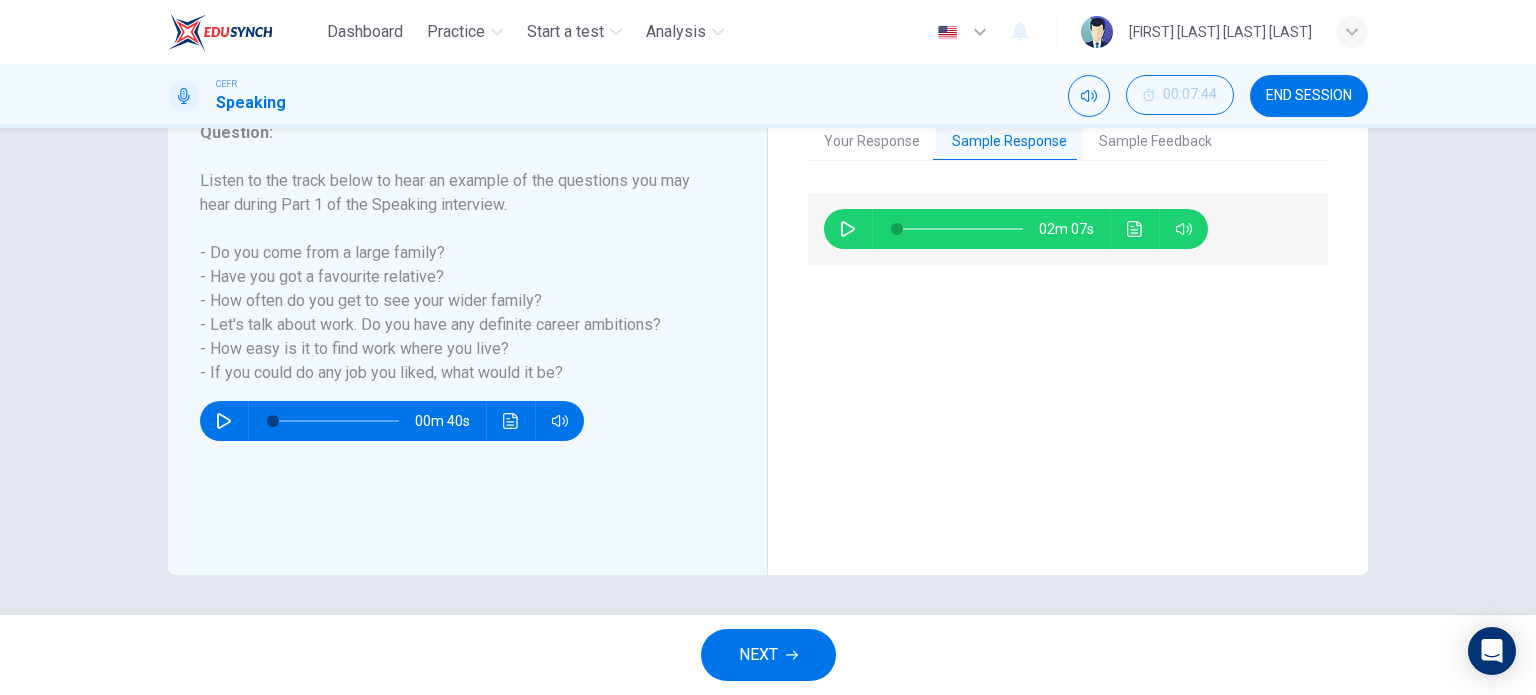 scroll, scrollTop: 288, scrollLeft: 0, axis: vertical 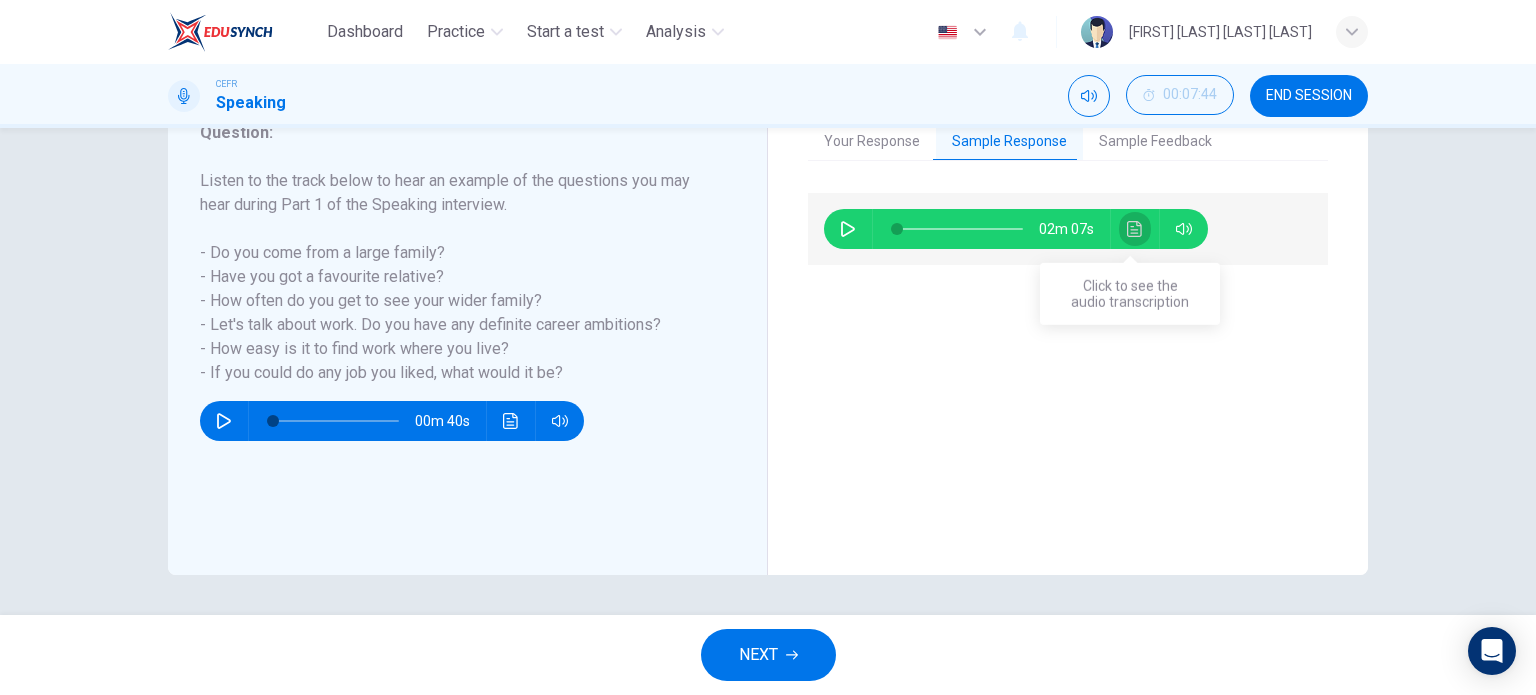click at bounding box center (1134, 229) 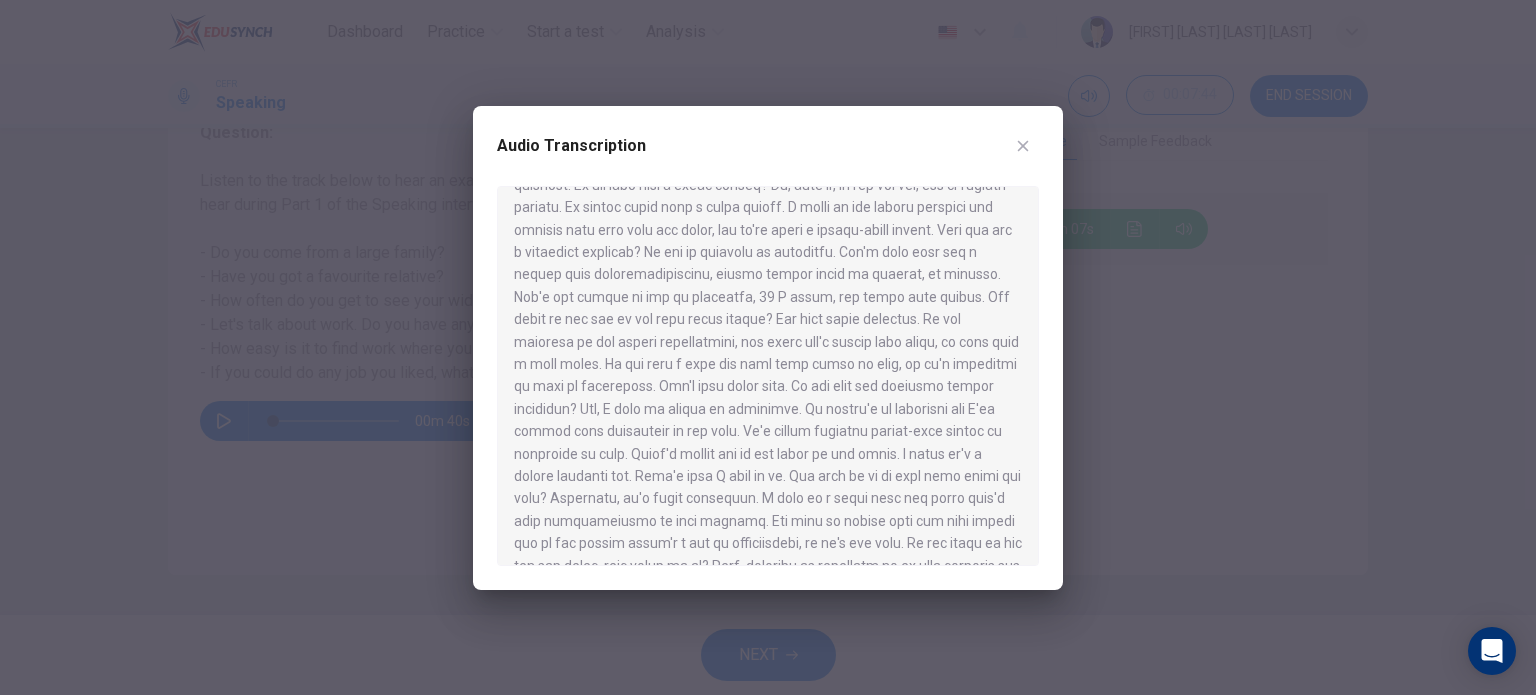 scroll, scrollTop: 100, scrollLeft: 0, axis: vertical 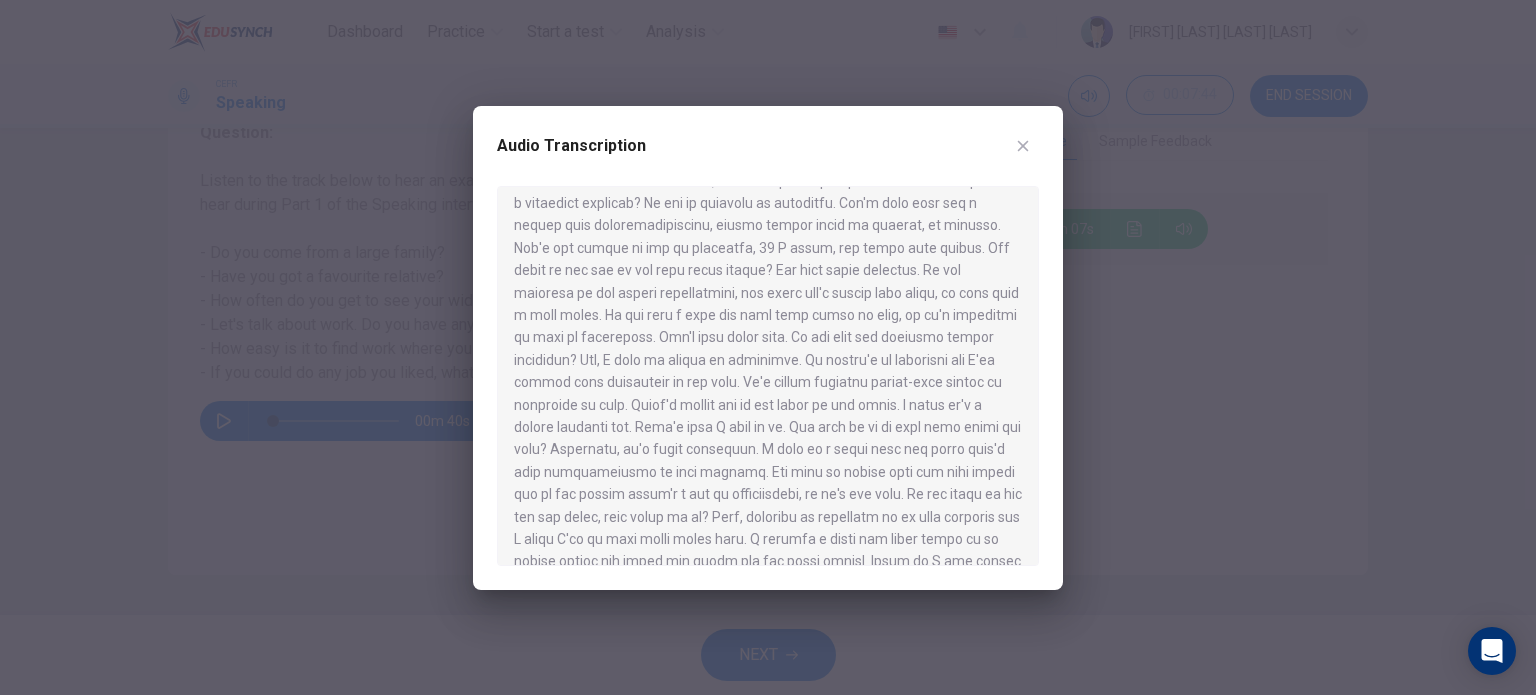 click at bounding box center (768, 376) 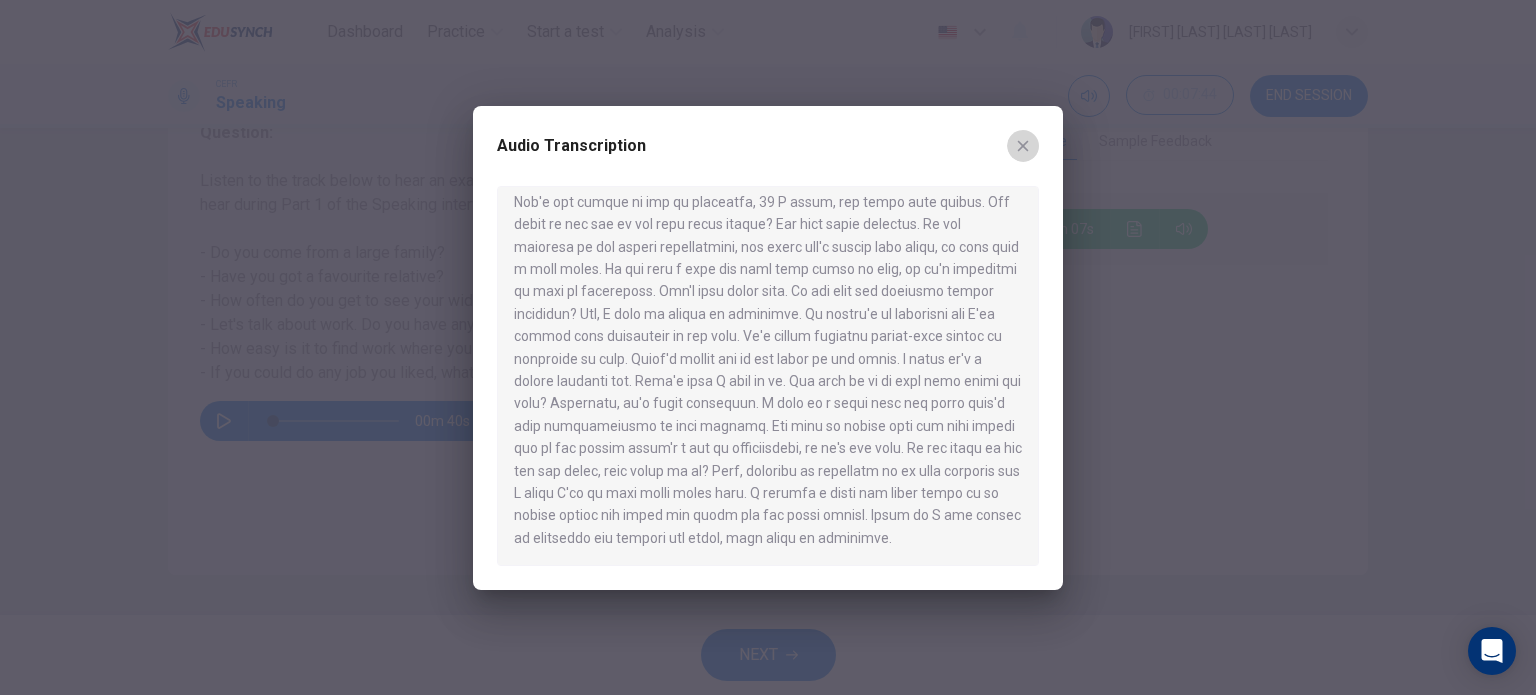 click at bounding box center (1023, 146) 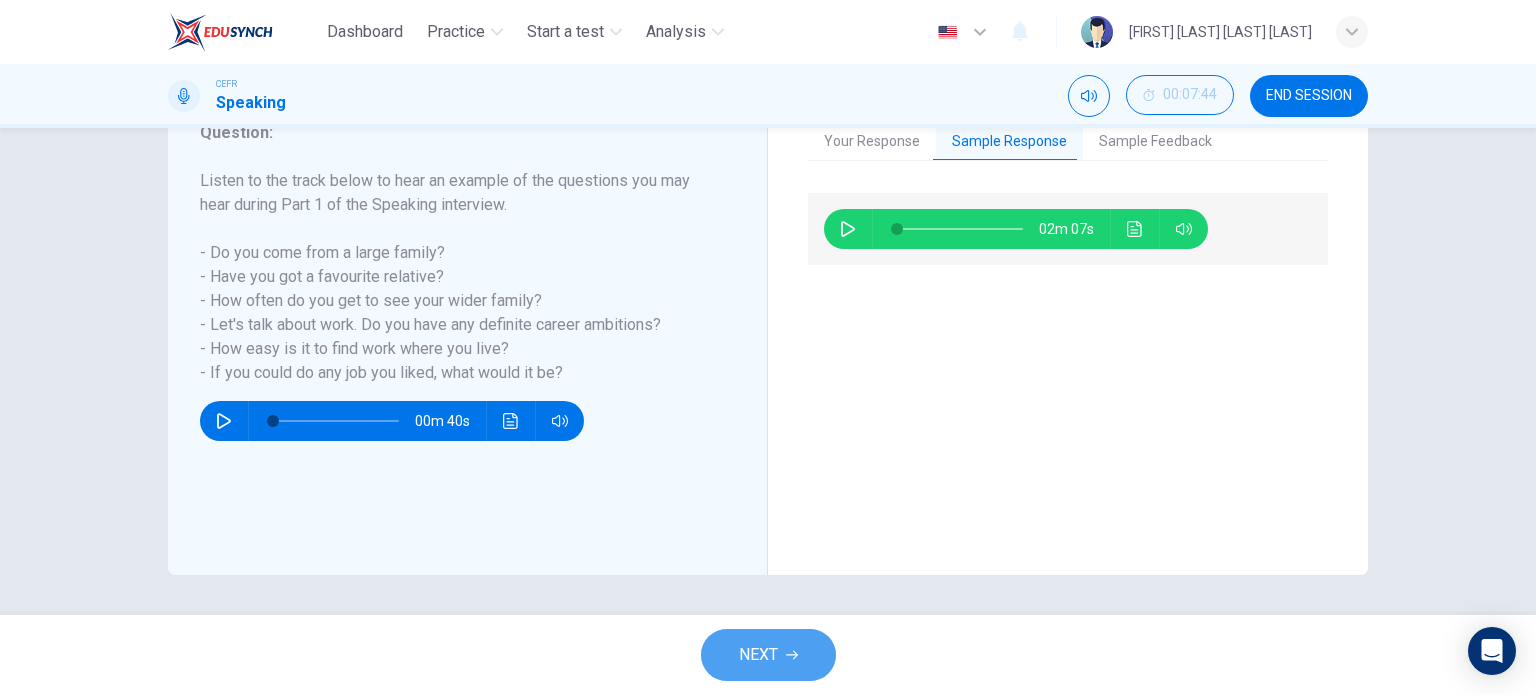 click at bounding box center (792, 655) 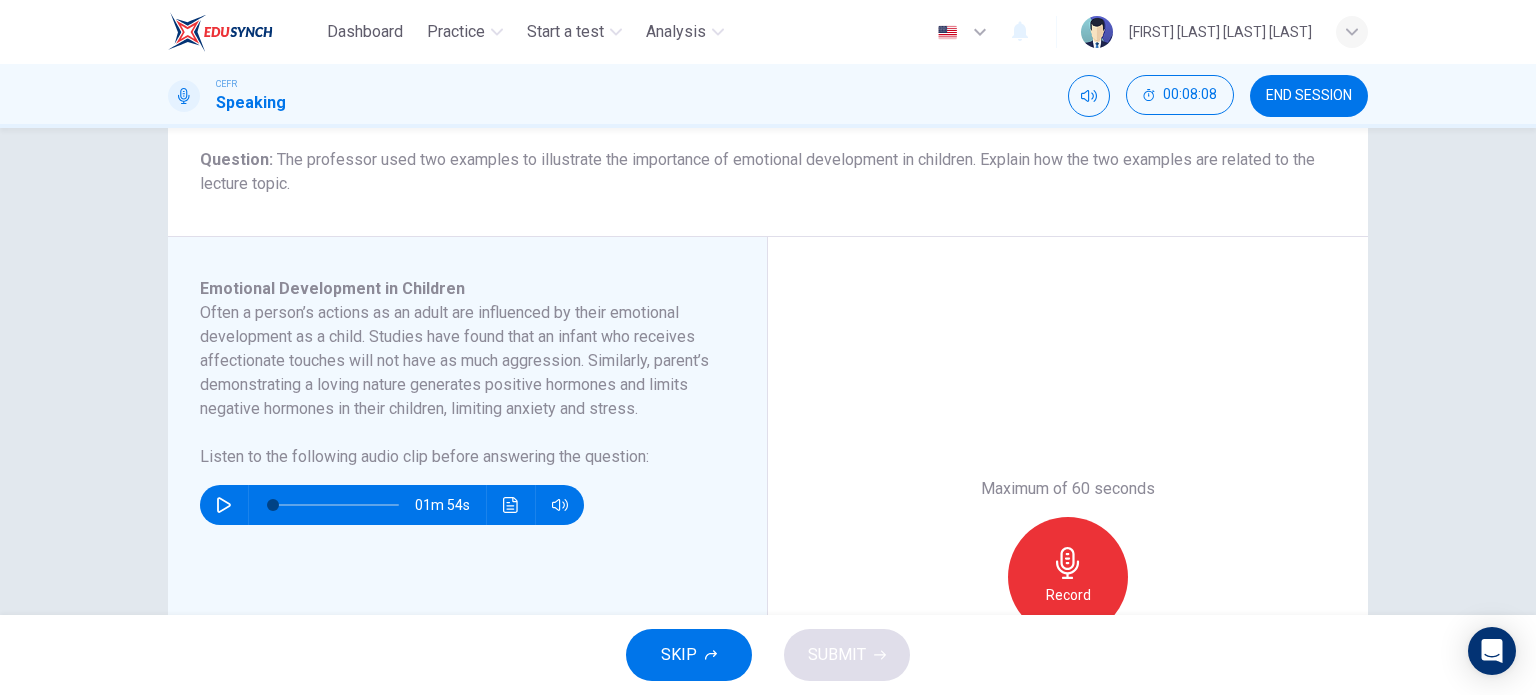 scroll, scrollTop: 200, scrollLeft: 0, axis: vertical 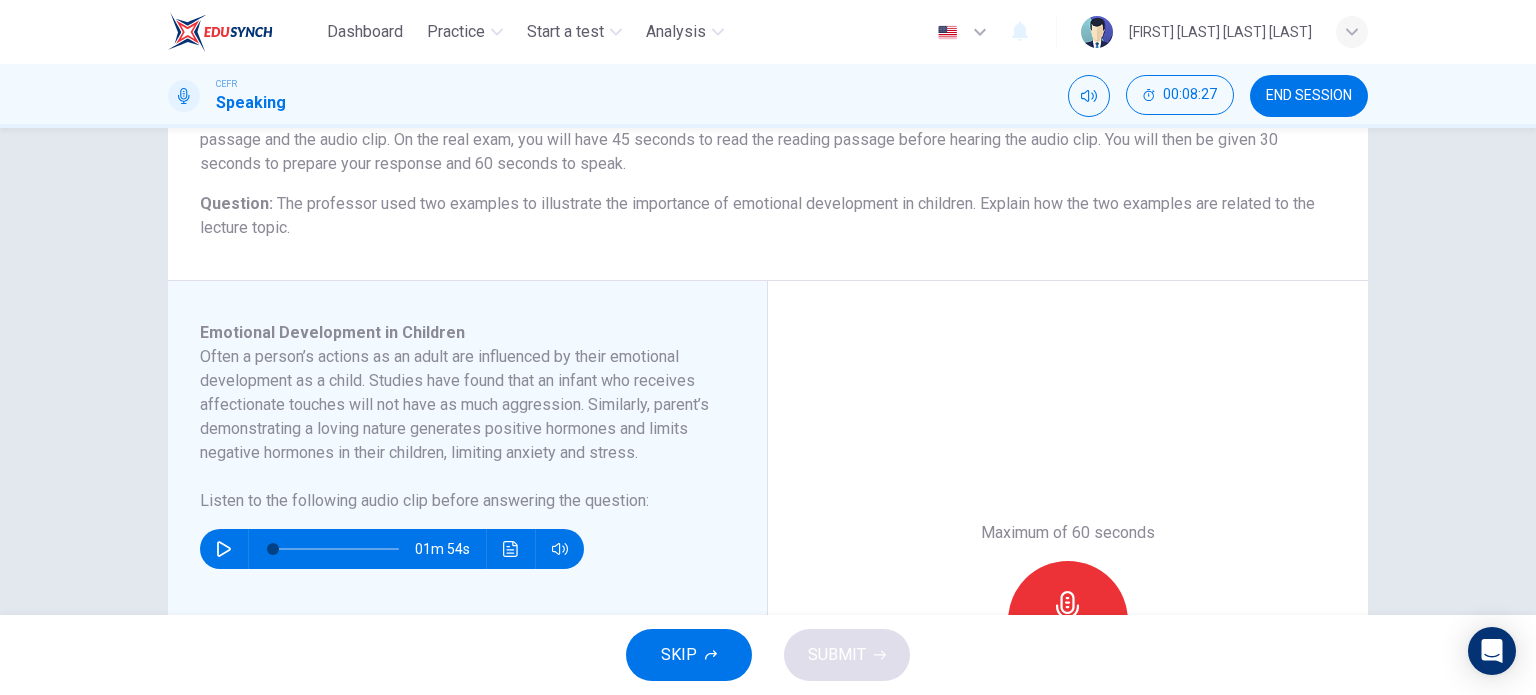 click at bounding box center (224, 549) 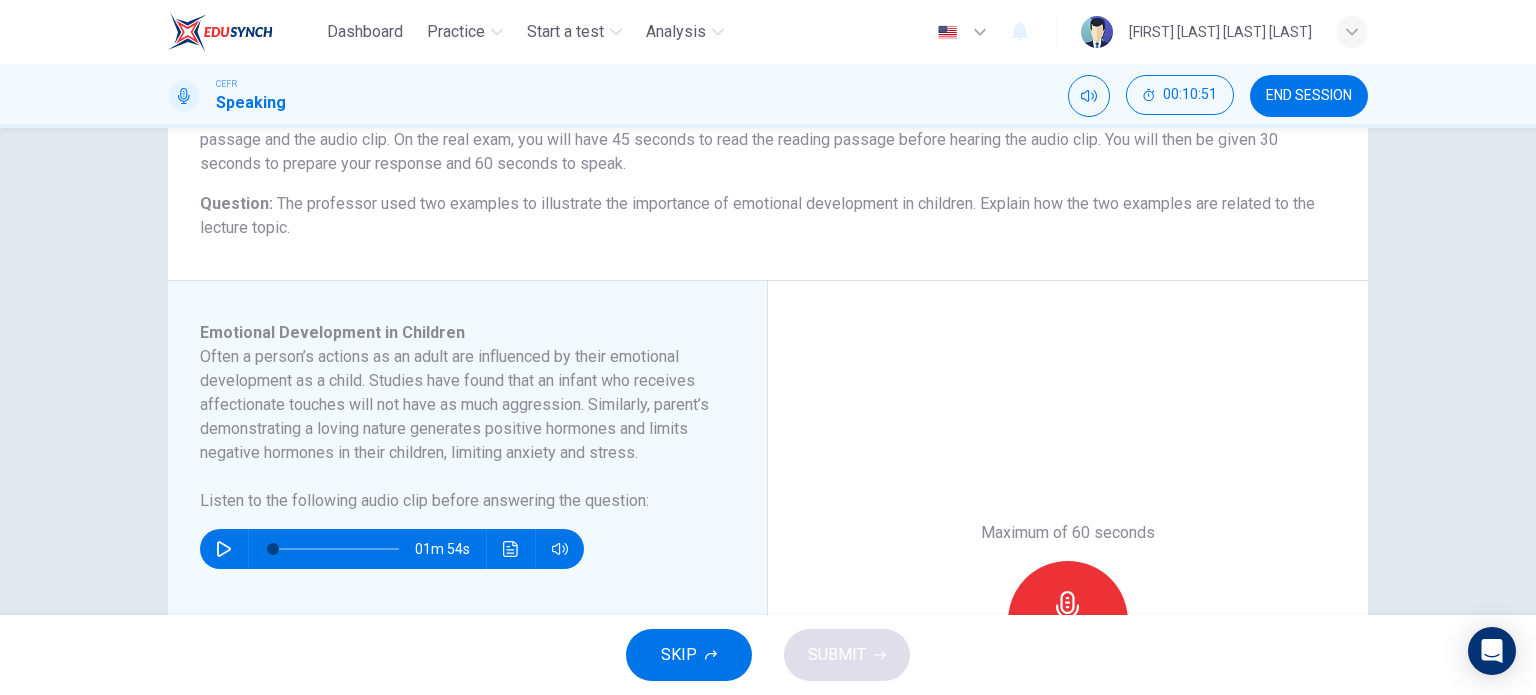 scroll, scrollTop: 300, scrollLeft: 0, axis: vertical 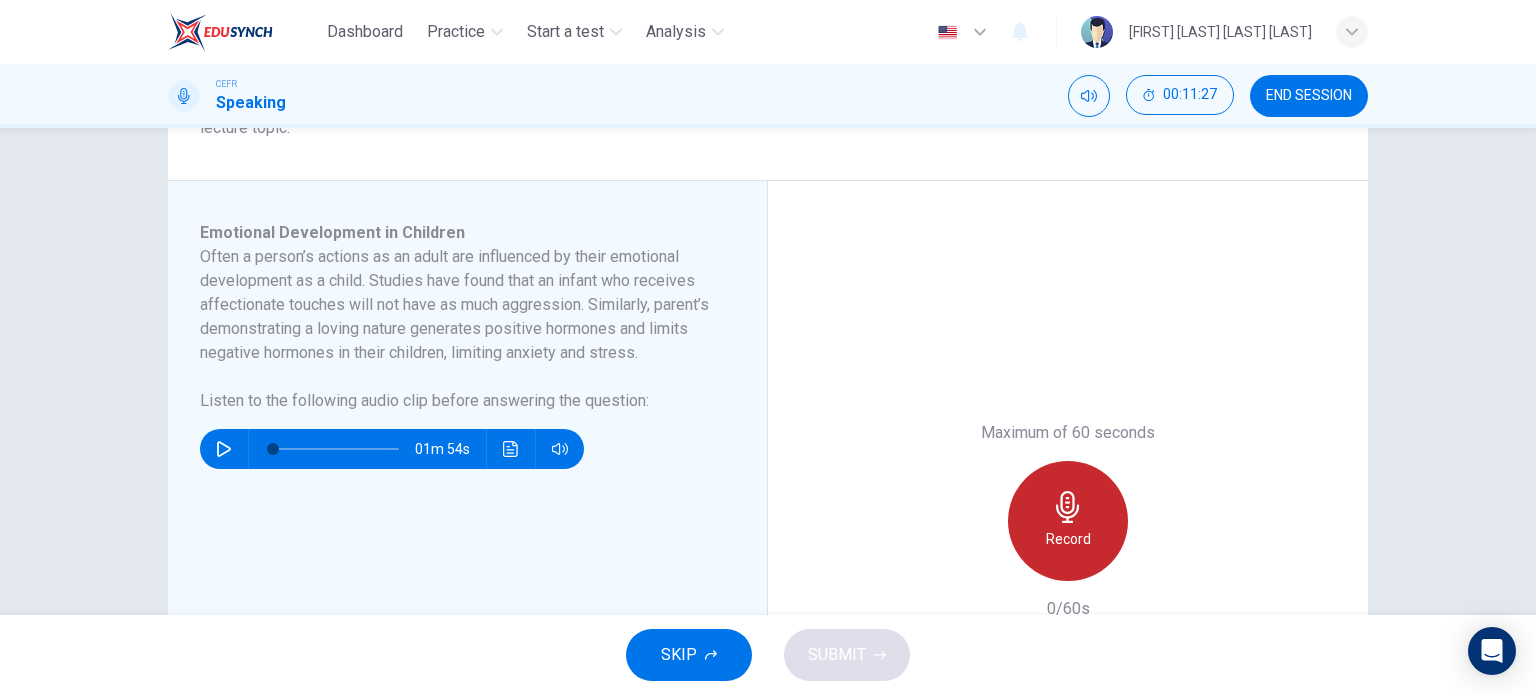 click on "Record" at bounding box center (1068, 521) 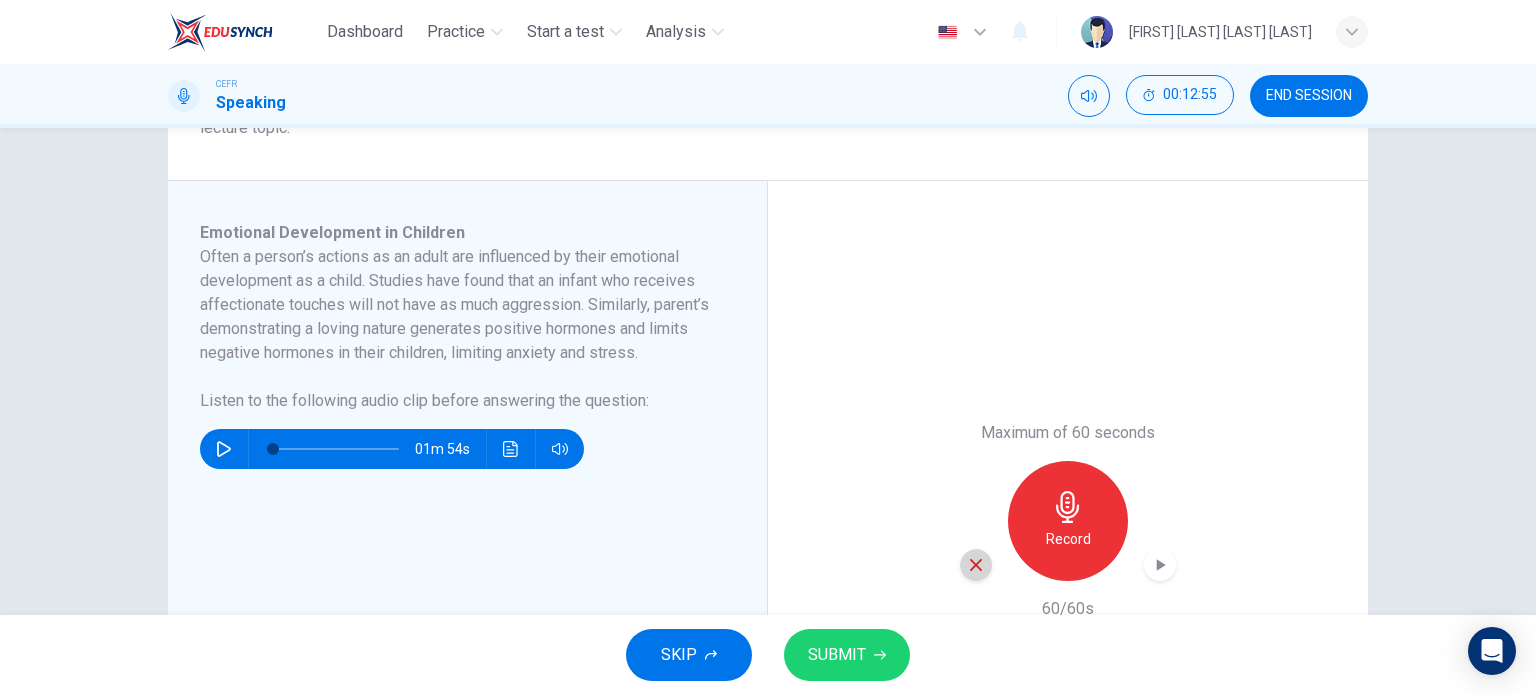 click at bounding box center (976, 565) 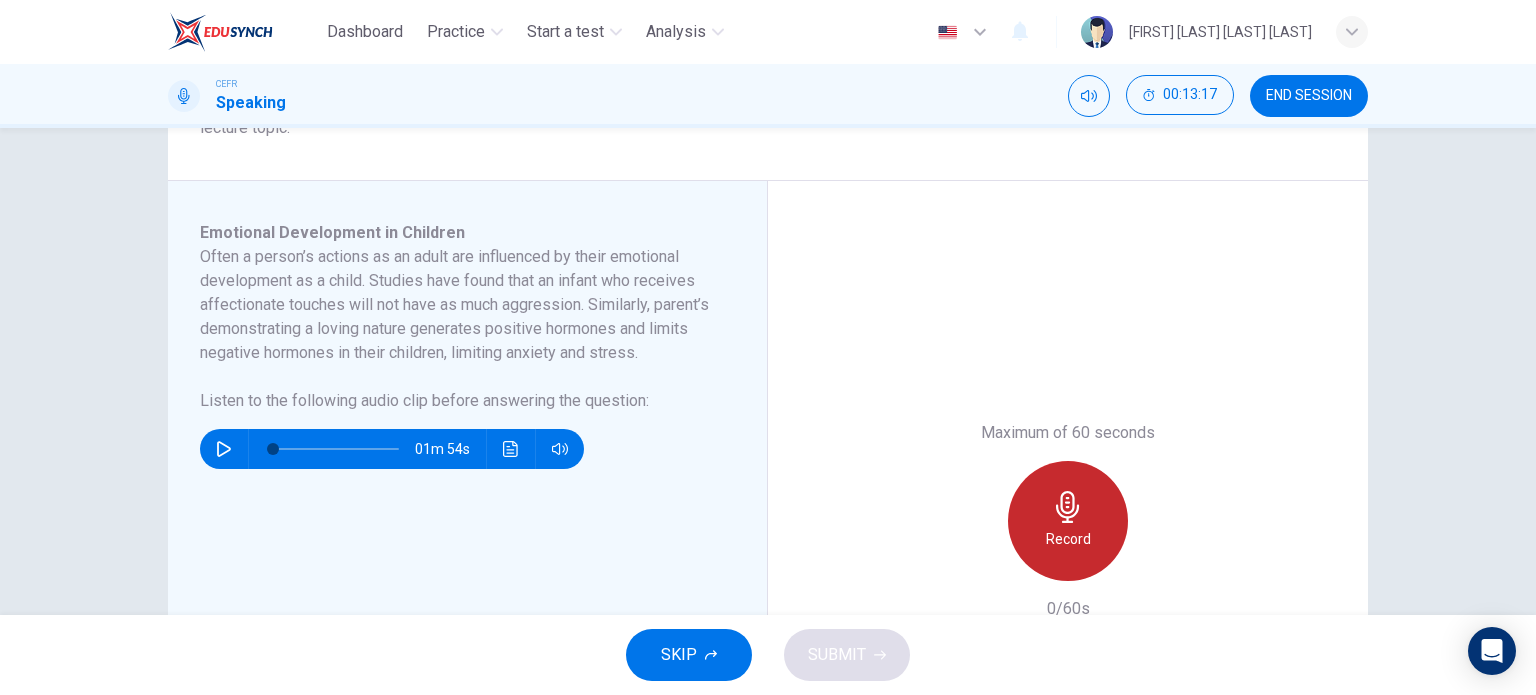 click on "Record" at bounding box center (1068, 539) 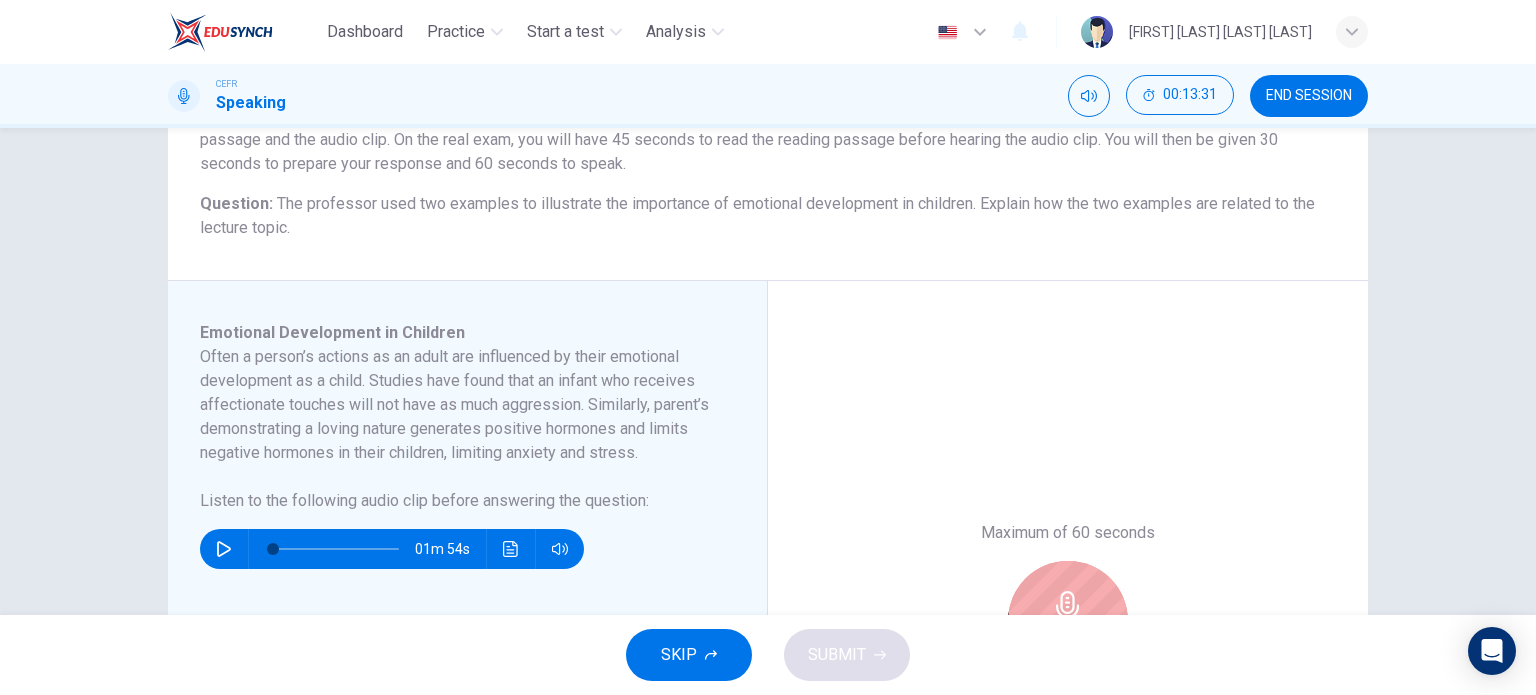 scroll, scrollTop: 300, scrollLeft: 0, axis: vertical 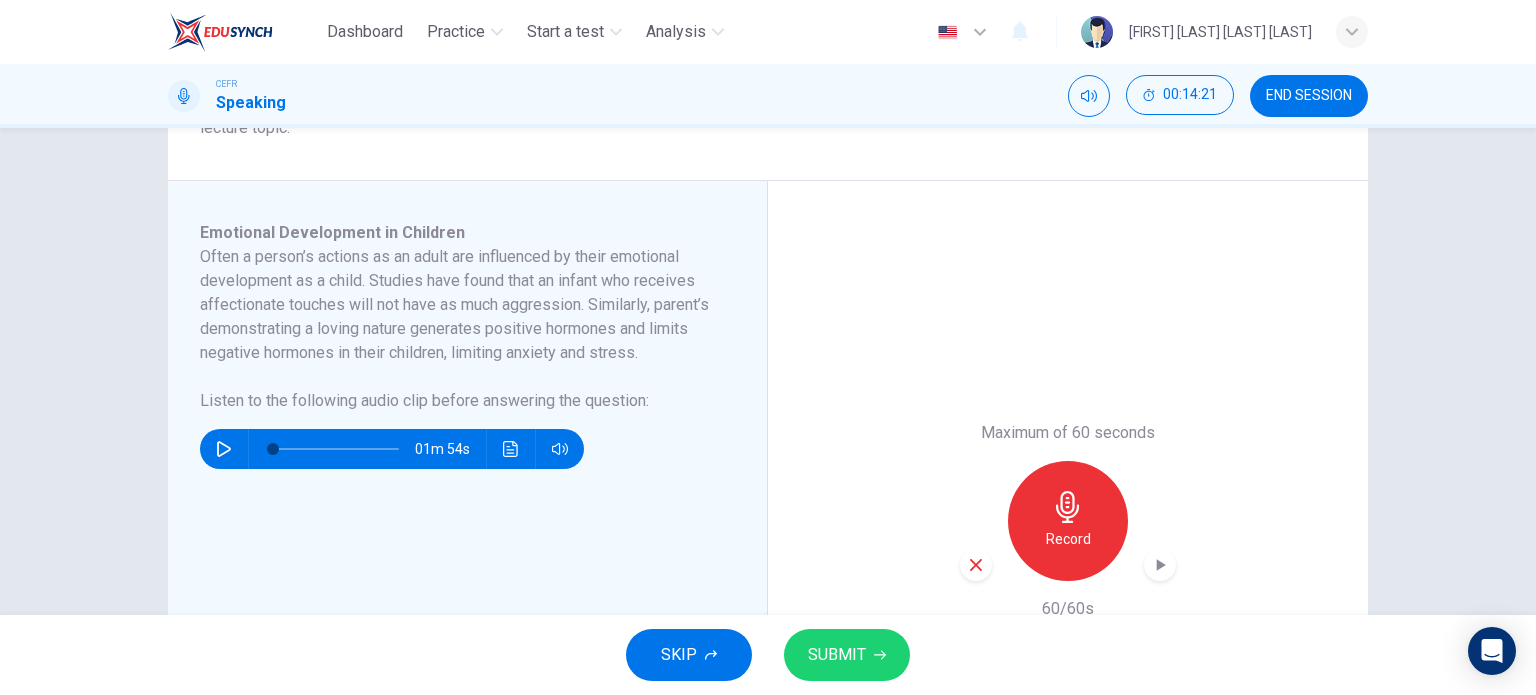 click on "SUBMIT" at bounding box center (837, 655) 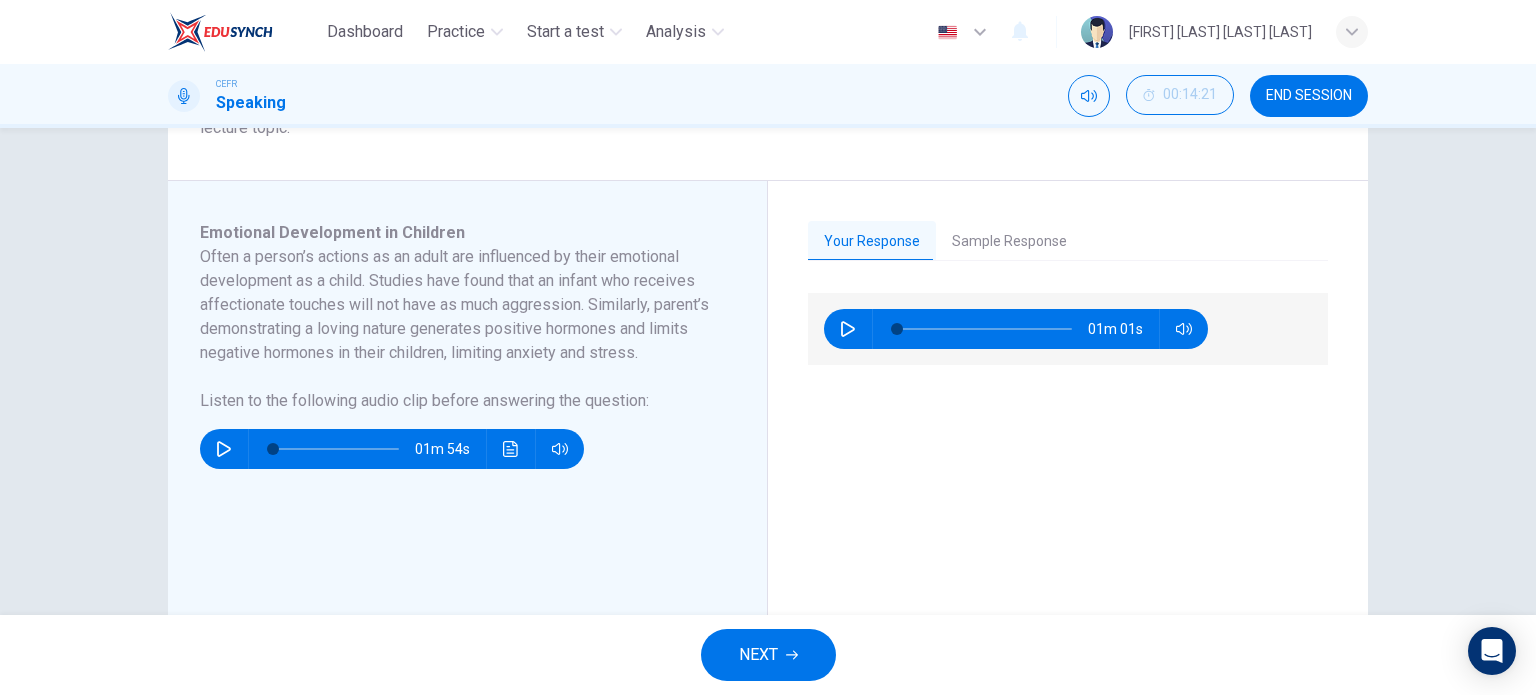 click at bounding box center (848, 329) 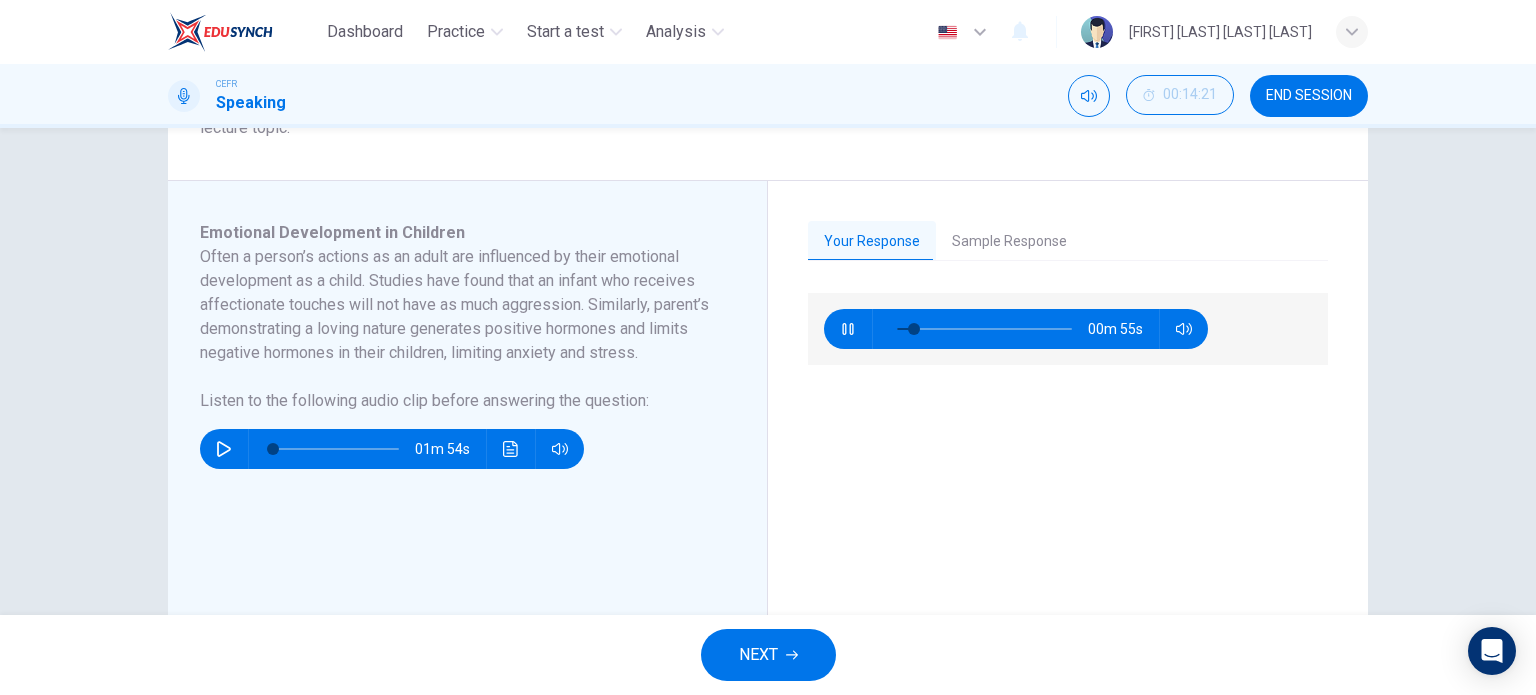 type 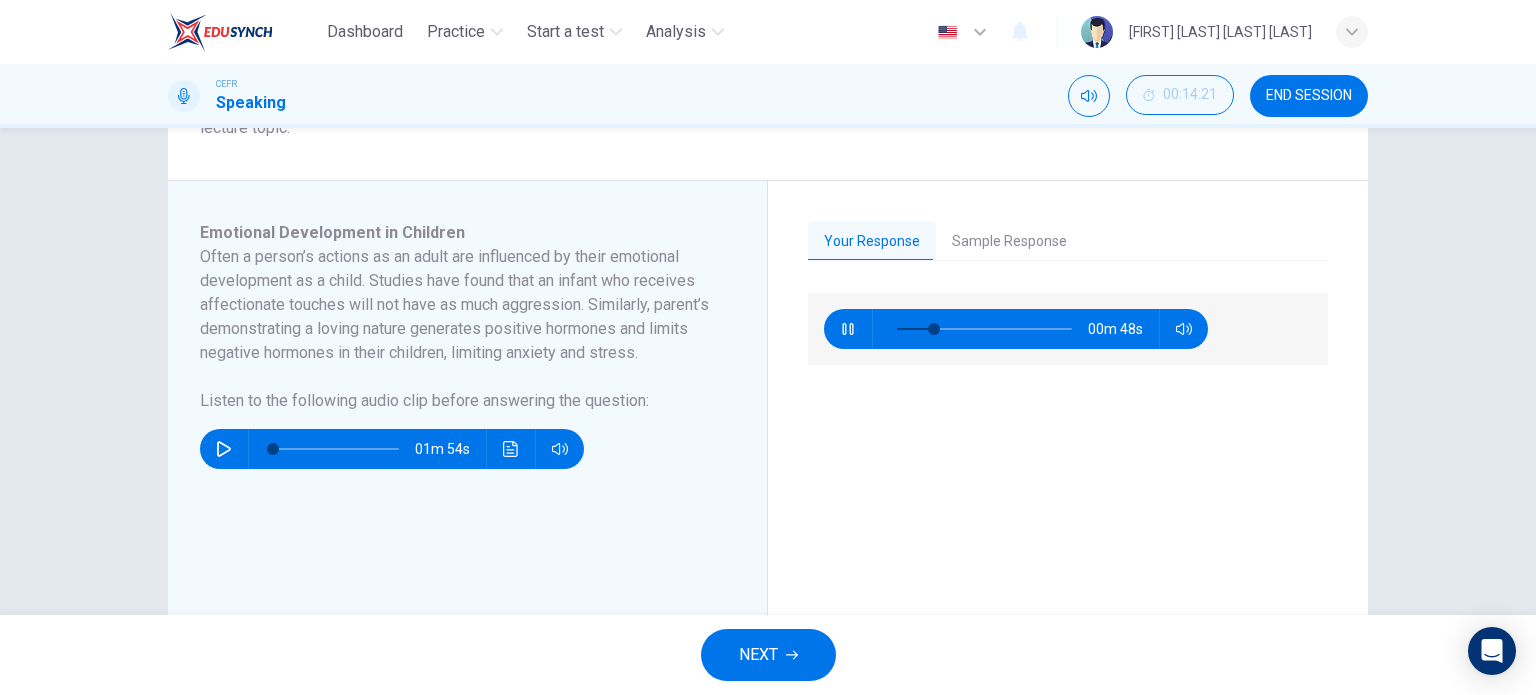 click on "Sample Response" at bounding box center (1009, 242) 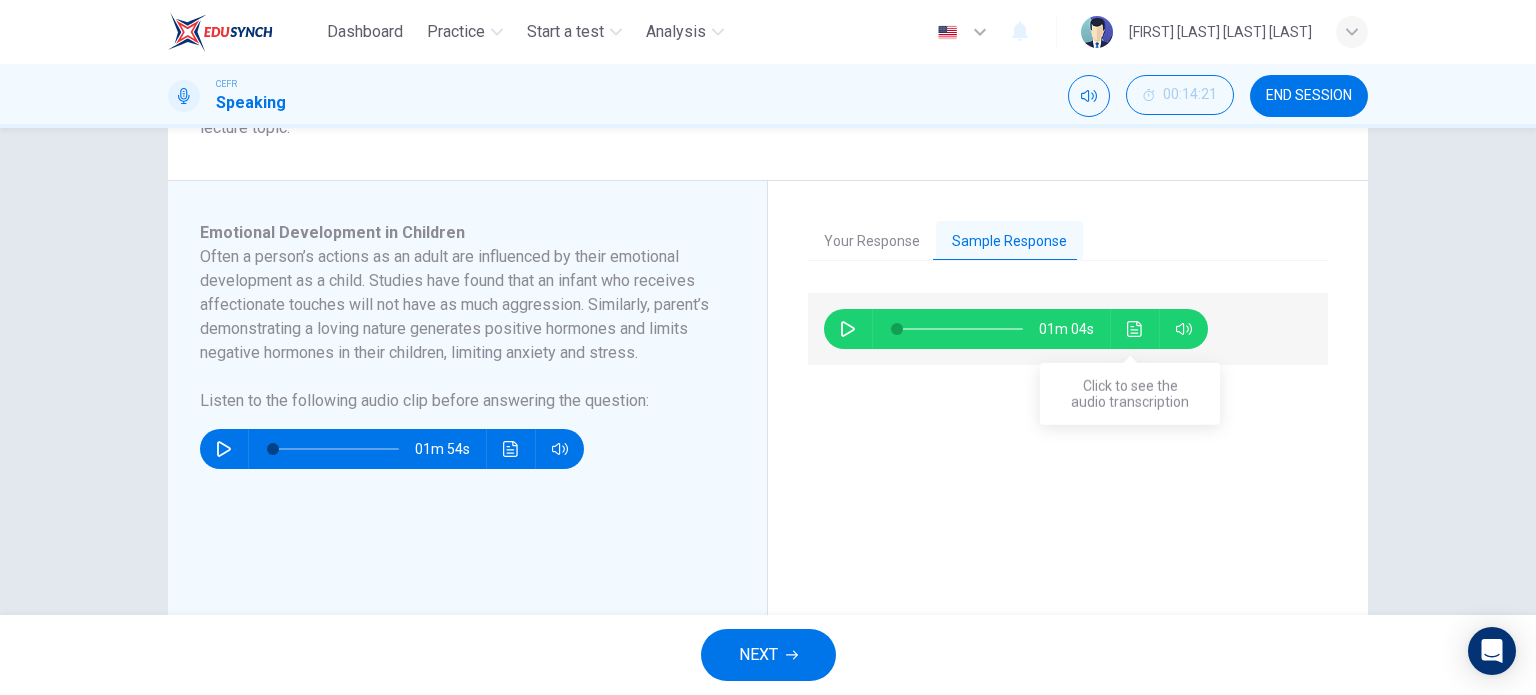 click at bounding box center [1135, 329] 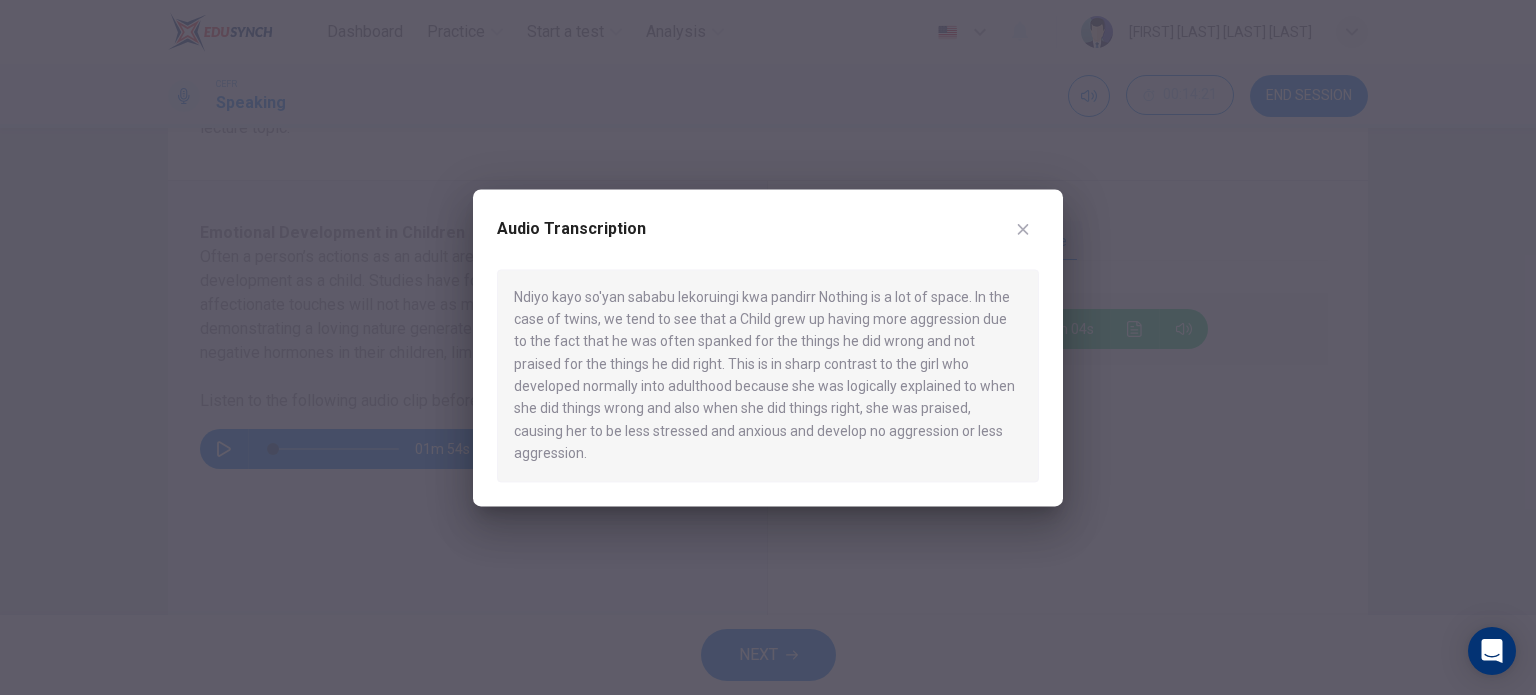 type 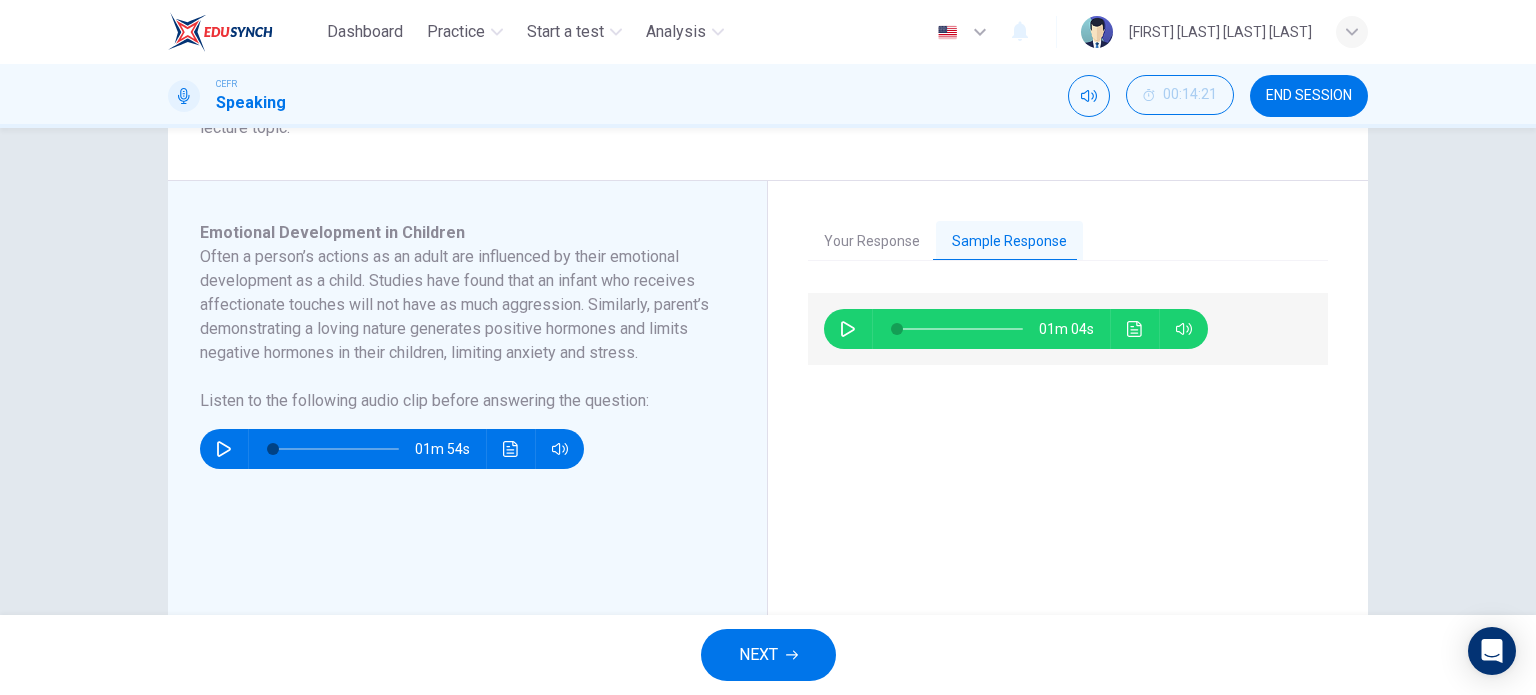 click on "NEXT" at bounding box center [758, 655] 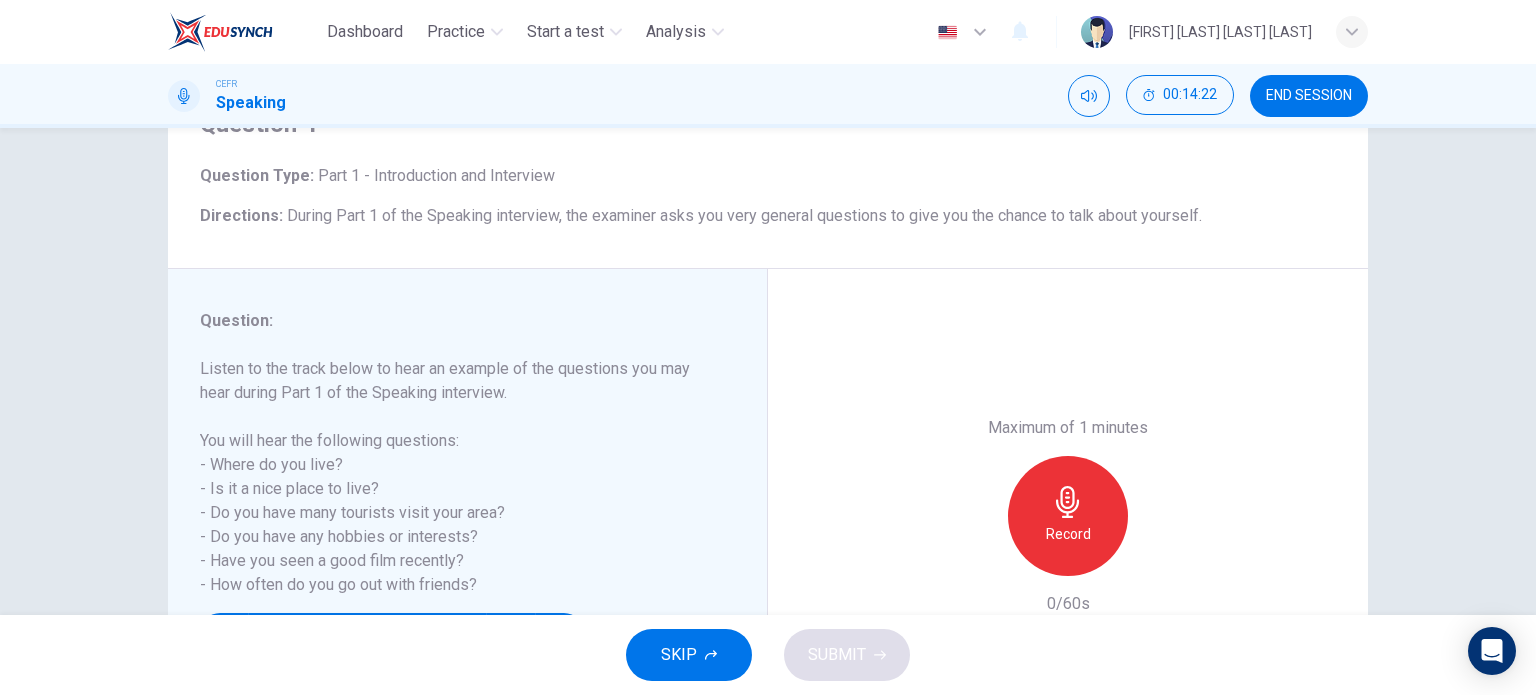 scroll, scrollTop: 200, scrollLeft: 0, axis: vertical 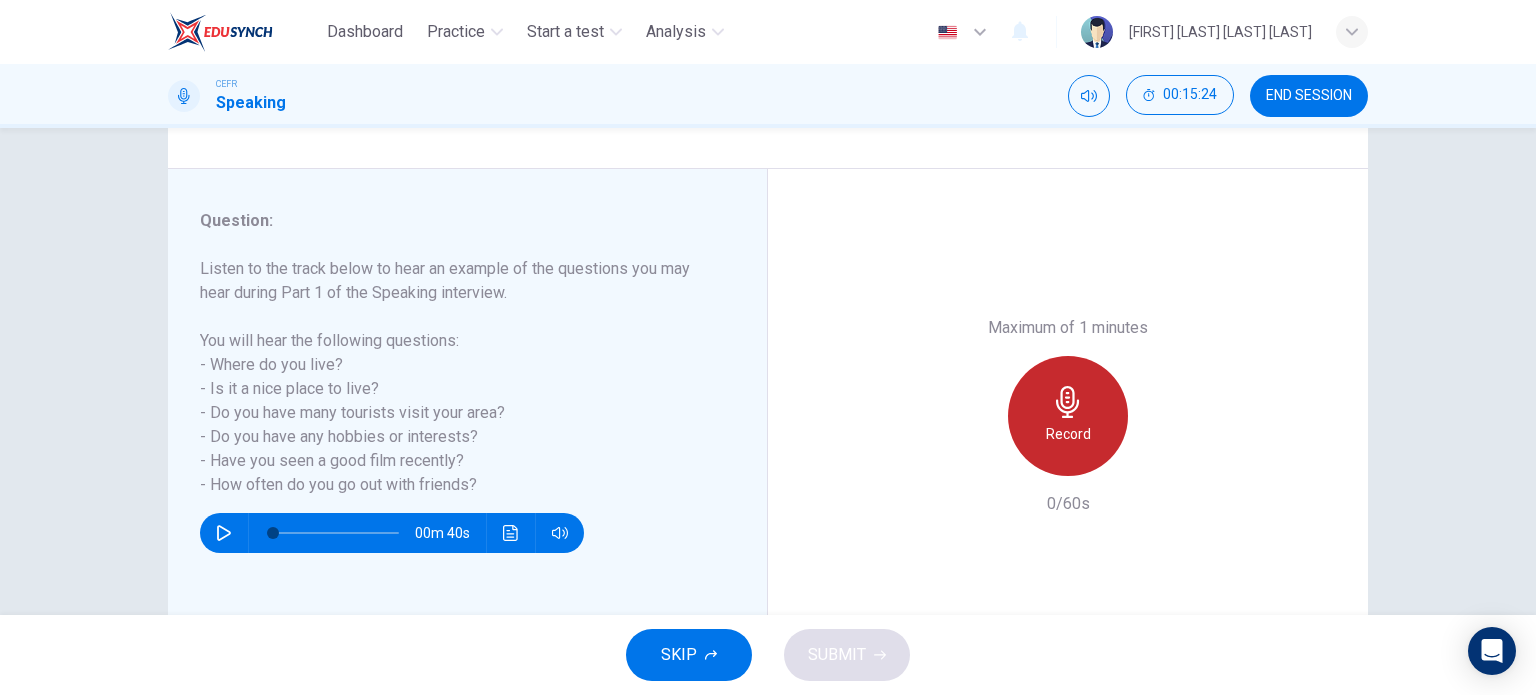 click at bounding box center [1068, 402] 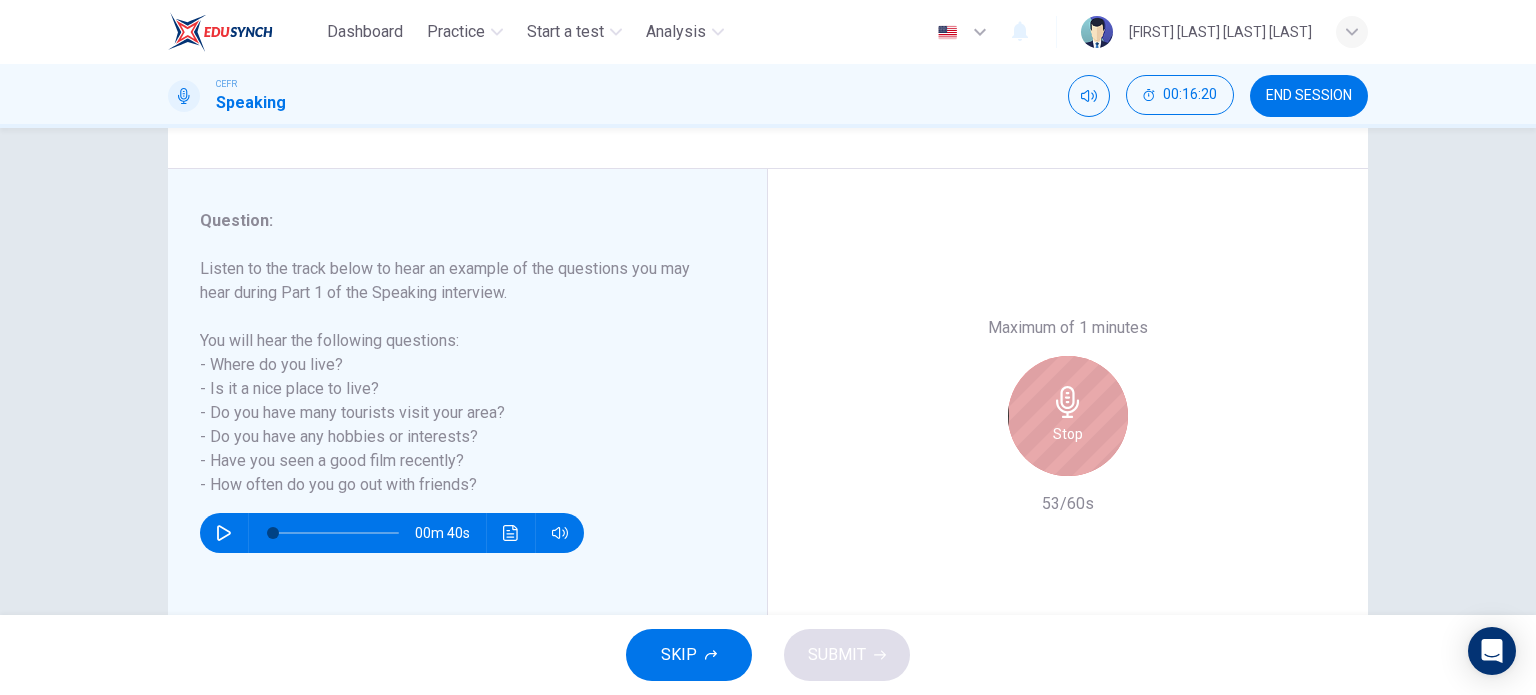 click on "Stop" at bounding box center [1068, 416] 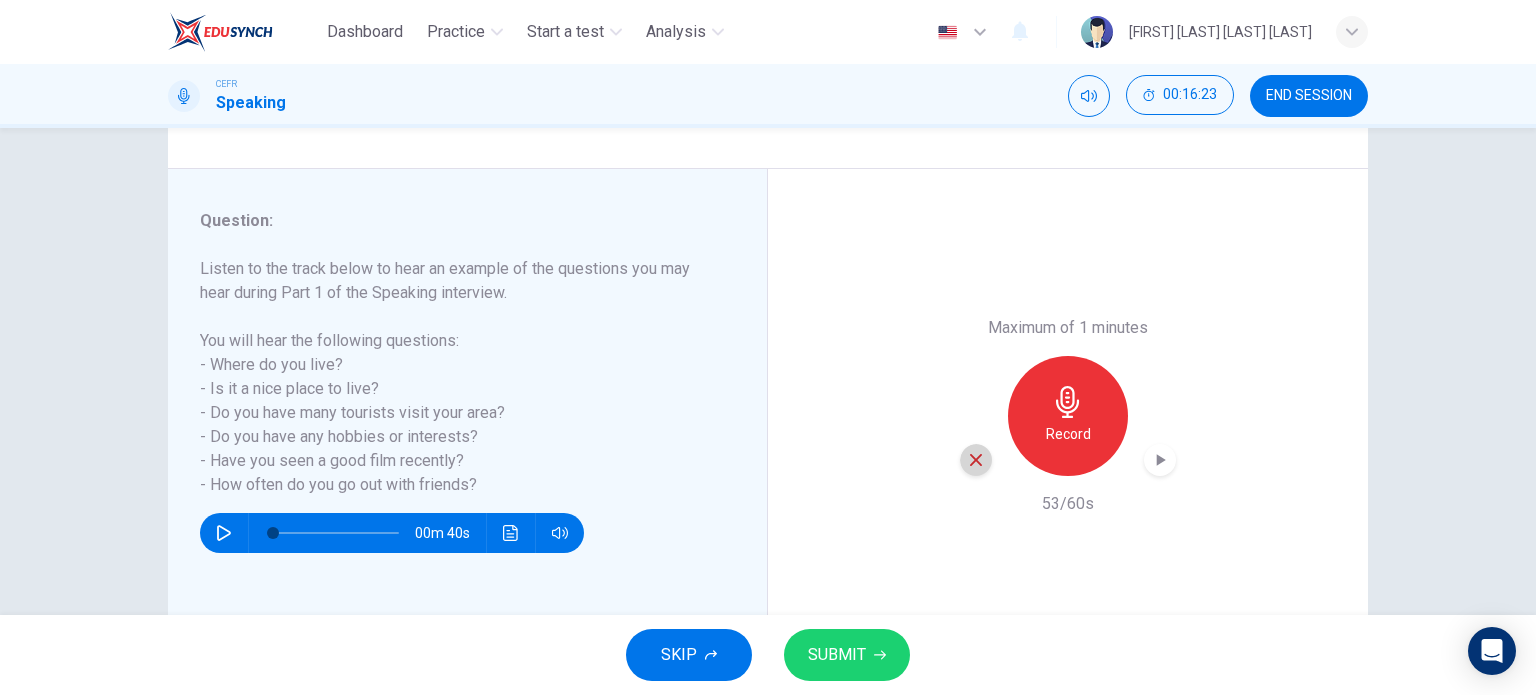 click at bounding box center [976, 460] 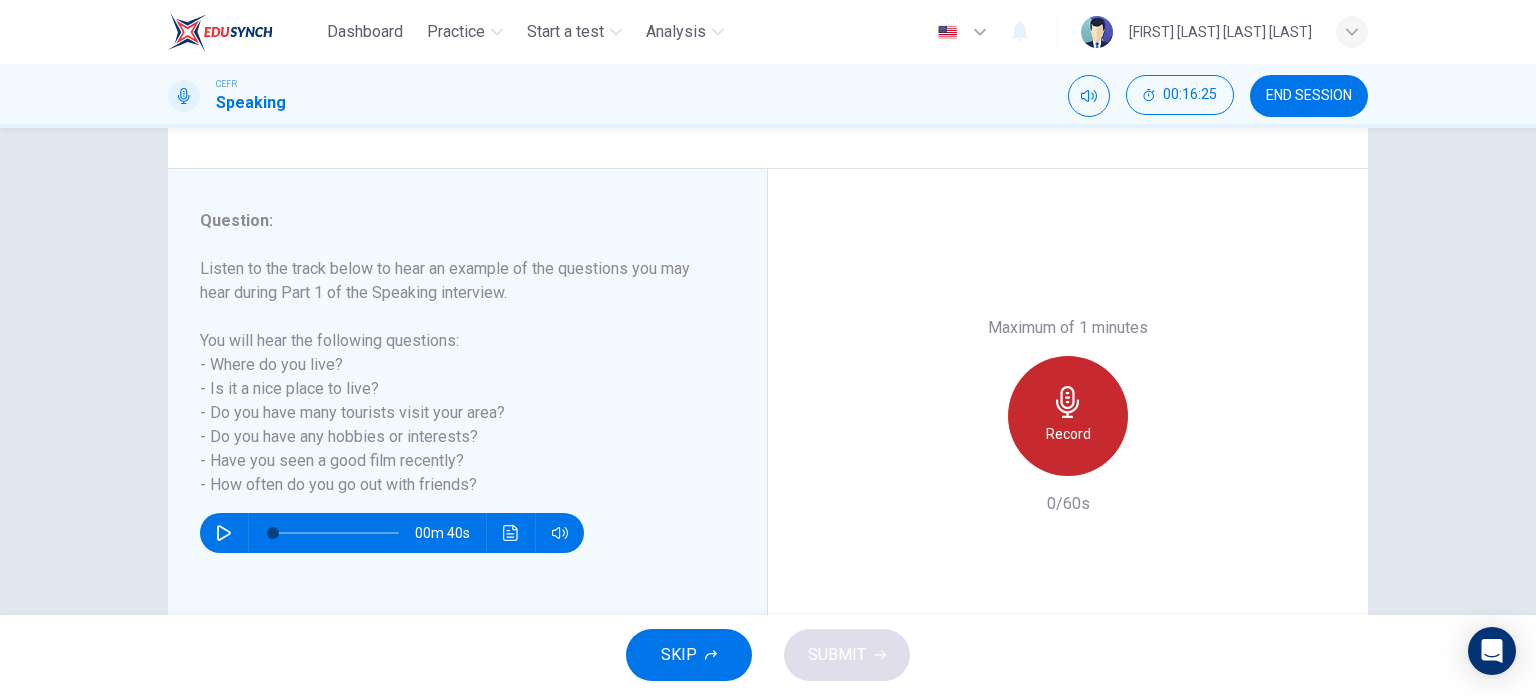 click on "Record" at bounding box center (1068, 416) 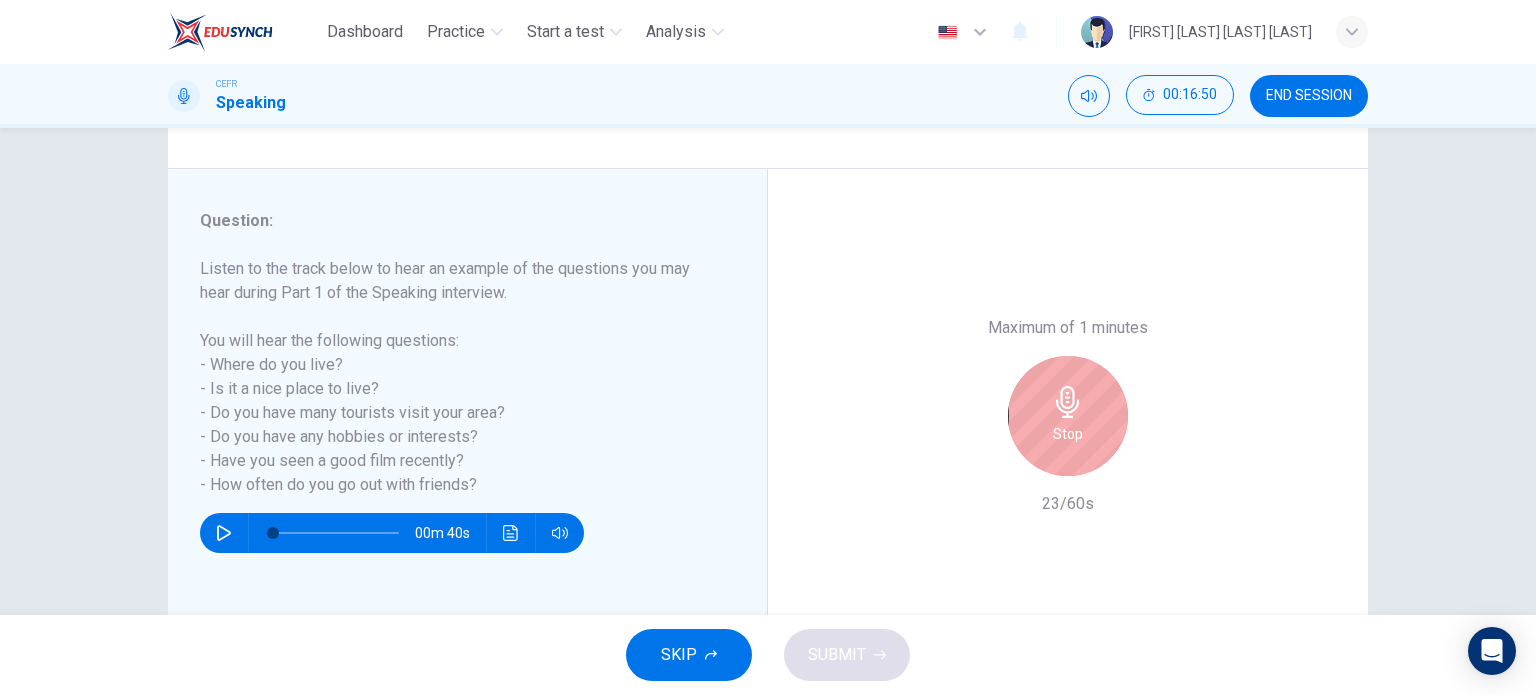 click at bounding box center [1068, 402] 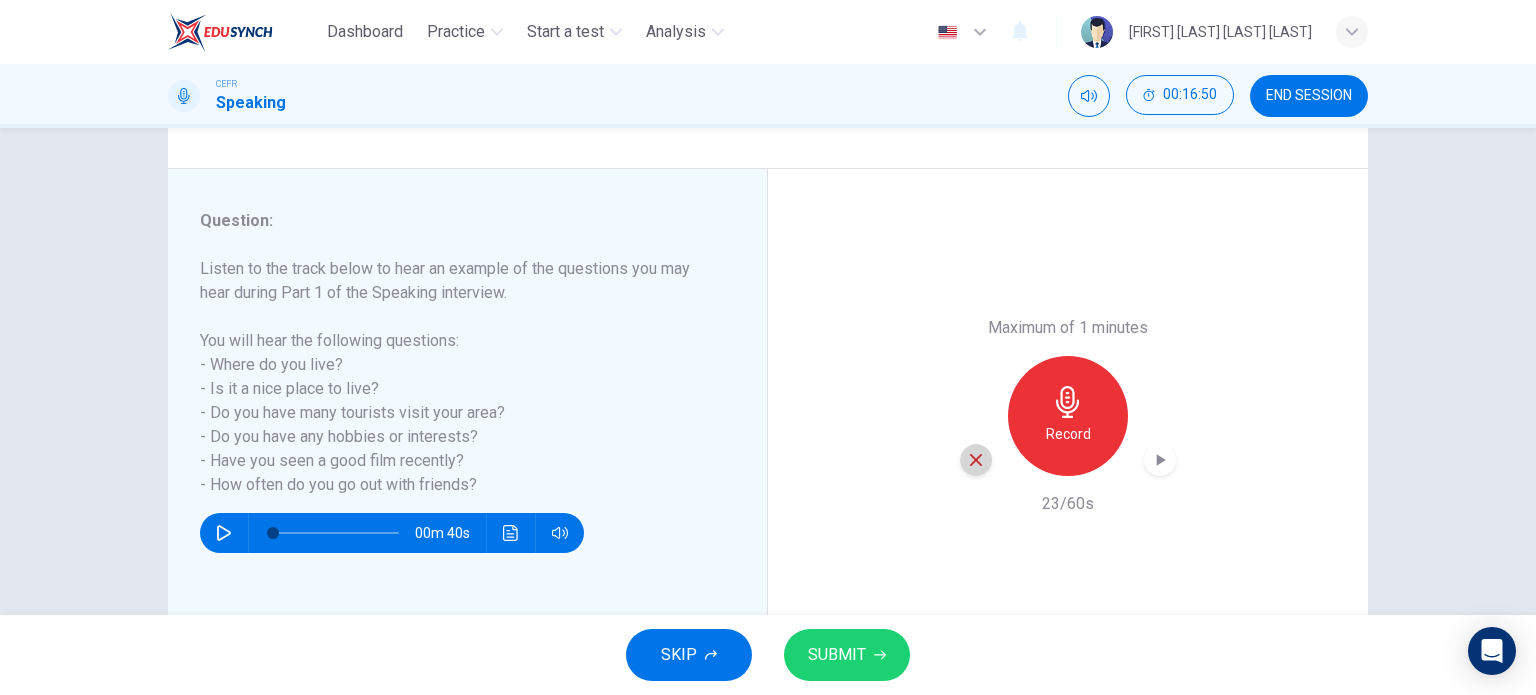 click at bounding box center [976, 460] 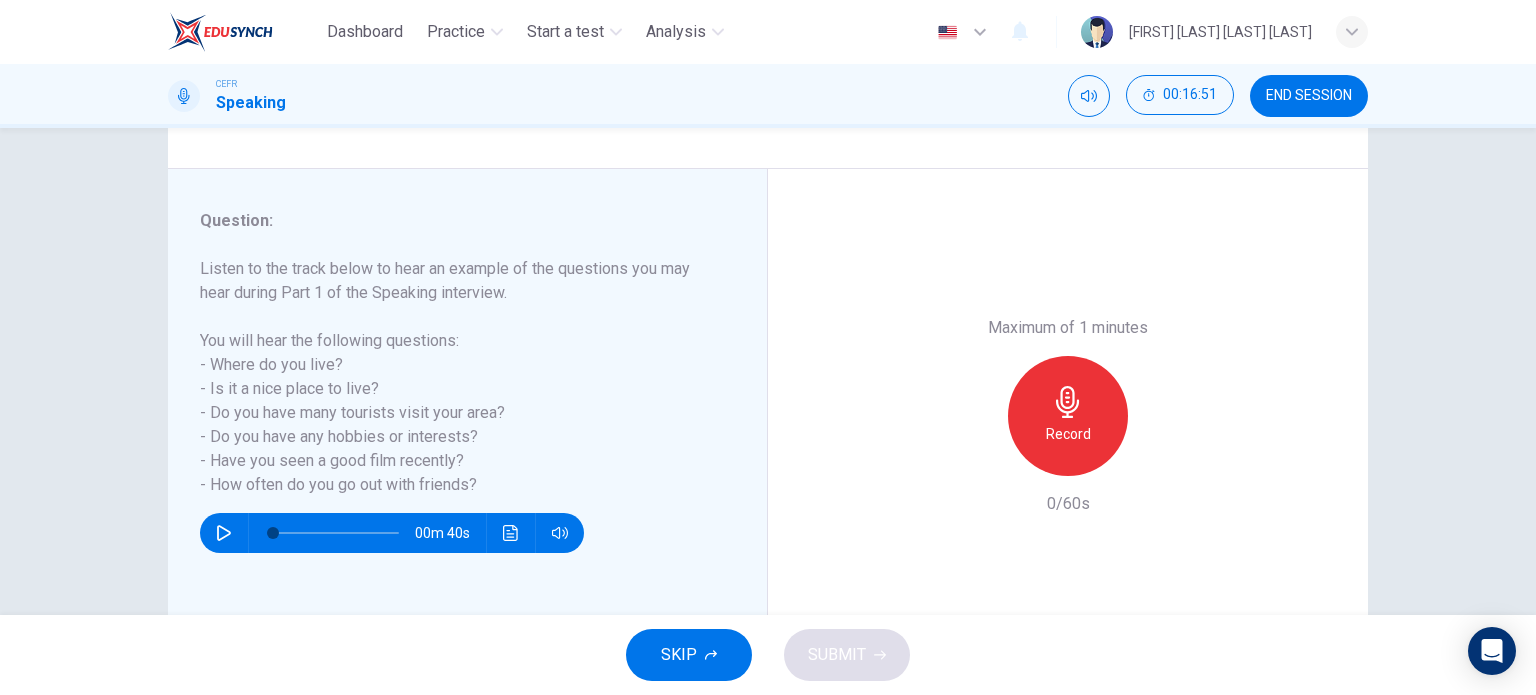 click on "Record" at bounding box center [1068, 434] 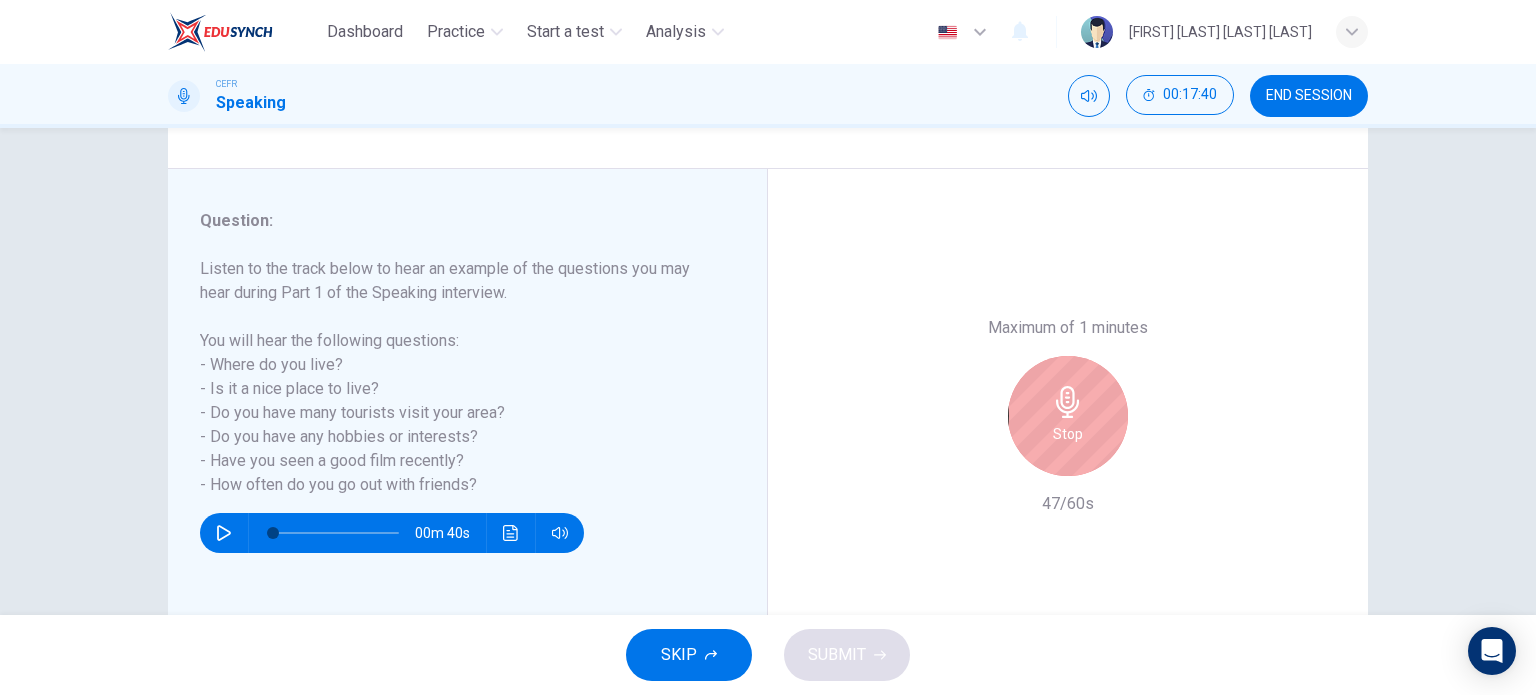 drag, startPoint x: 662, startPoint y: 267, endPoint x: 668, endPoint y: 310, distance: 43.416588 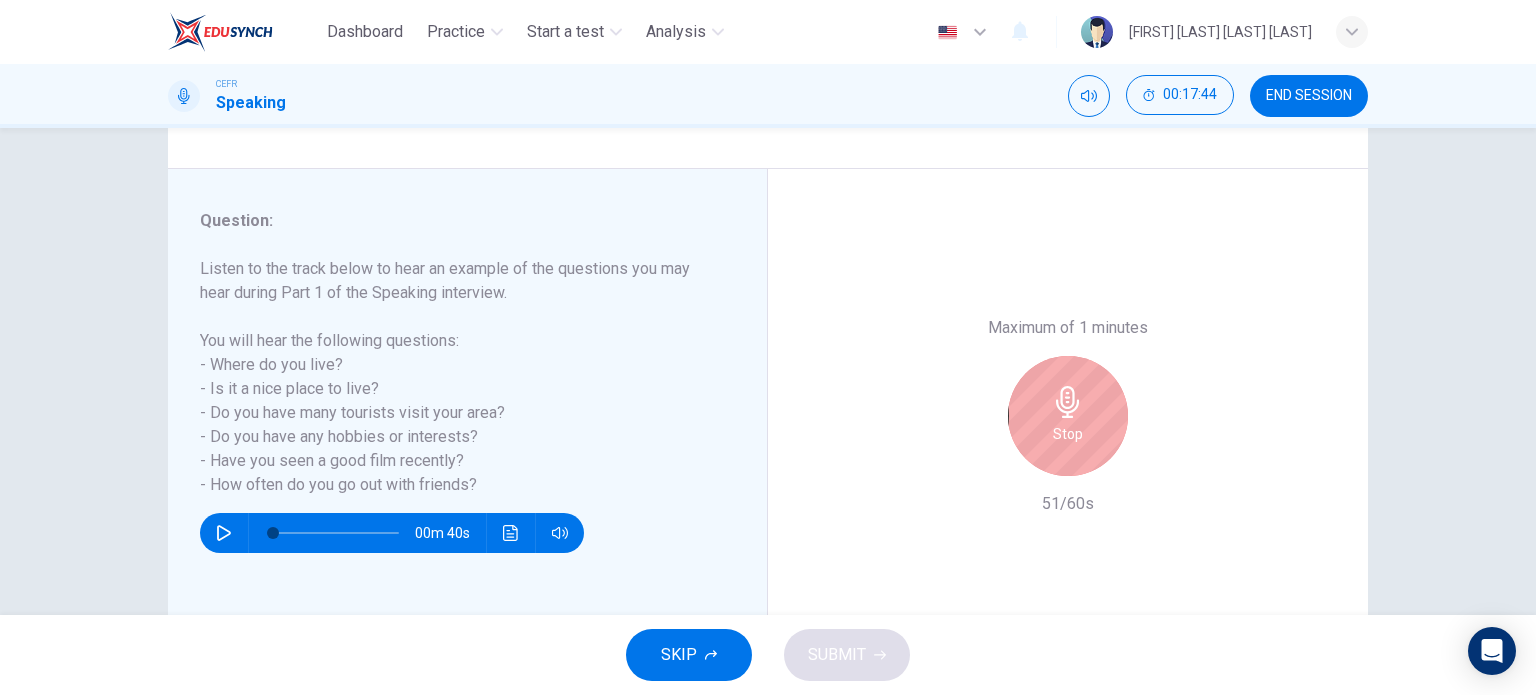 drag, startPoint x: 498, startPoint y: 286, endPoint x: 587, endPoint y: 308, distance: 91.67879 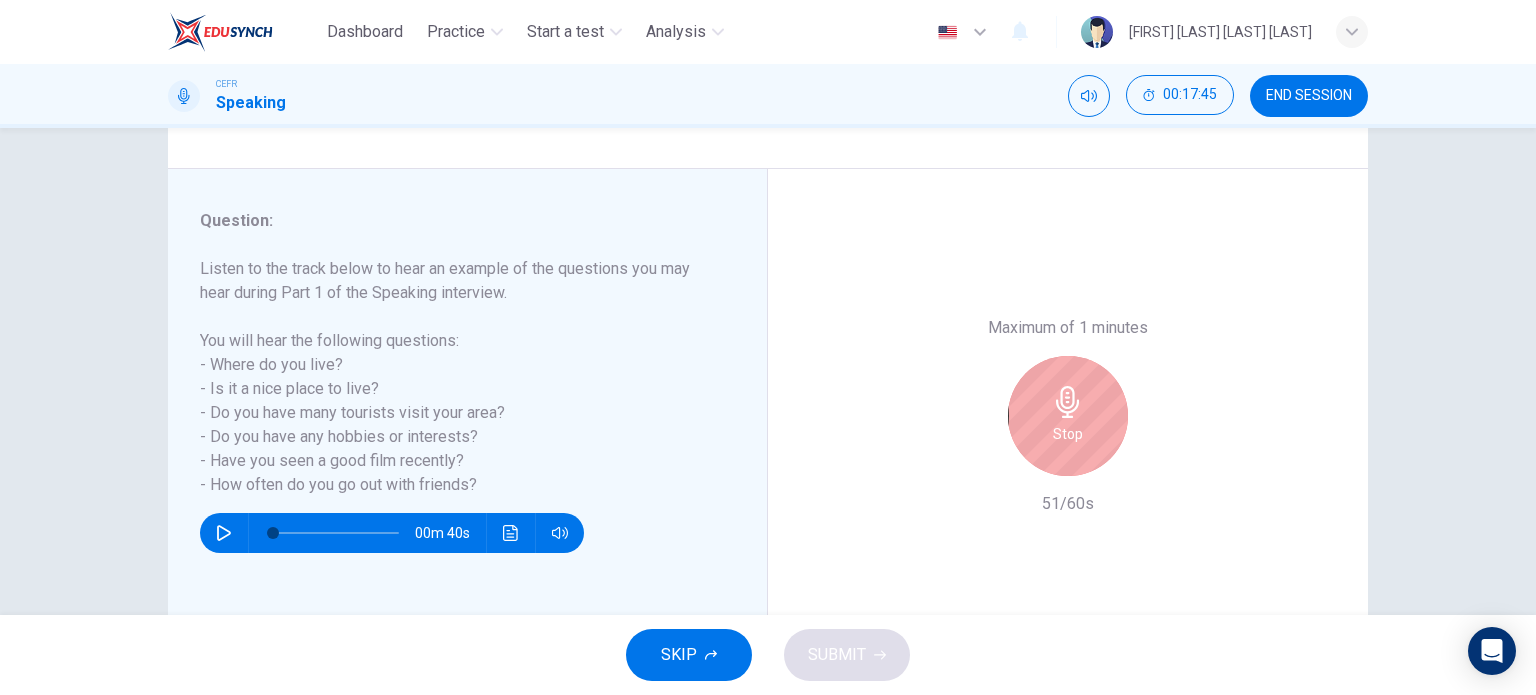 click on "Stop" at bounding box center (1068, 416) 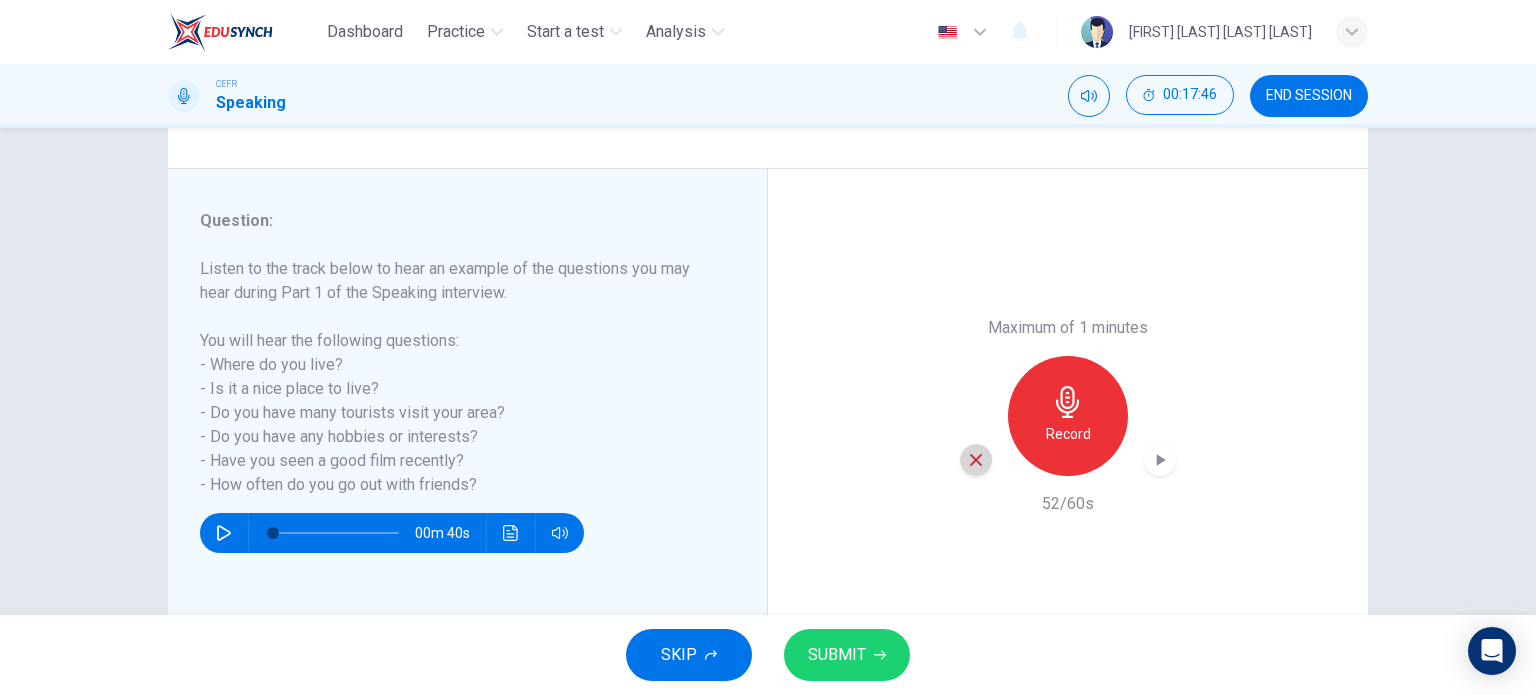 click at bounding box center [976, 460] 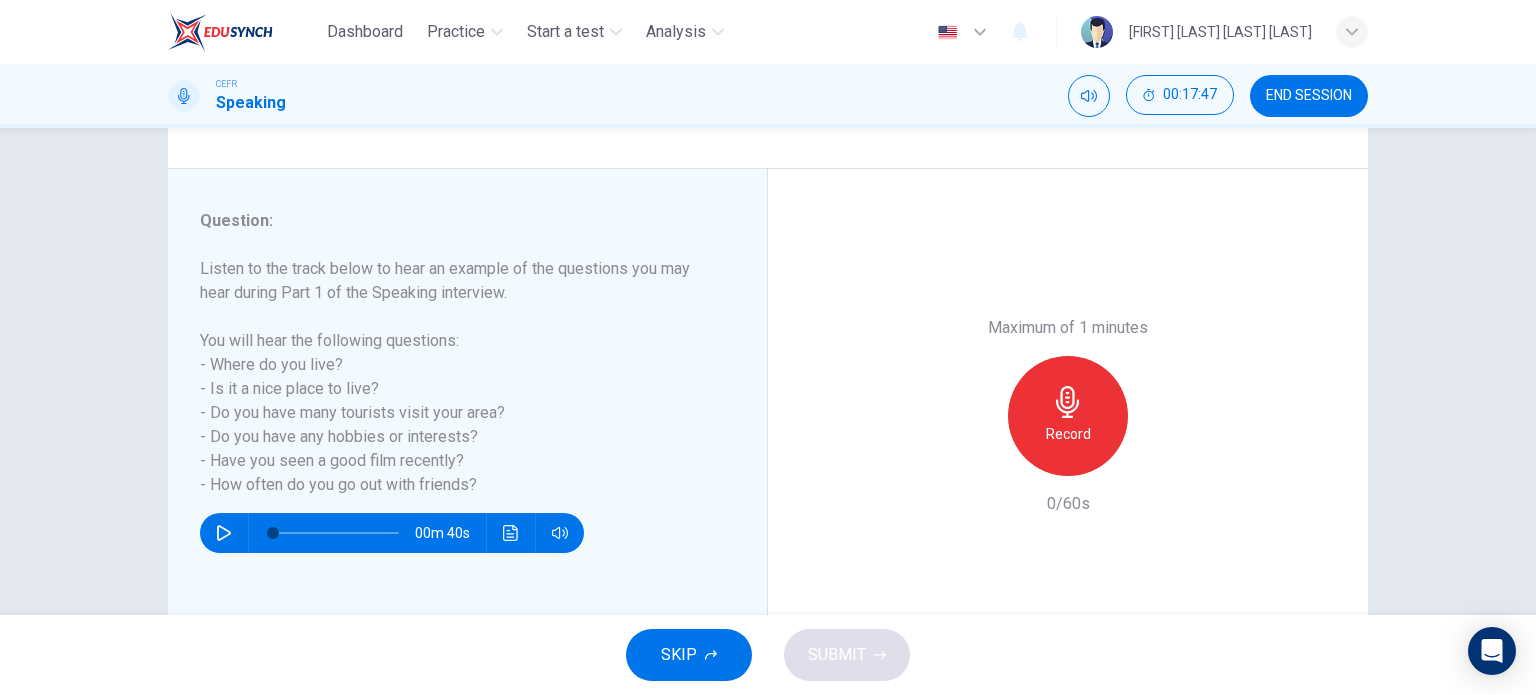 click on "Record" at bounding box center (1068, 434) 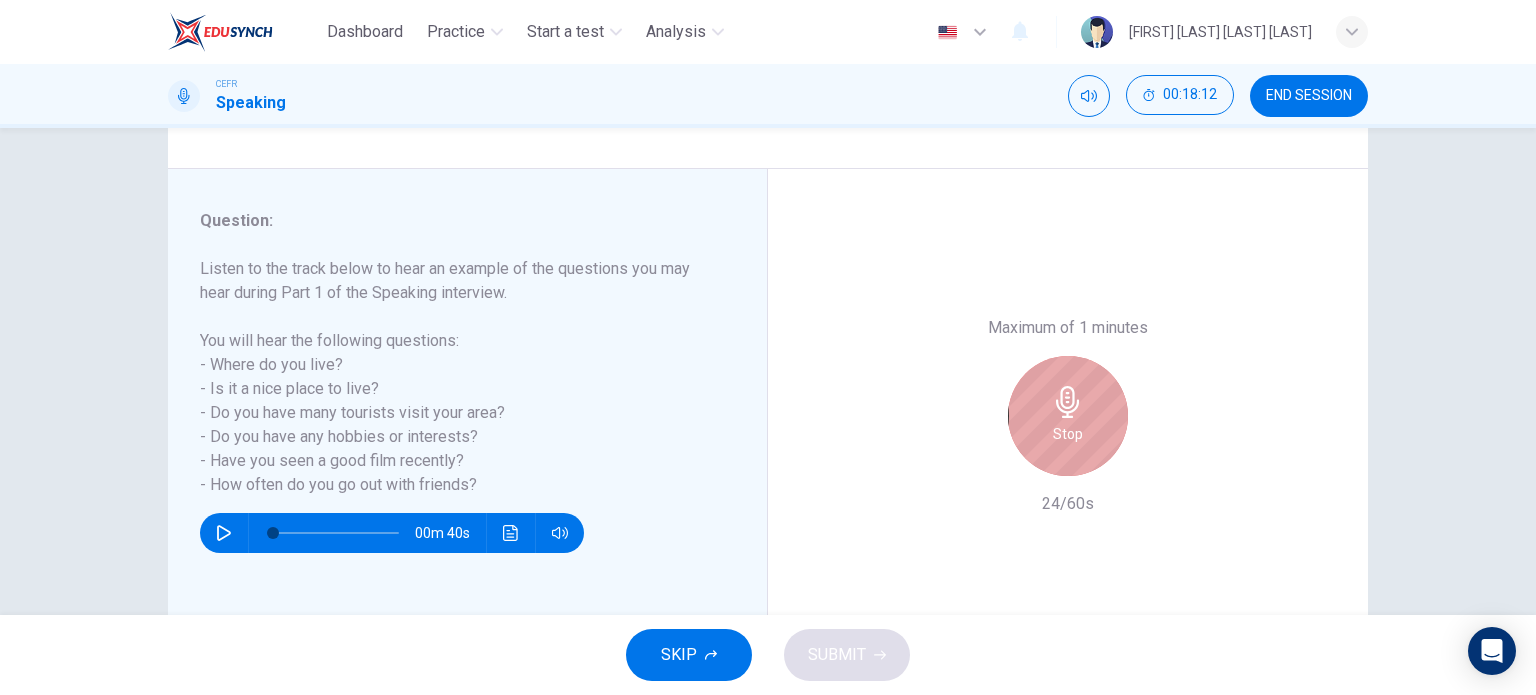 click on "Stop" at bounding box center (1068, 416) 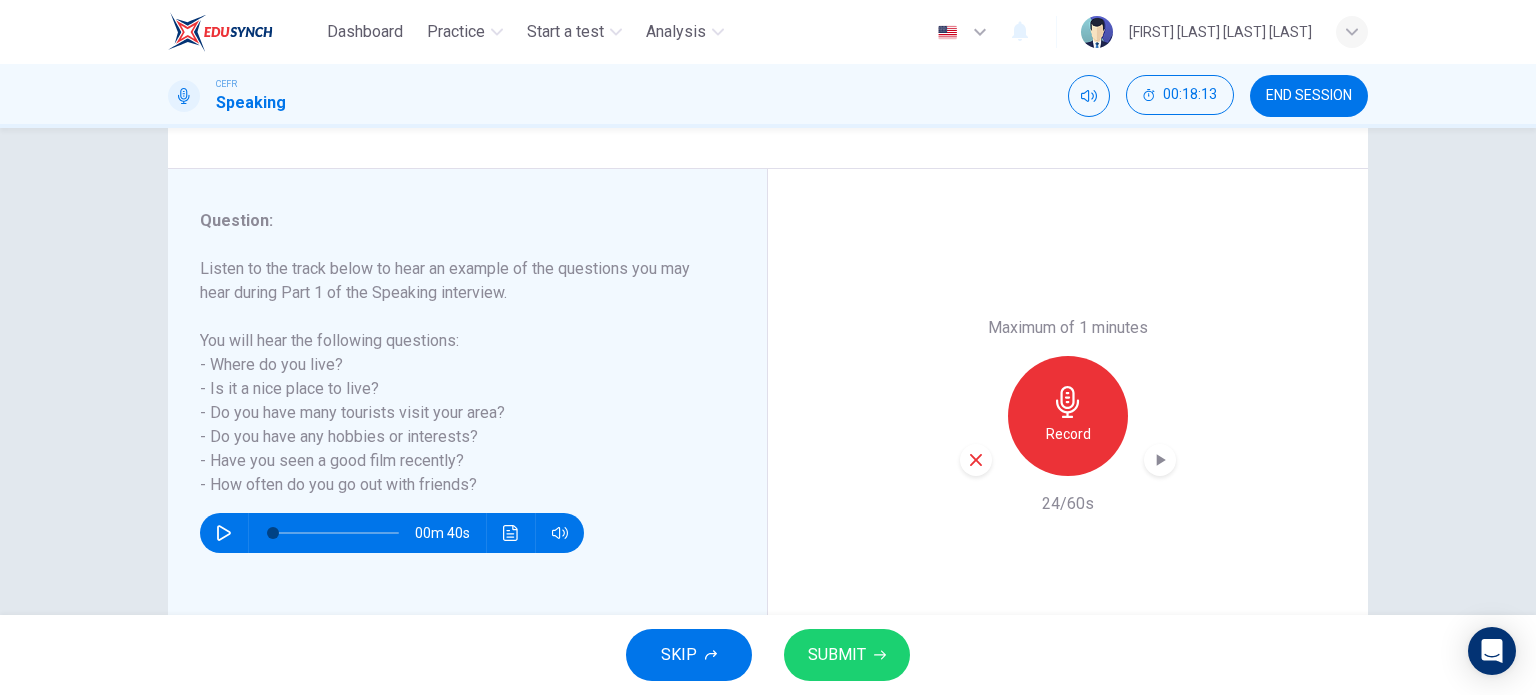 click at bounding box center (976, 460) 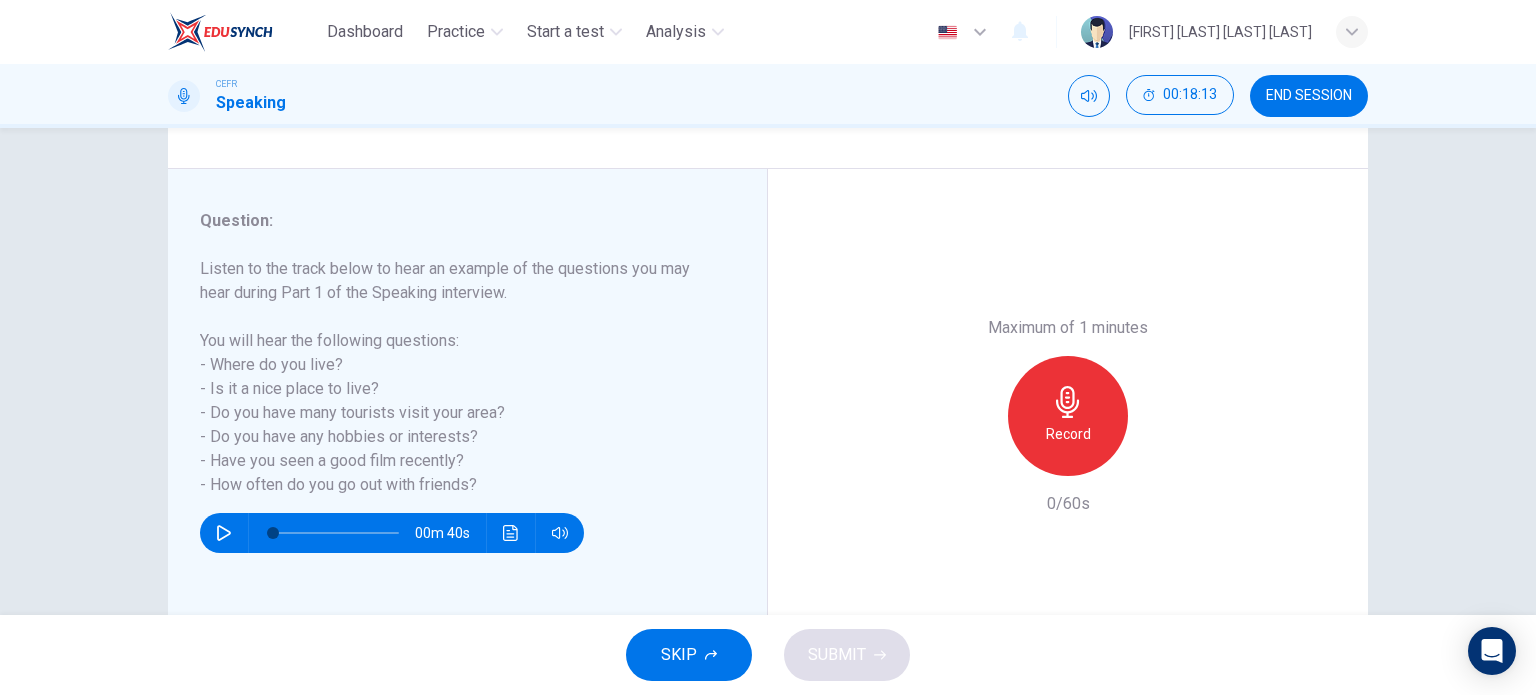 click on "Record" at bounding box center [1068, 416] 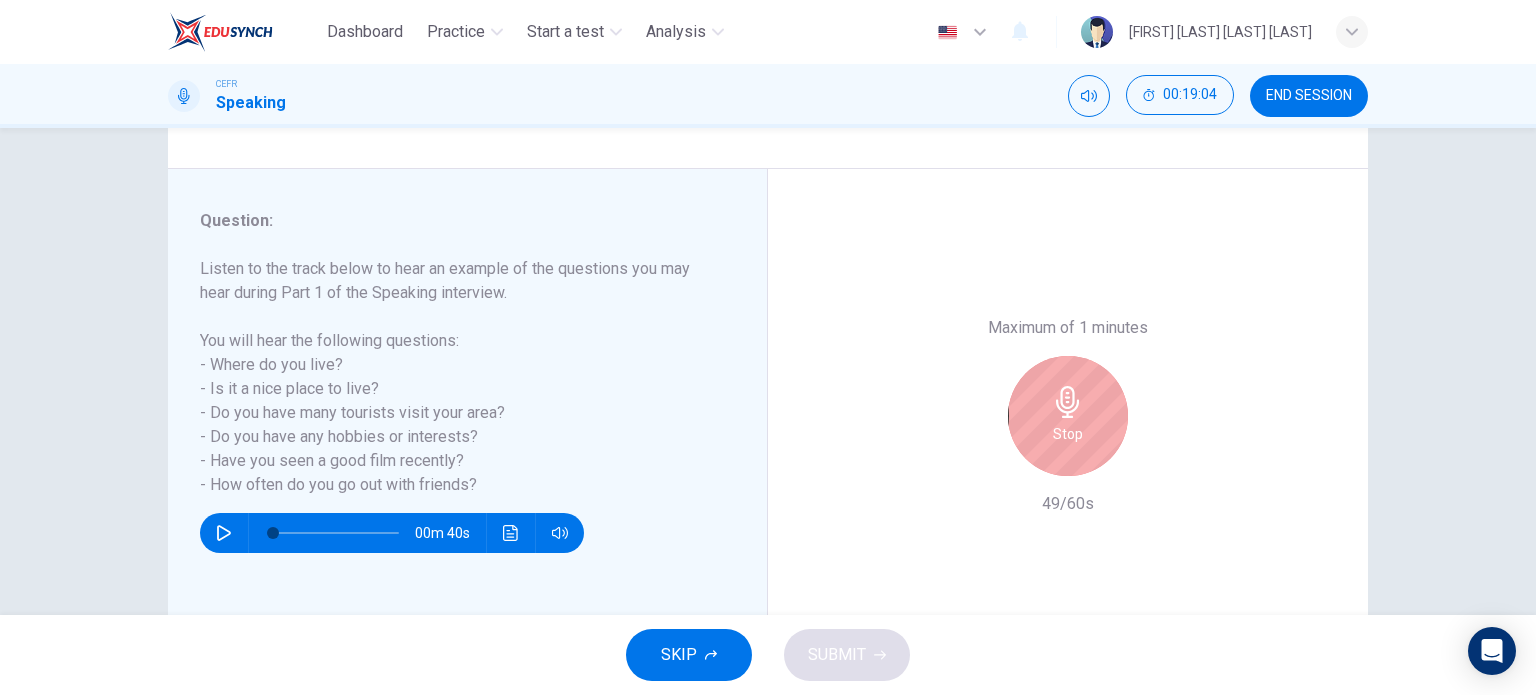 drag, startPoint x: 496, startPoint y: 411, endPoint x: 728, endPoint y: 409, distance: 232.00862 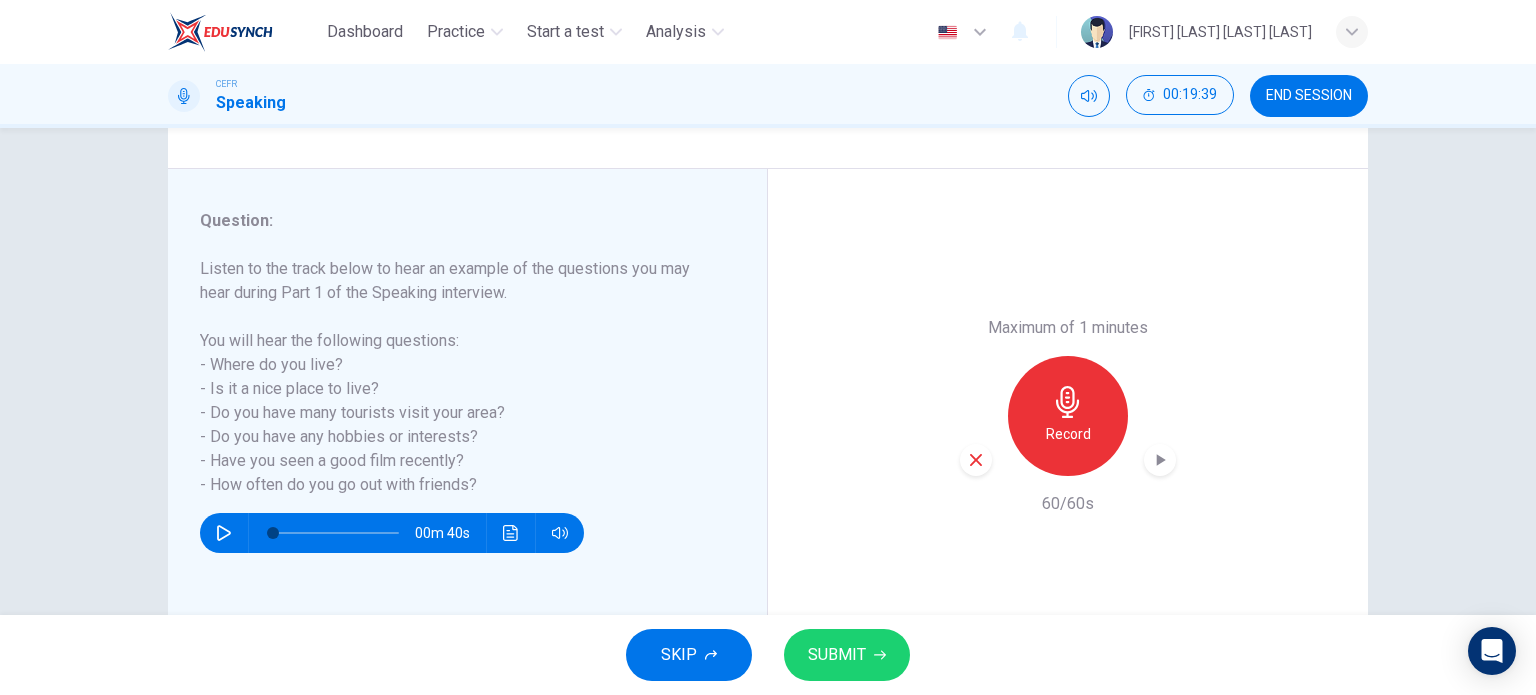 click at bounding box center (976, 460) 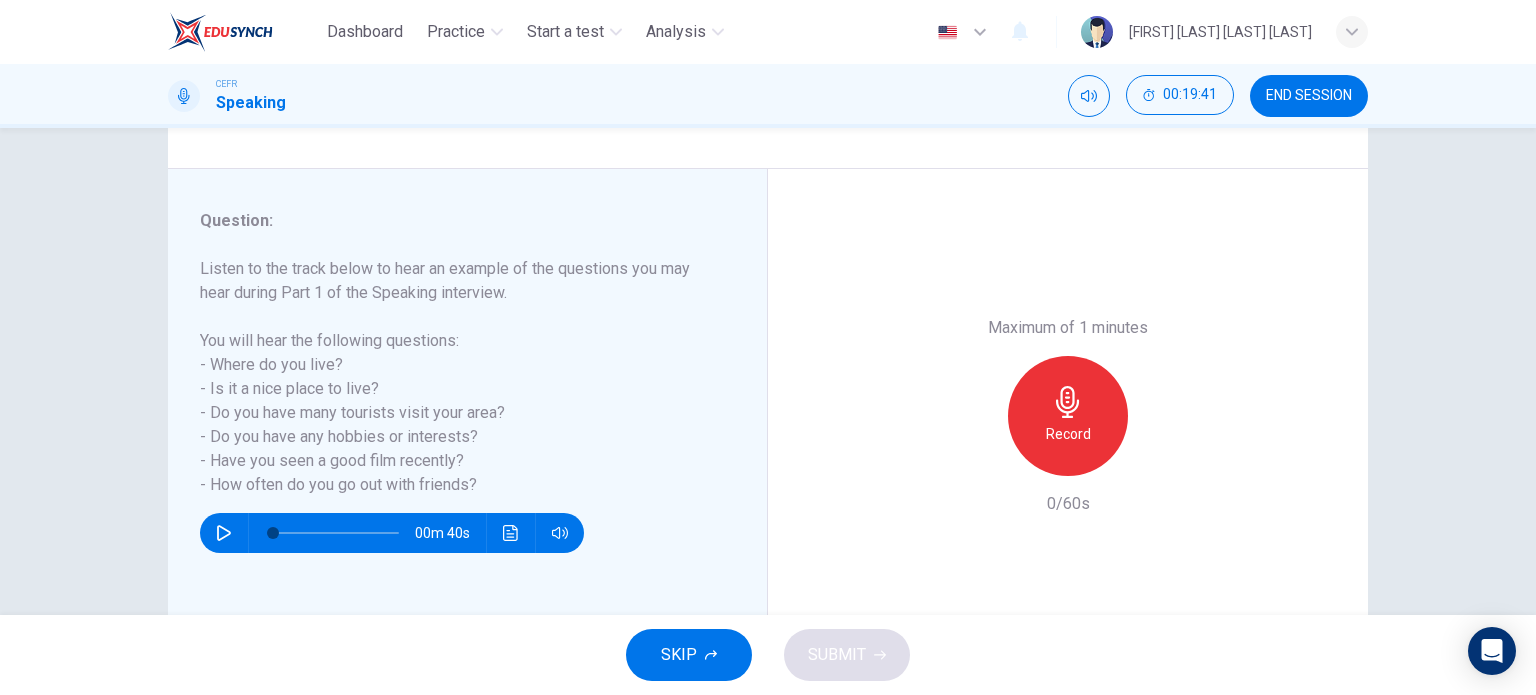 click on "Record" at bounding box center [1068, 416] 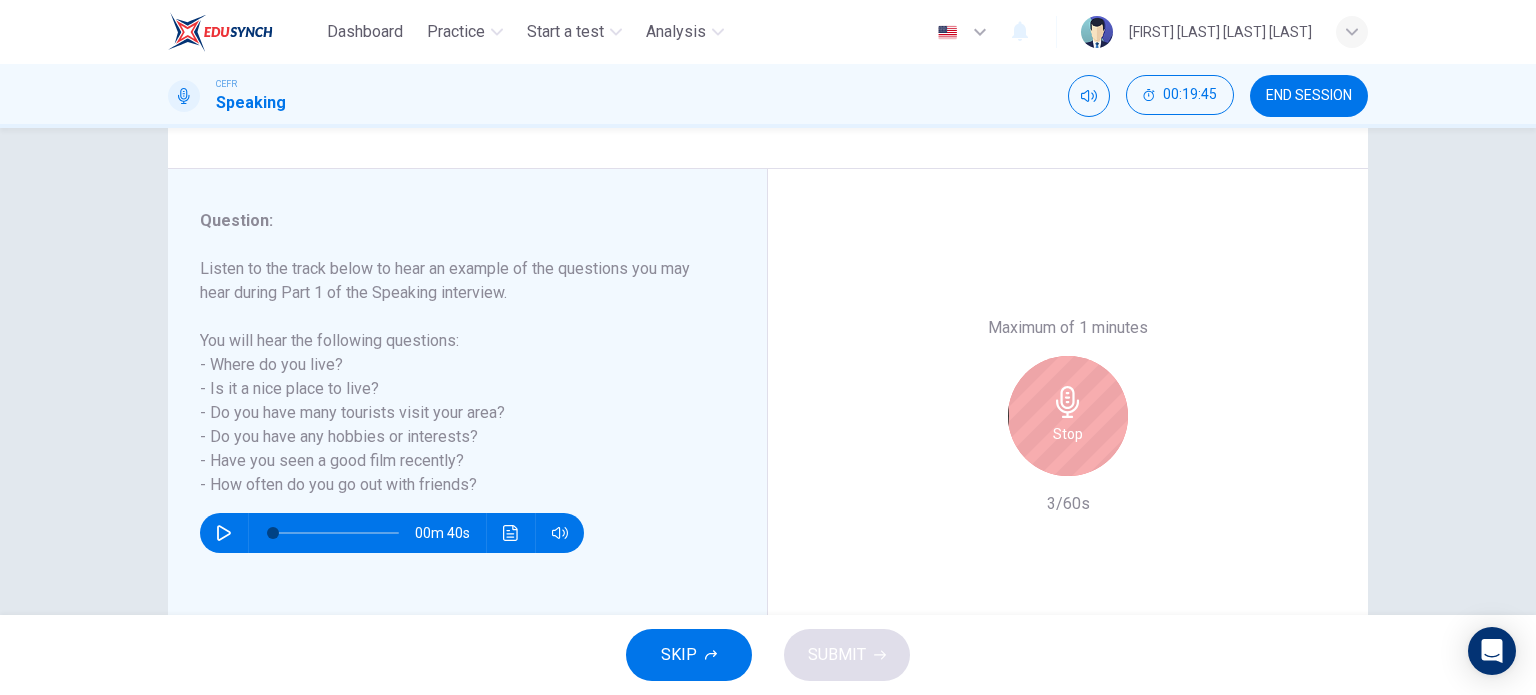 click on "Stop" at bounding box center (1068, 416) 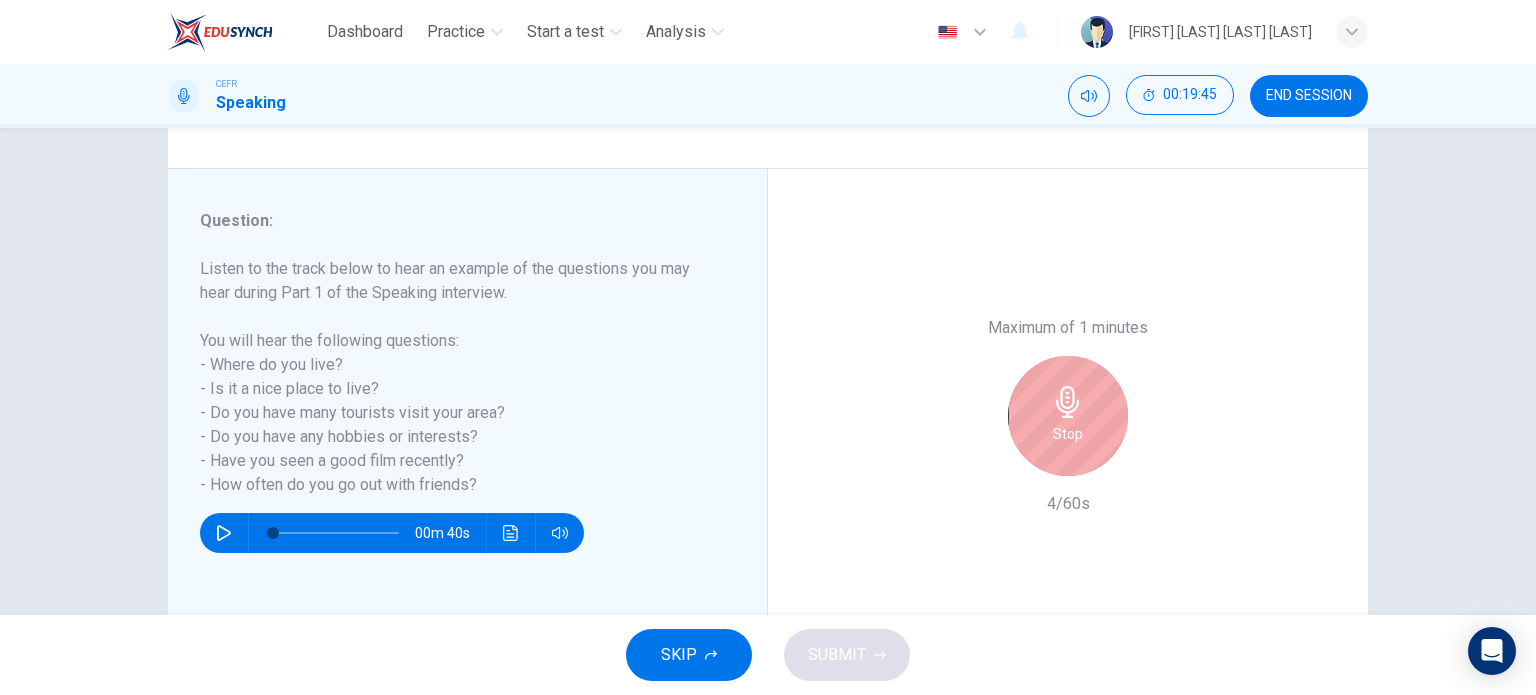 click on "Stop" at bounding box center (1068, 416) 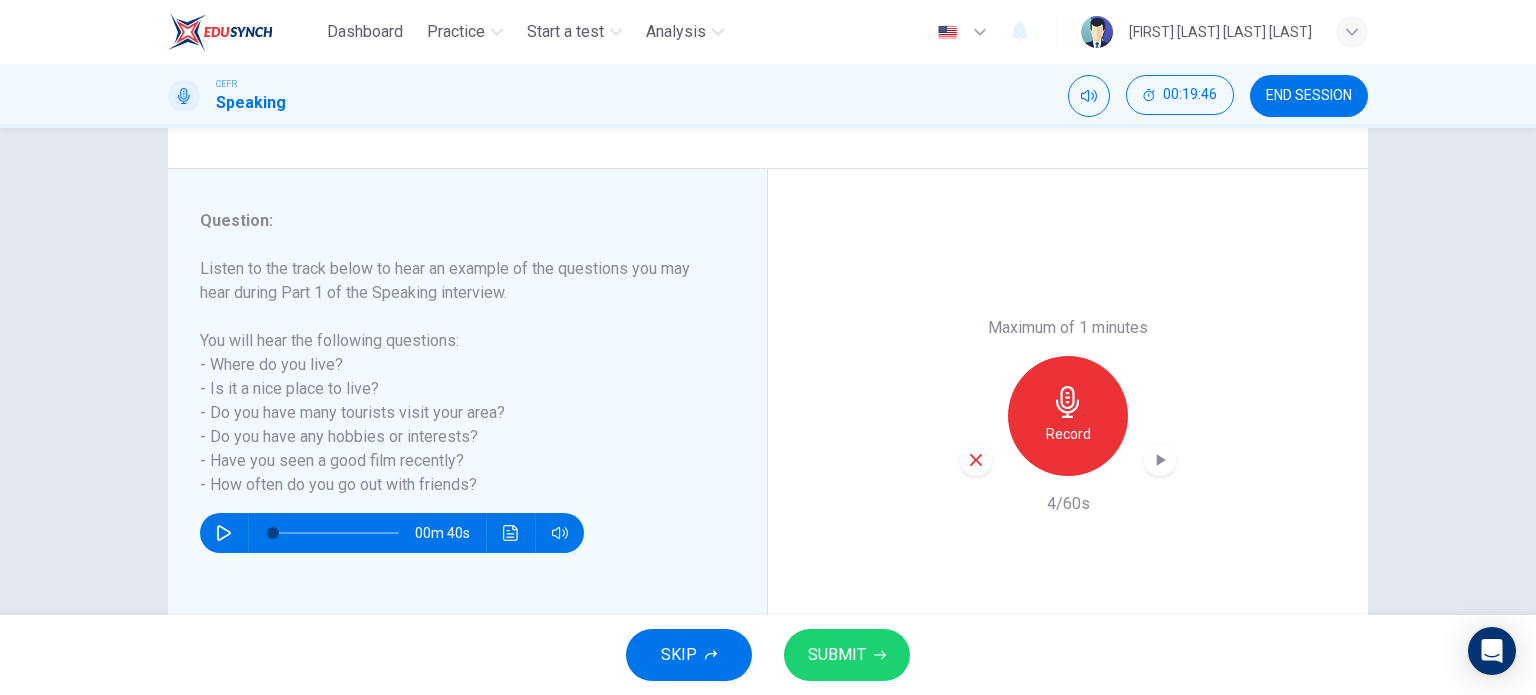 click at bounding box center (976, 460) 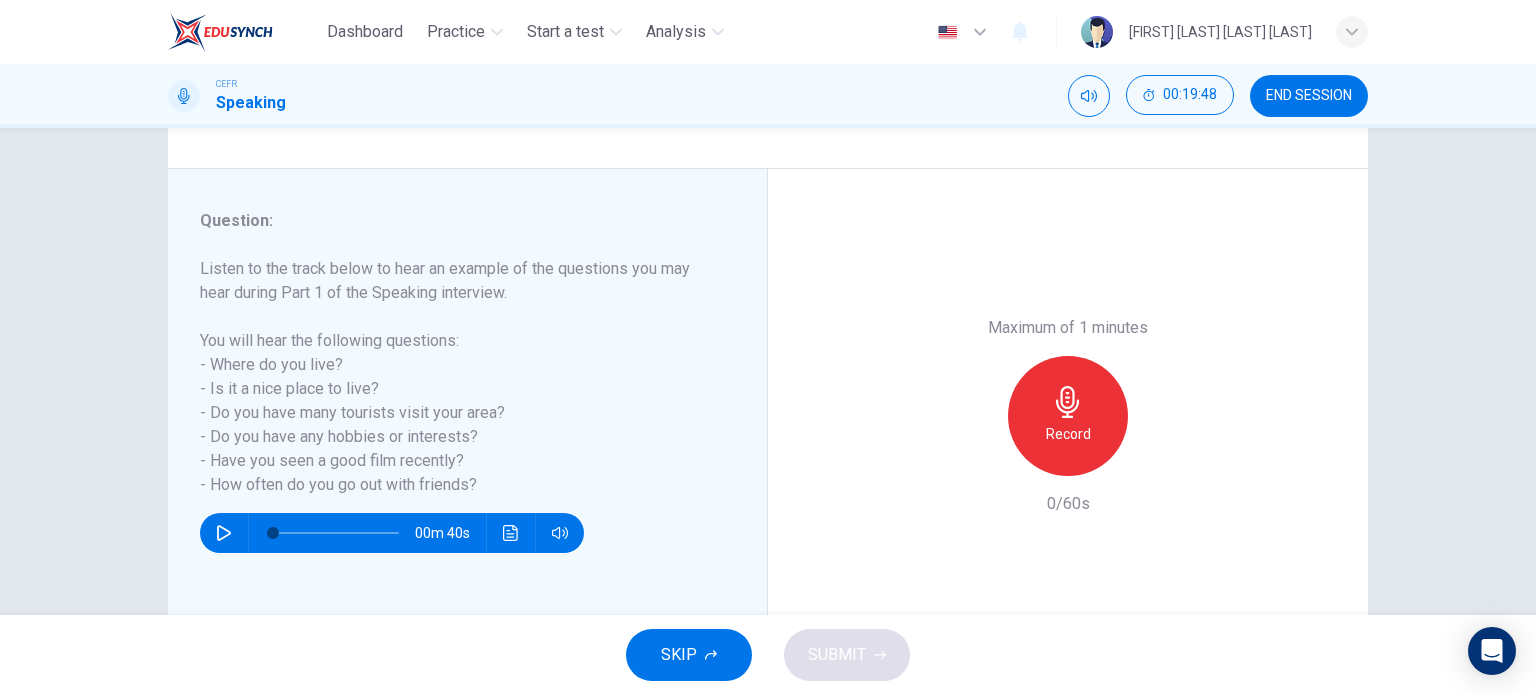 click on "Record" at bounding box center [1068, 434] 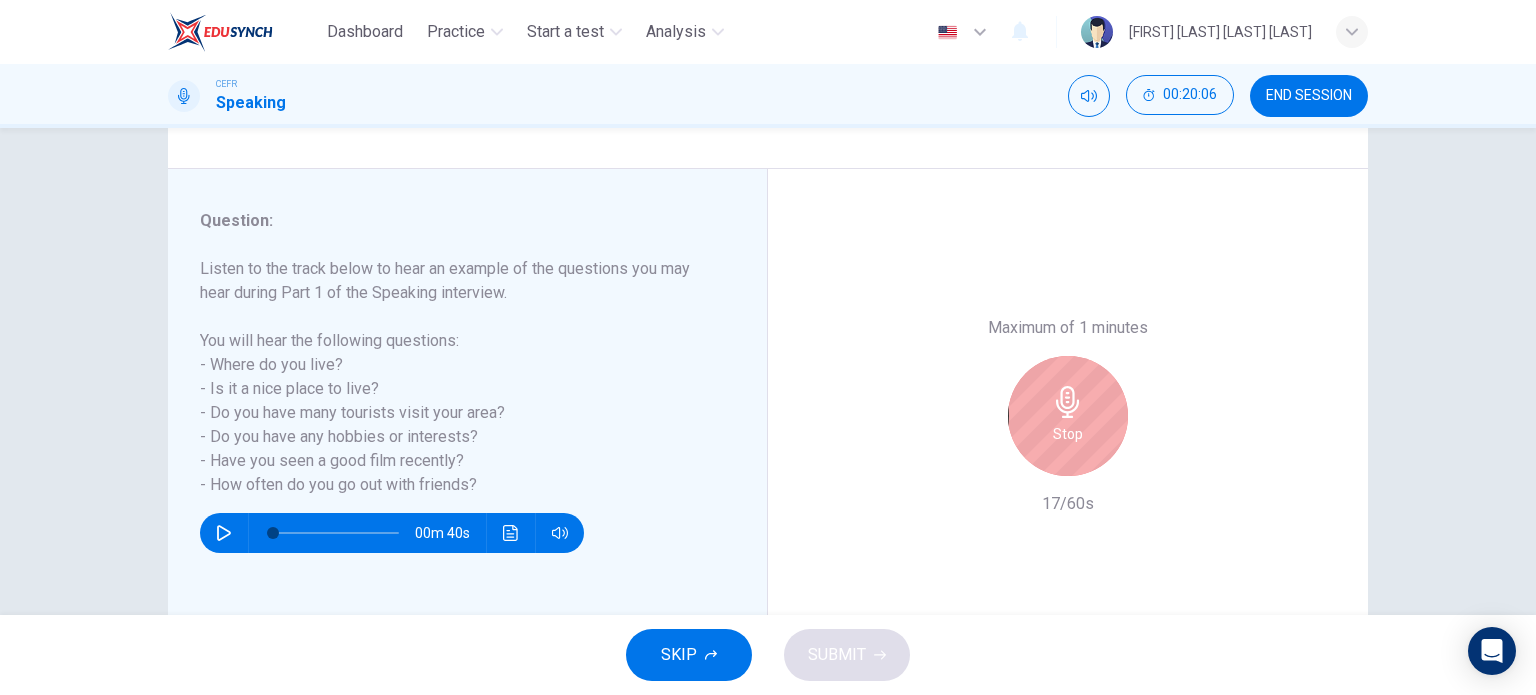 click on "Stop" at bounding box center [1068, 416] 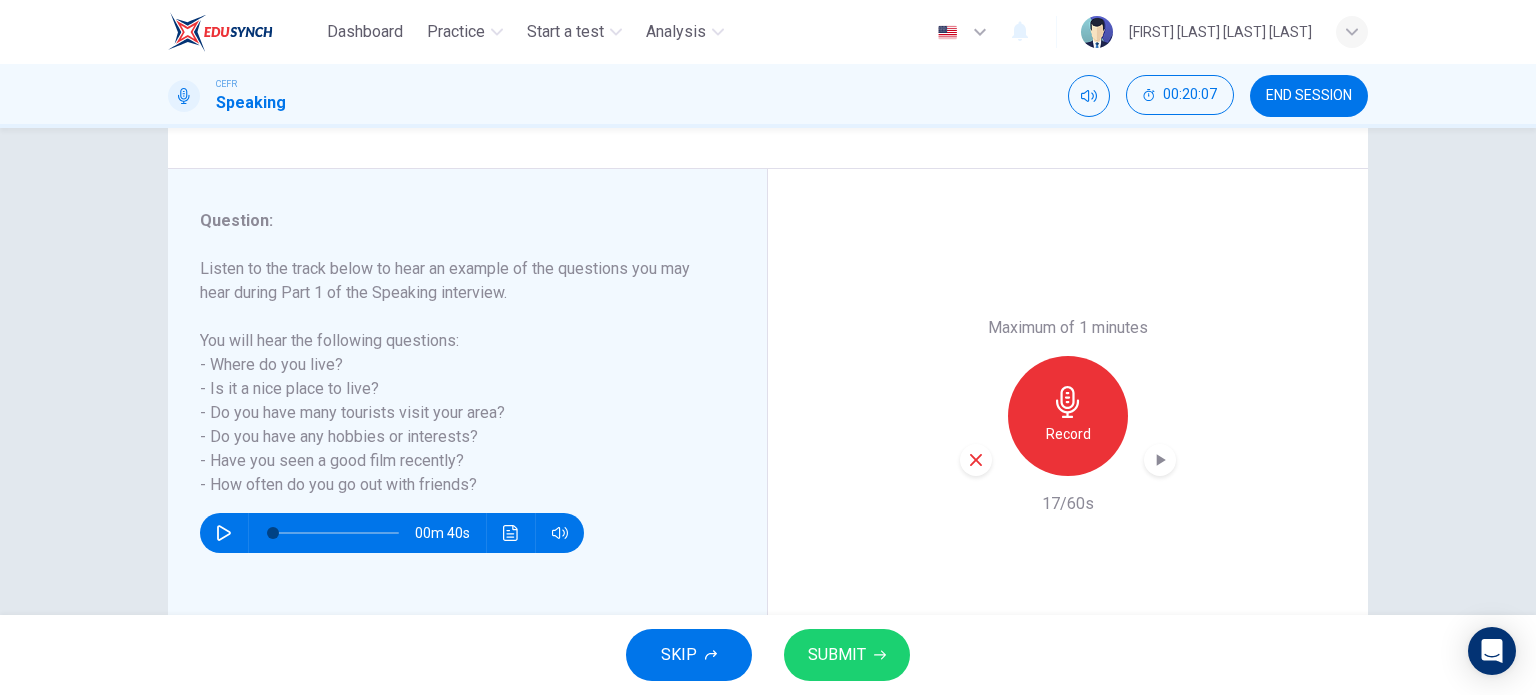 click at bounding box center [976, 460] 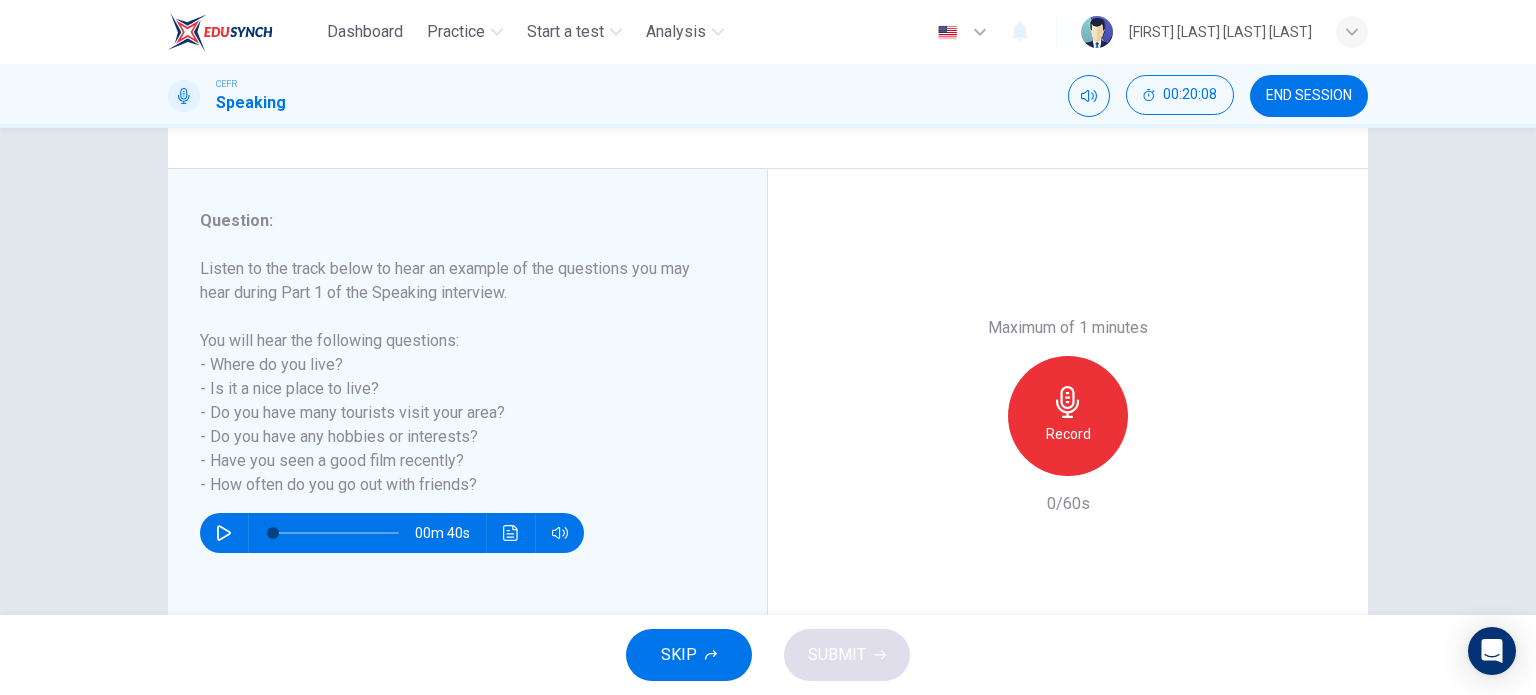 click on "Record" at bounding box center (1068, 416) 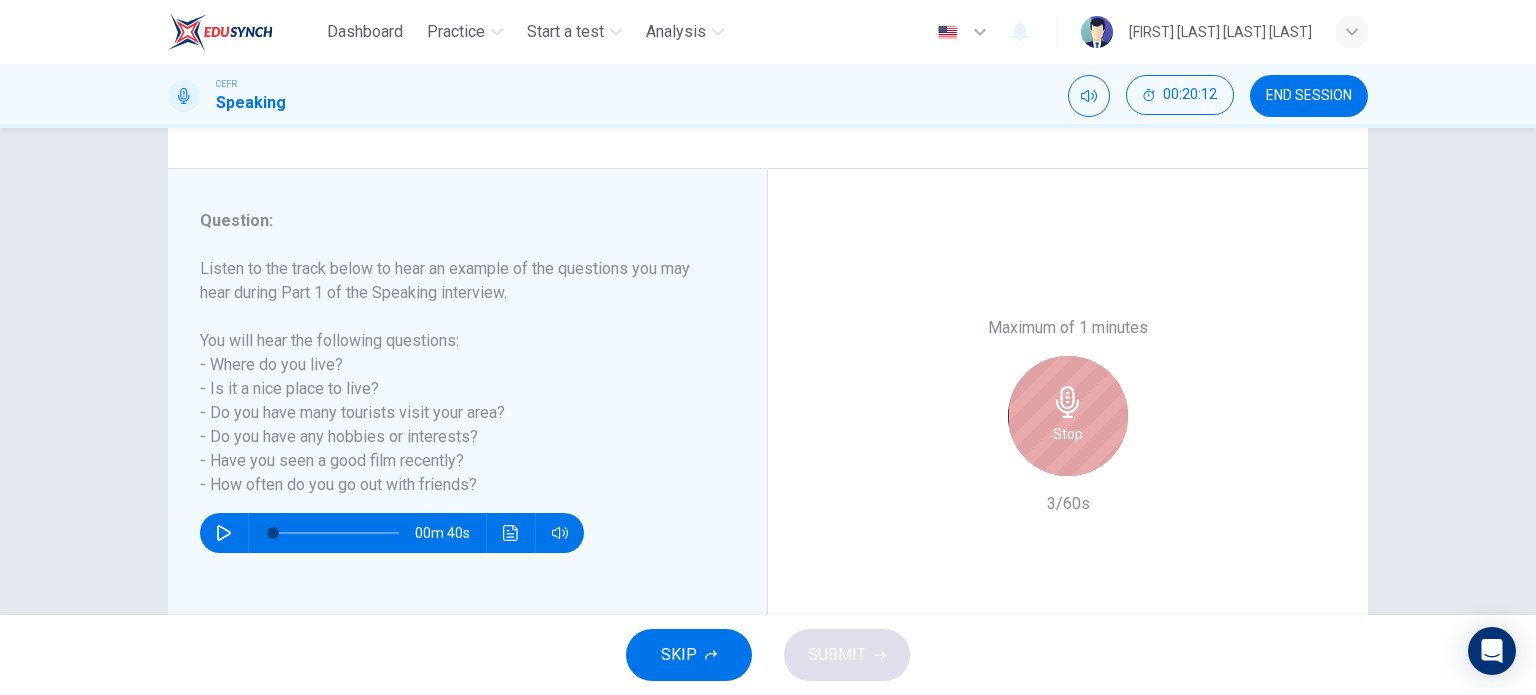 click on "Stop" at bounding box center (1068, 416) 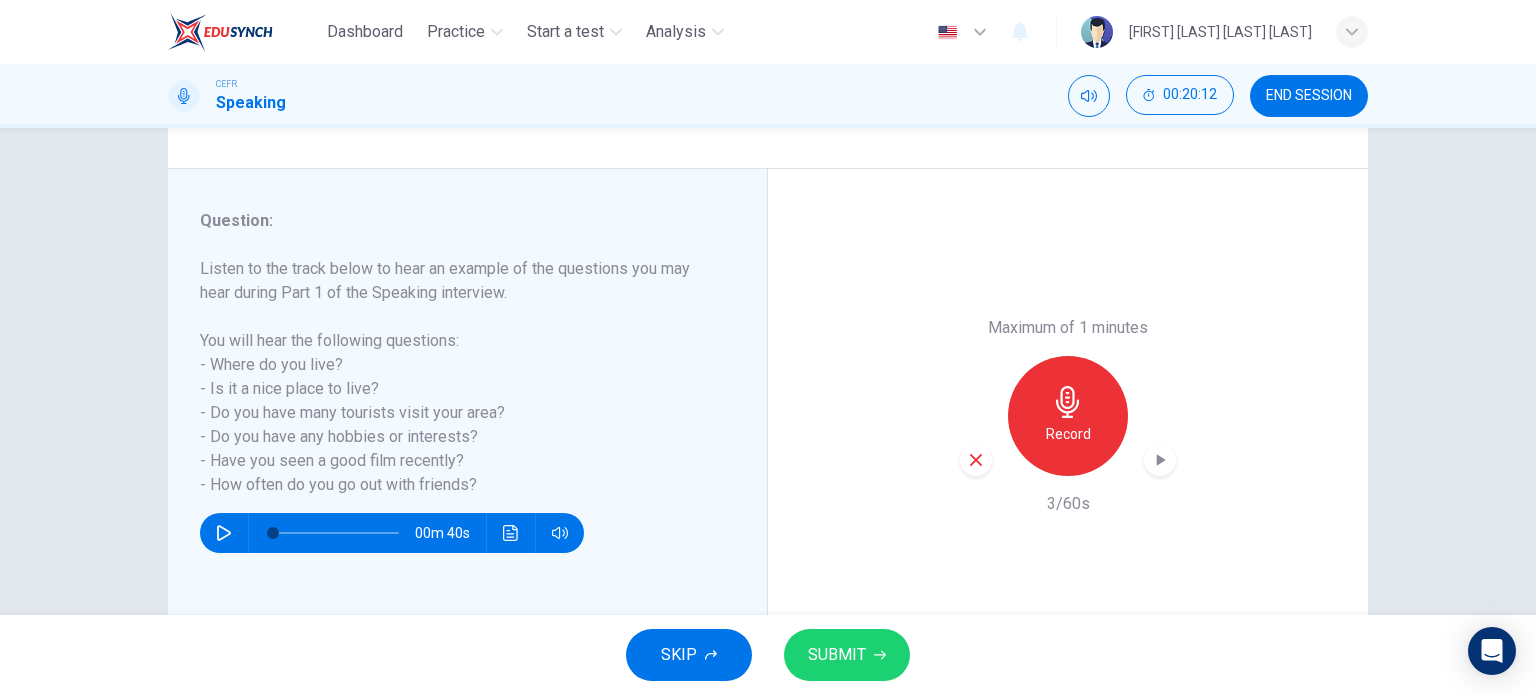 click at bounding box center [976, 460] 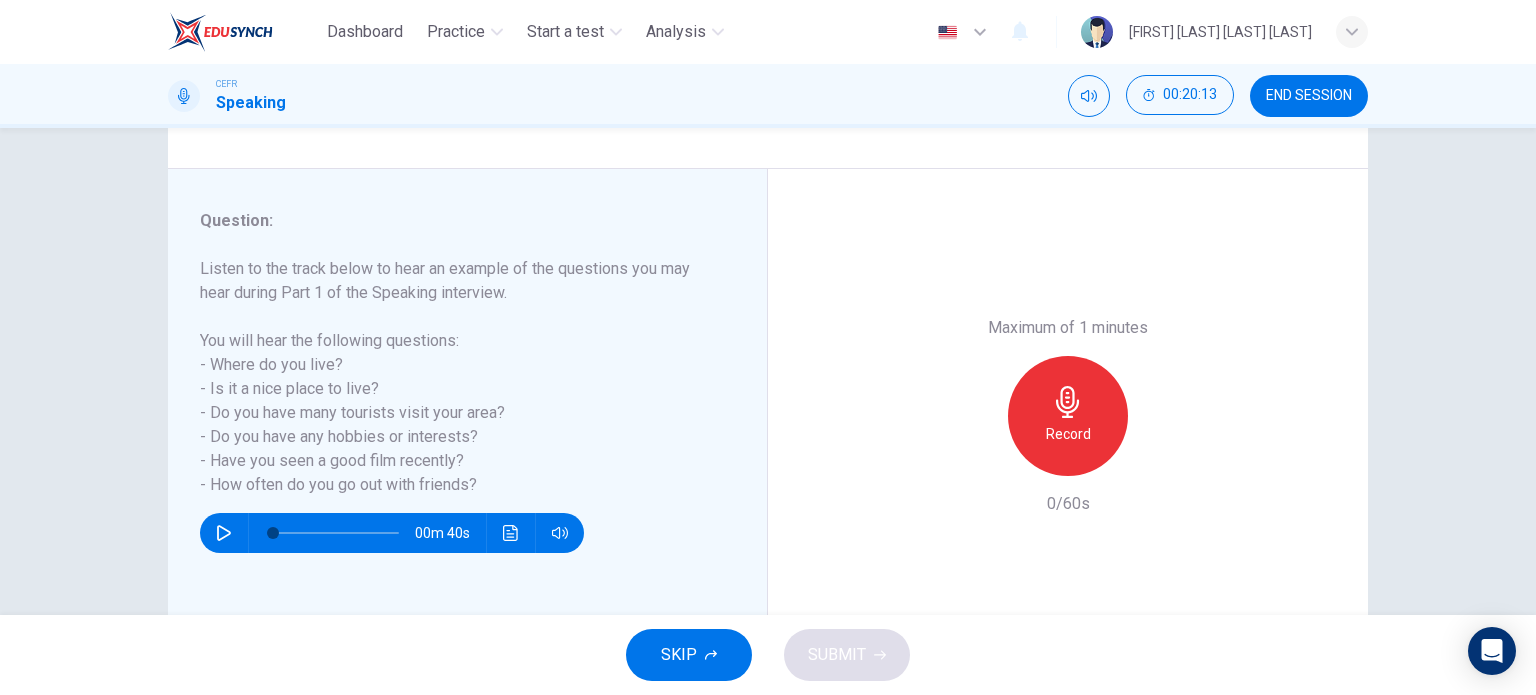 click on "Record" at bounding box center (1068, 416) 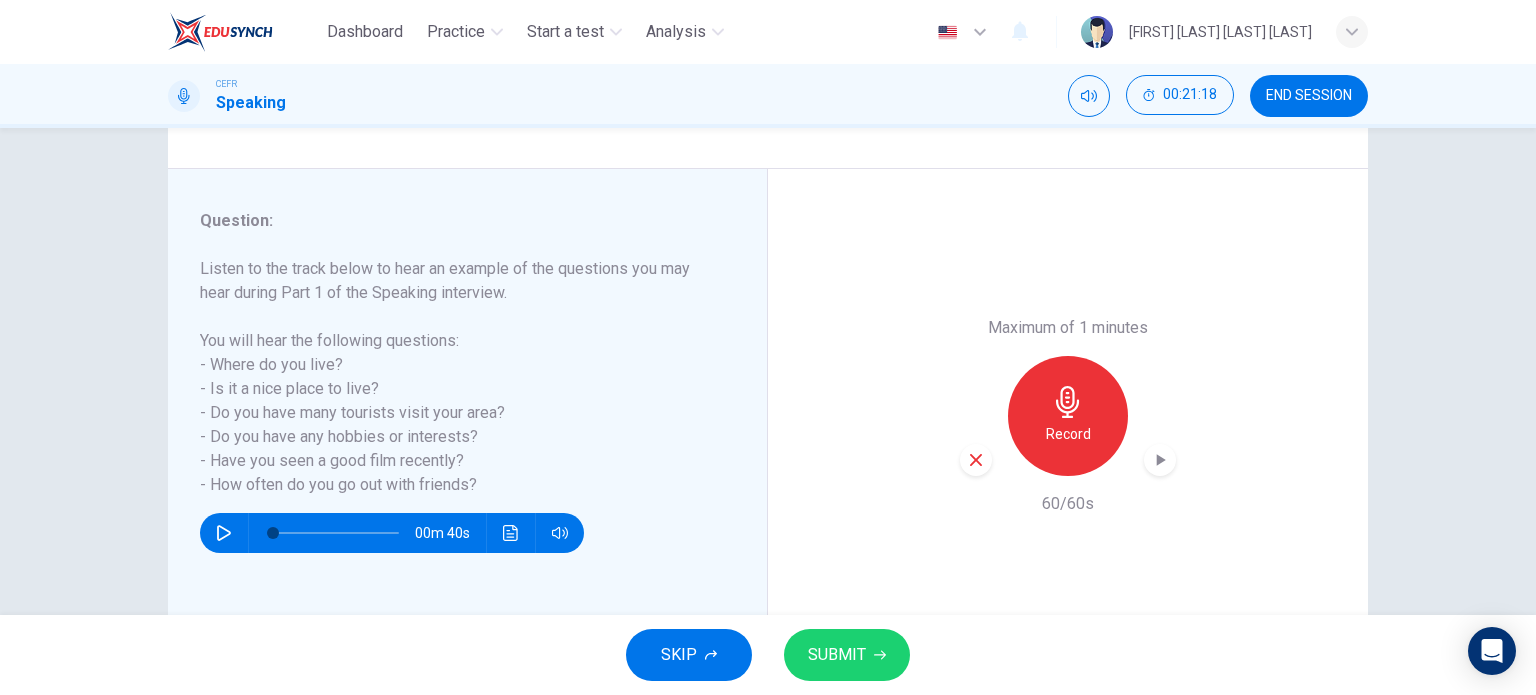 click at bounding box center [976, 460] 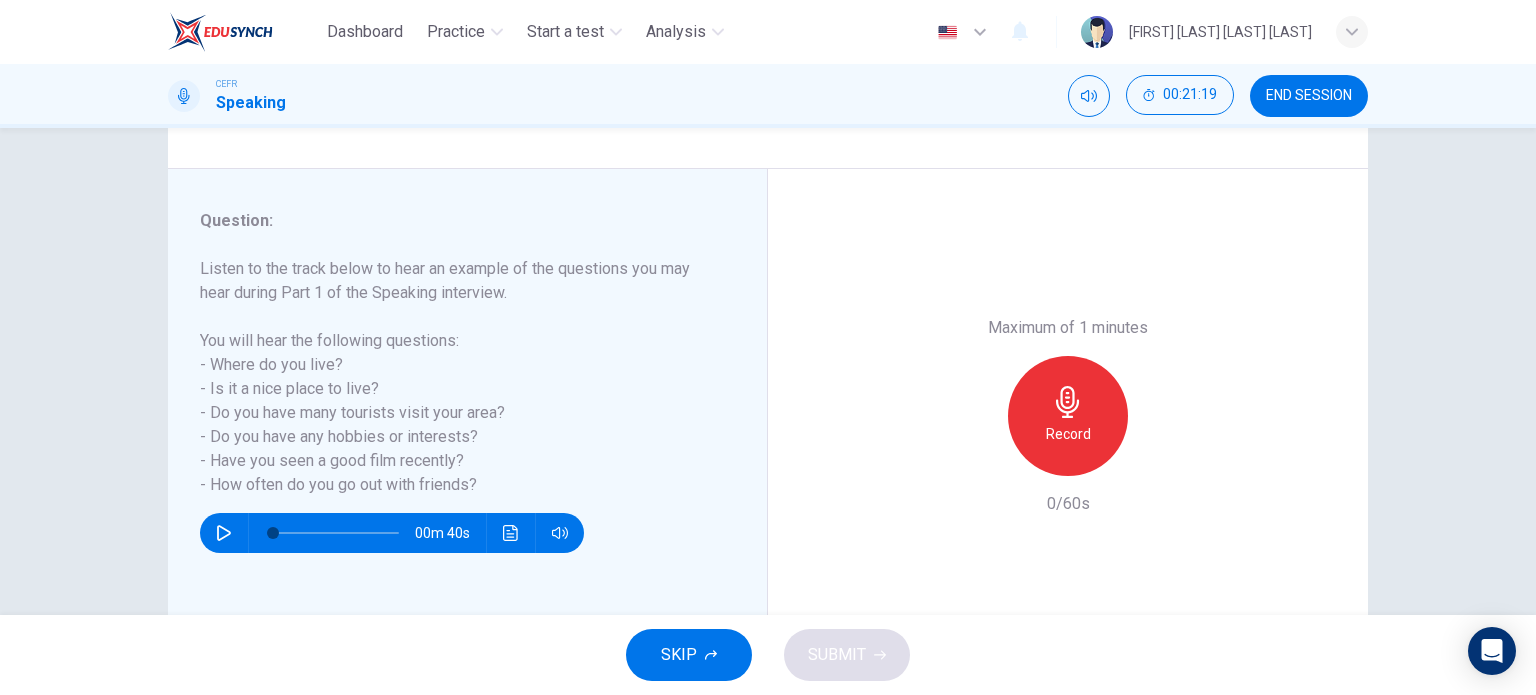 click on "Record" at bounding box center (1068, 416) 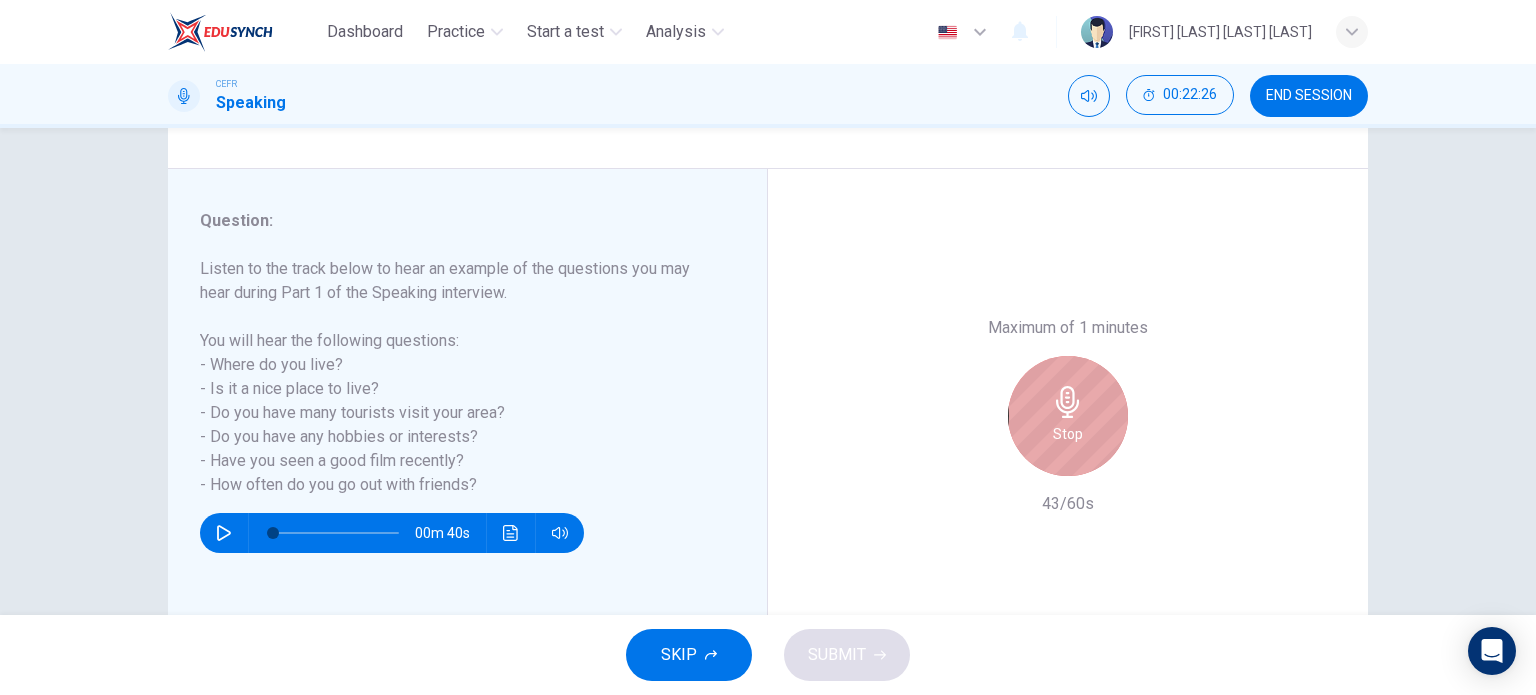 click on "Stop" at bounding box center (1068, 416) 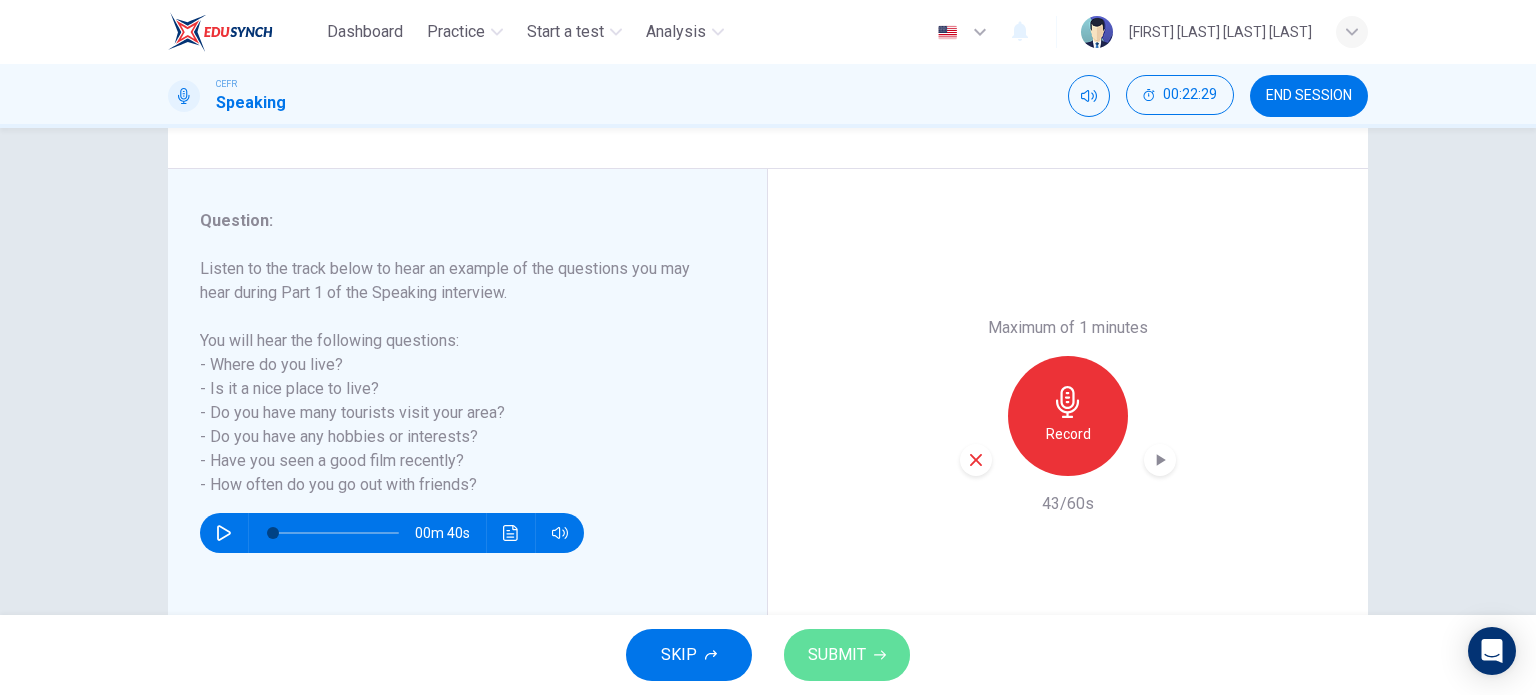 click on "SUBMIT" at bounding box center [837, 655] 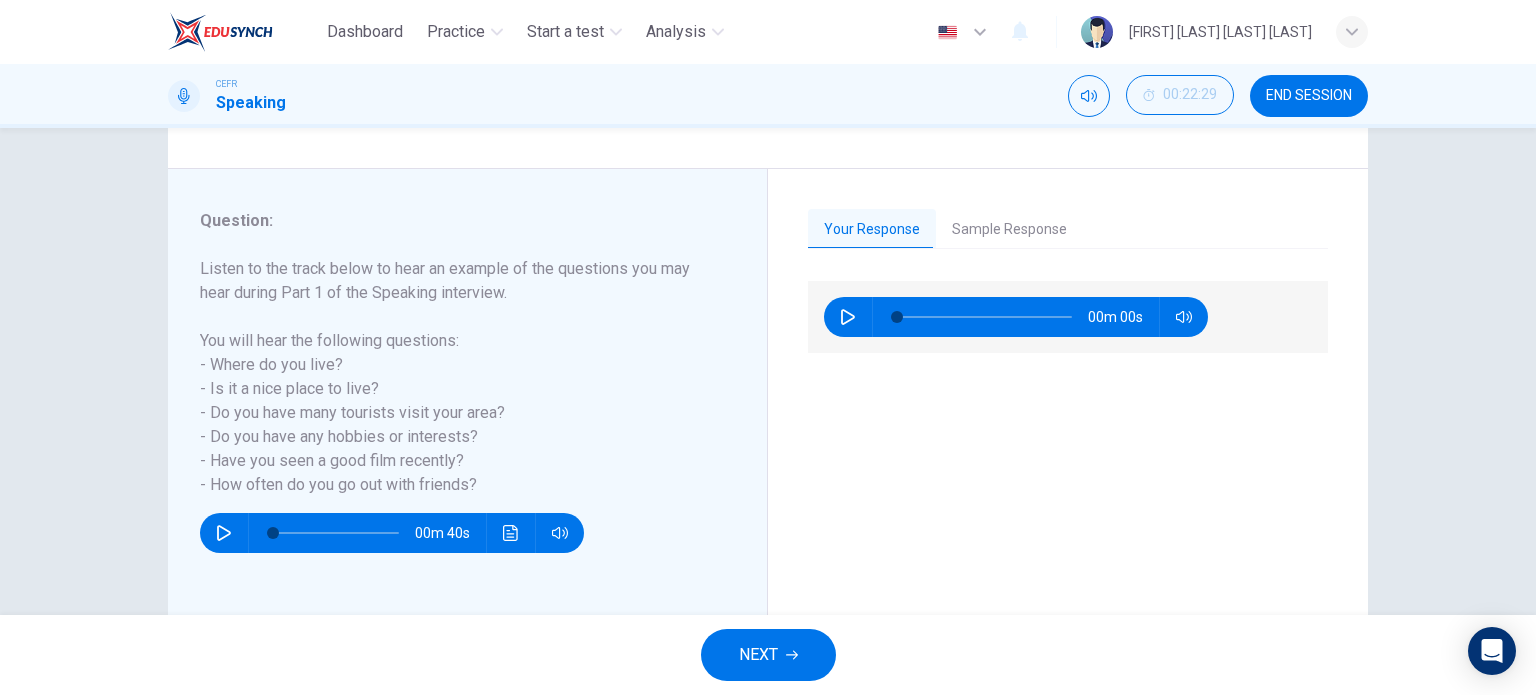 click at bounding box center [848, 317] 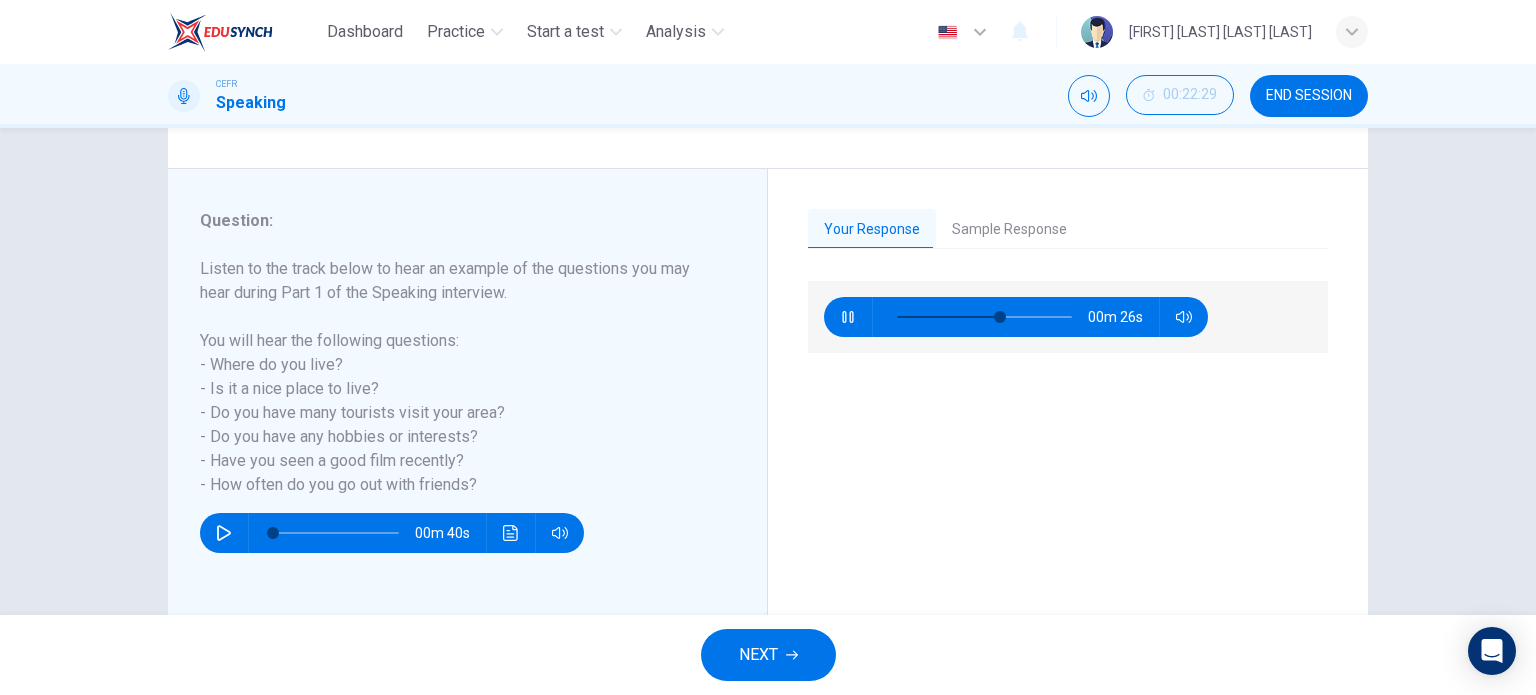 click at bounding box center (847, 317) 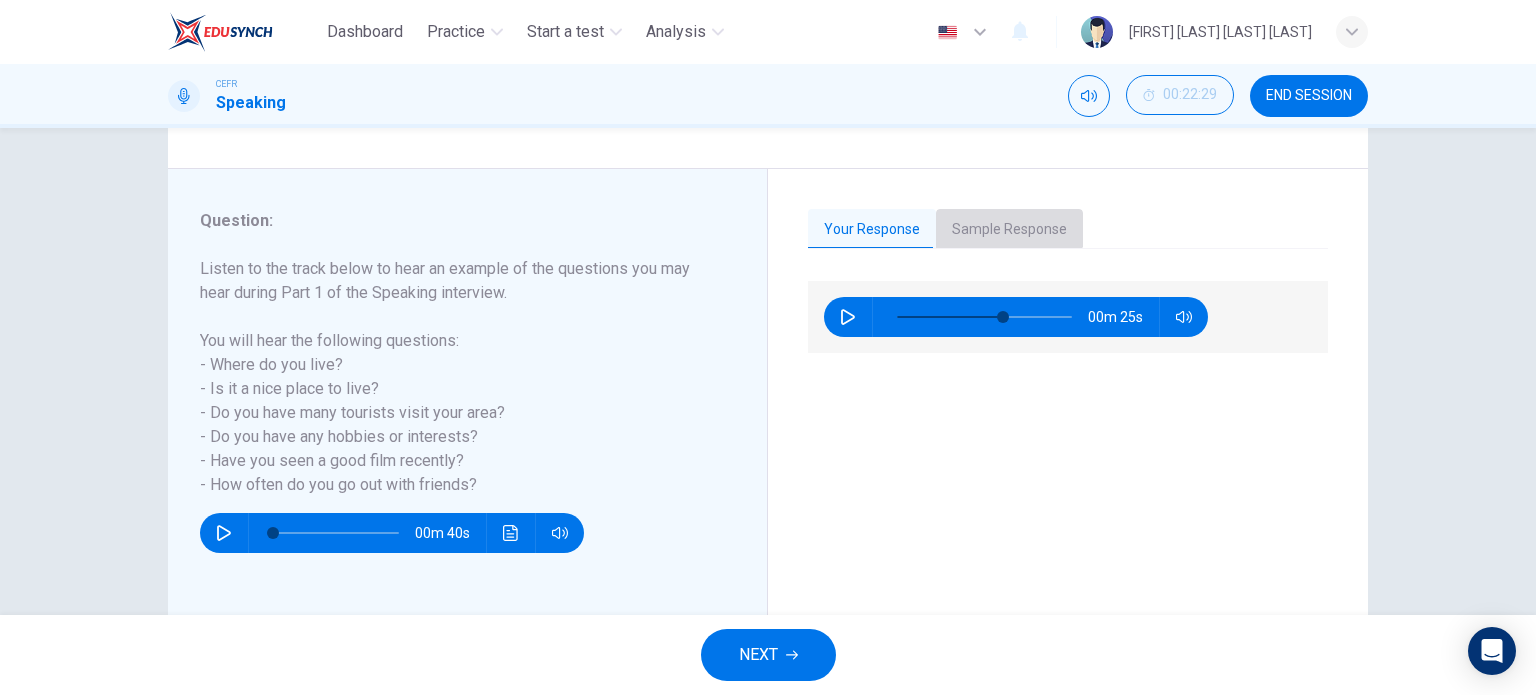 click on "Sample Response" at bounding box center [1009, 230] 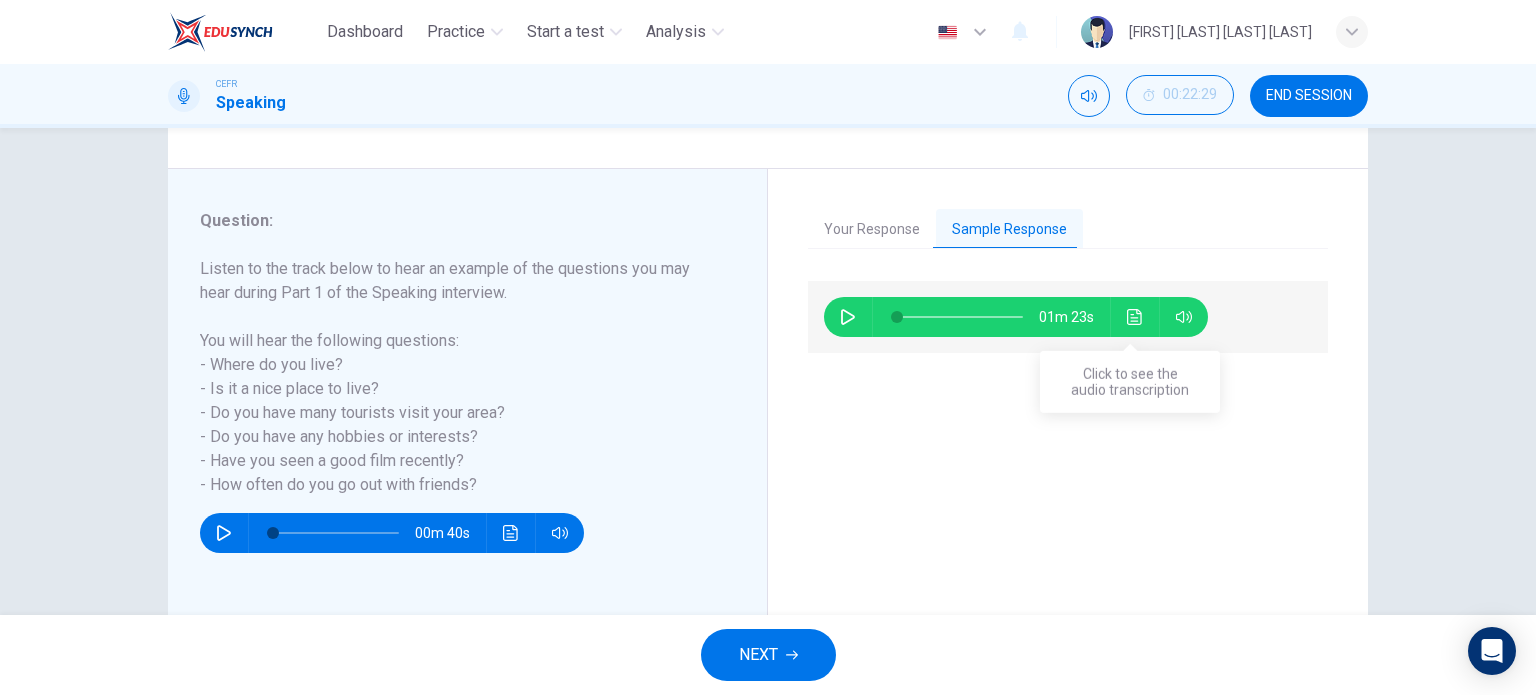 click at bounding box center [1135, 317] 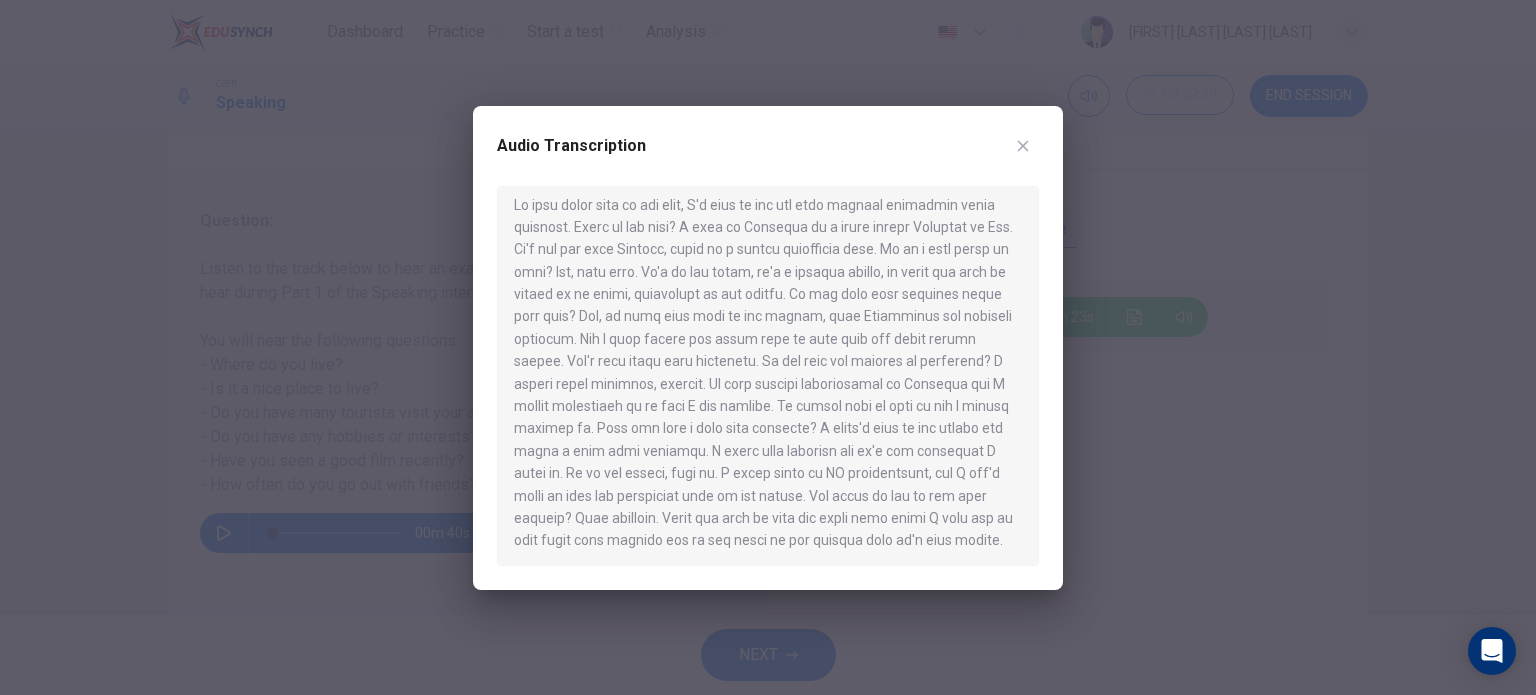 scroll, scrollTop: 12, scrollLeft: 0, axis: vertical 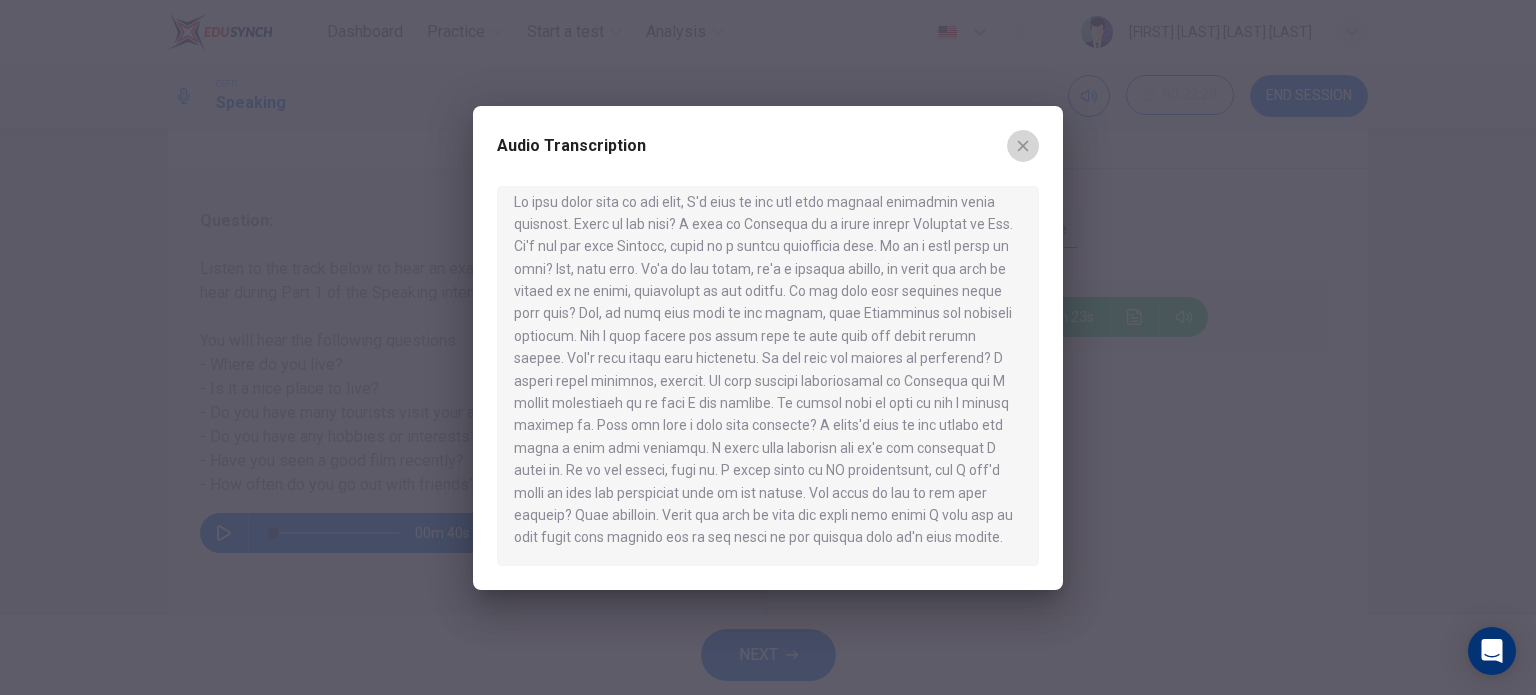 click at bounding box center (1023, 146) 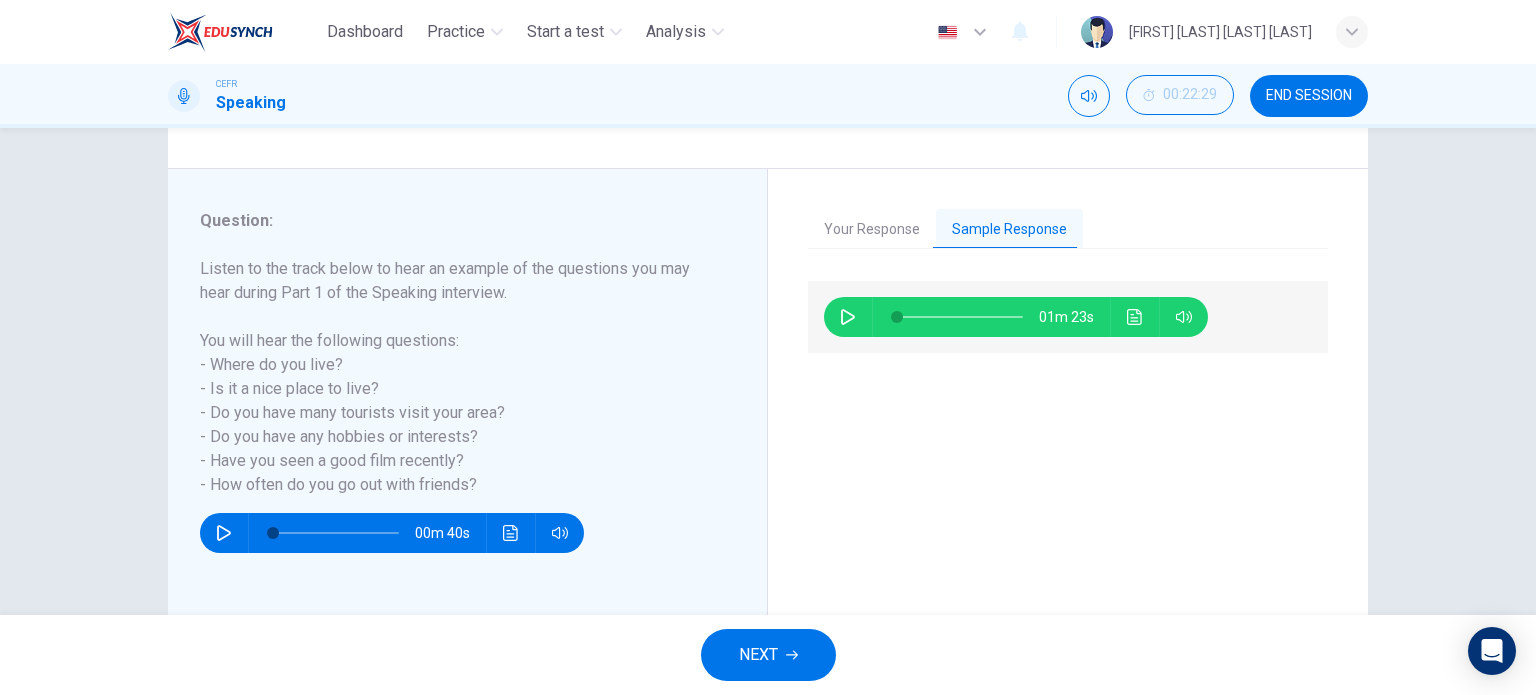 click on "NEXT" at bounding box center [758, 655] 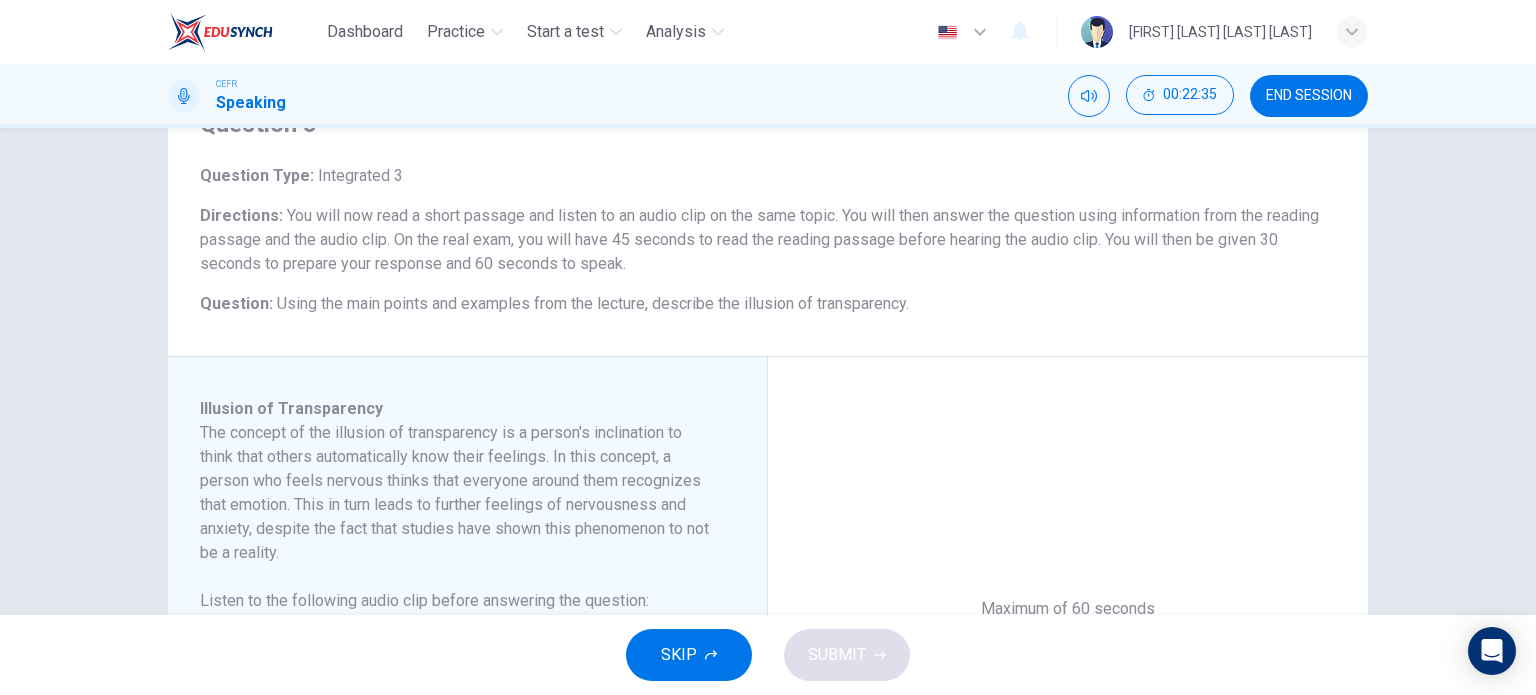 scroll, scrollTop: 200, scrollLeft: 0, axis: vertical 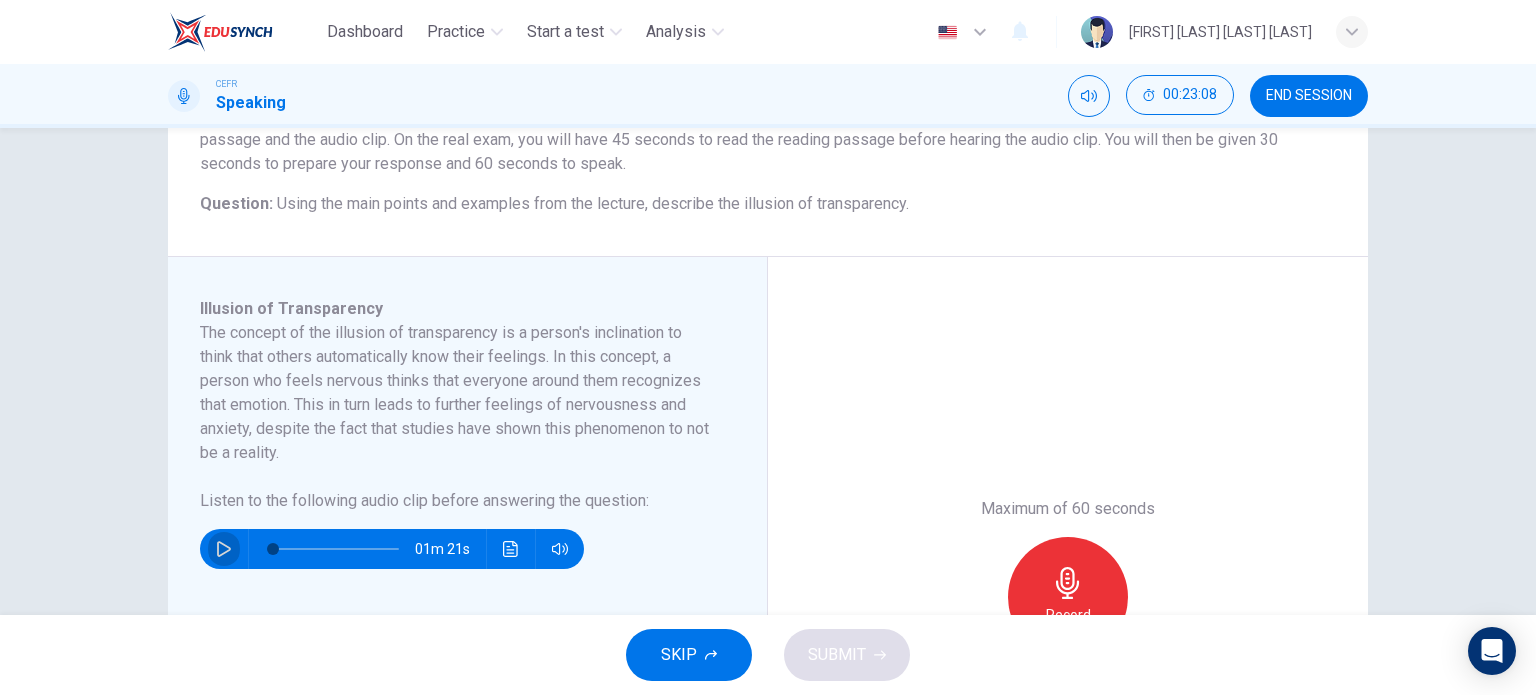click at bounding box center (224, 549) 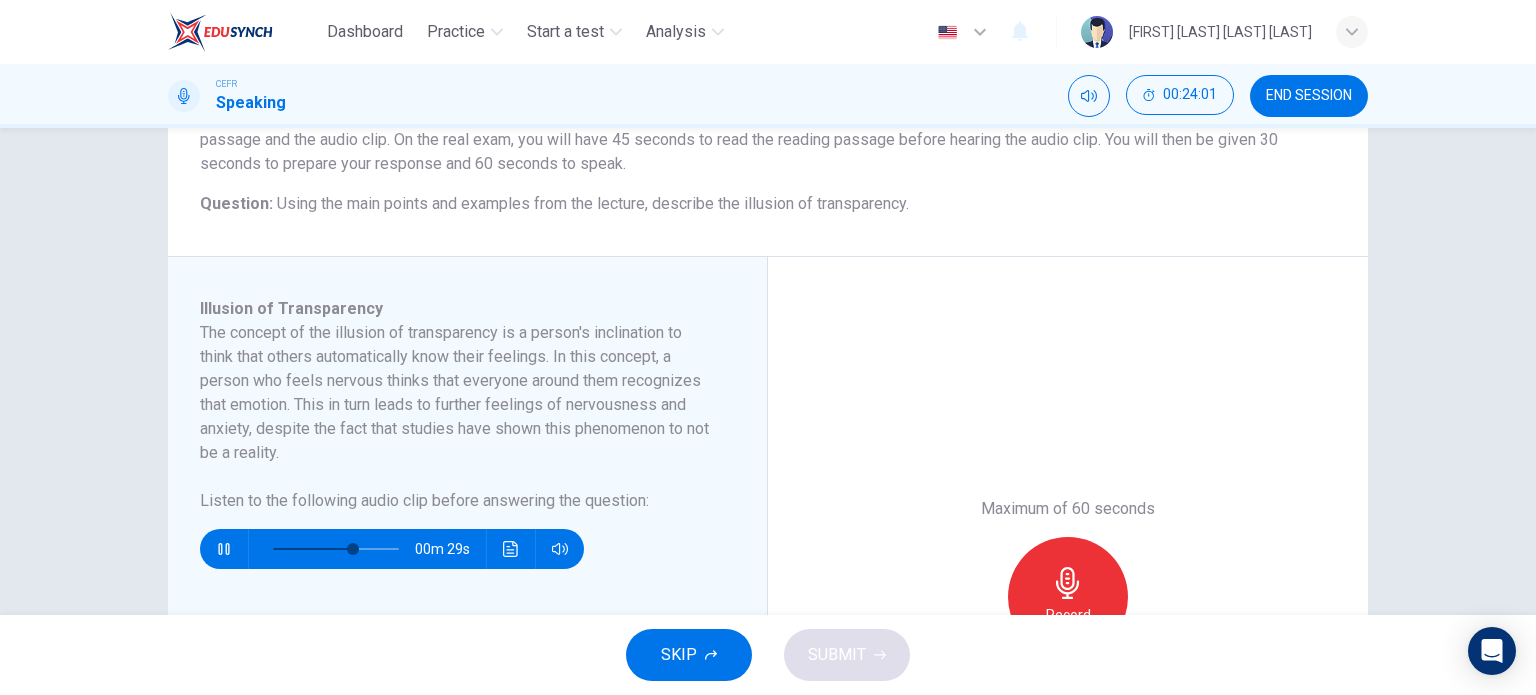 type 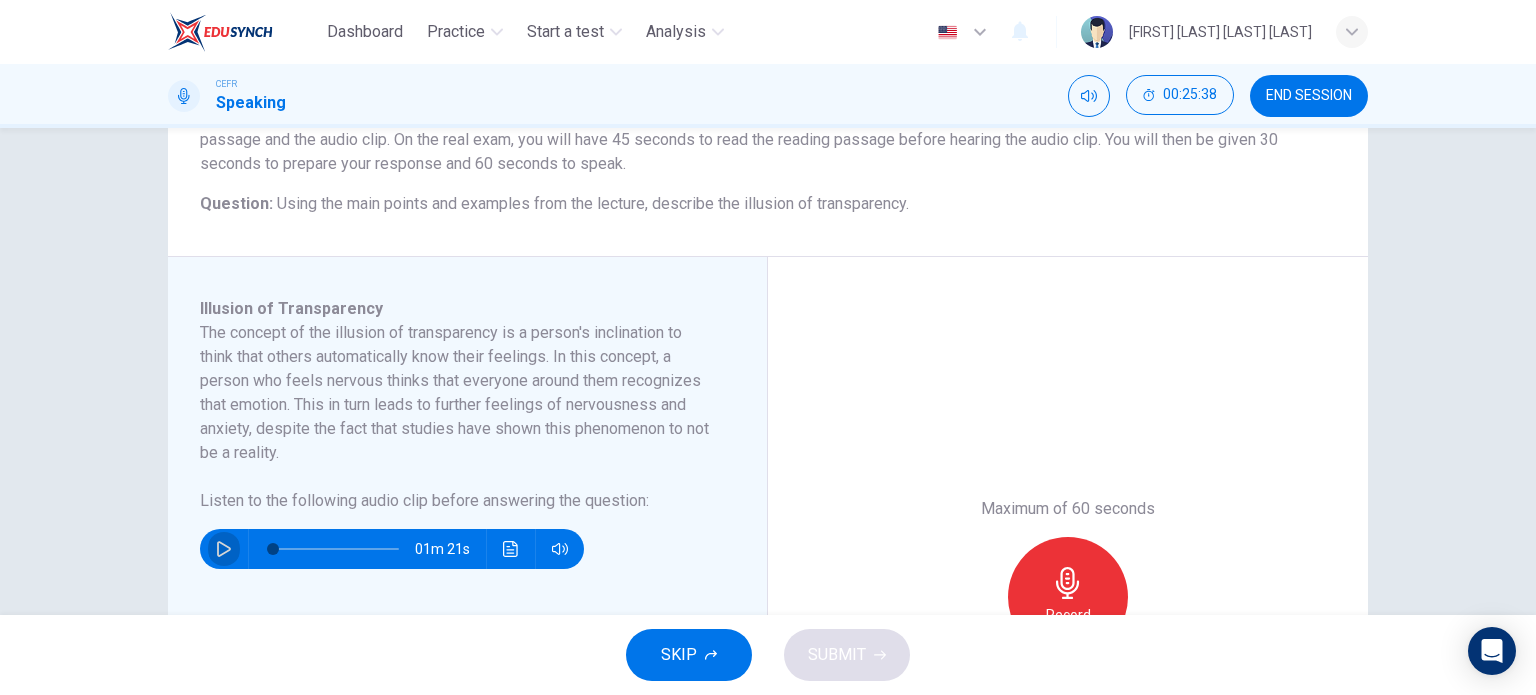 click on "END SESSION" at bounding box center [1309, 96] 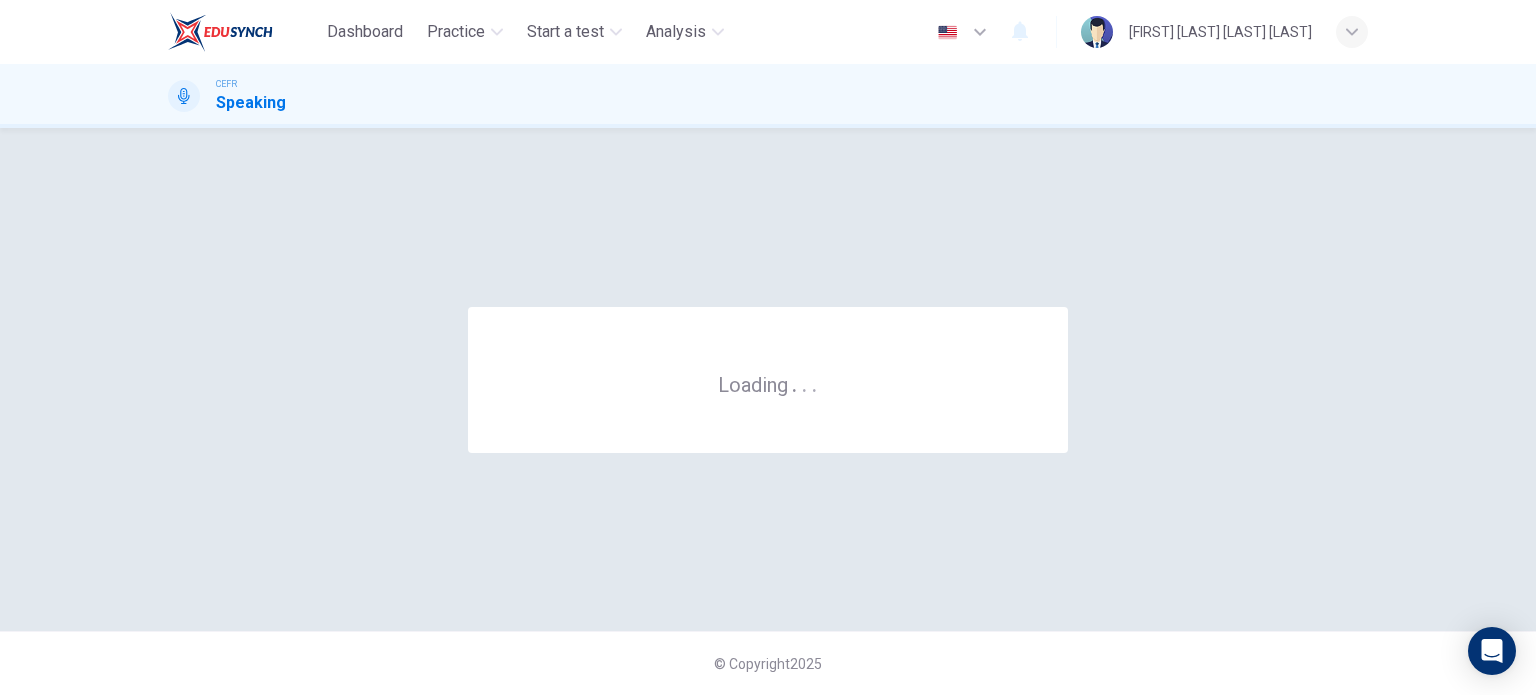 scroll, scrollTop: 0, scrollLeft: 0, axis: both 